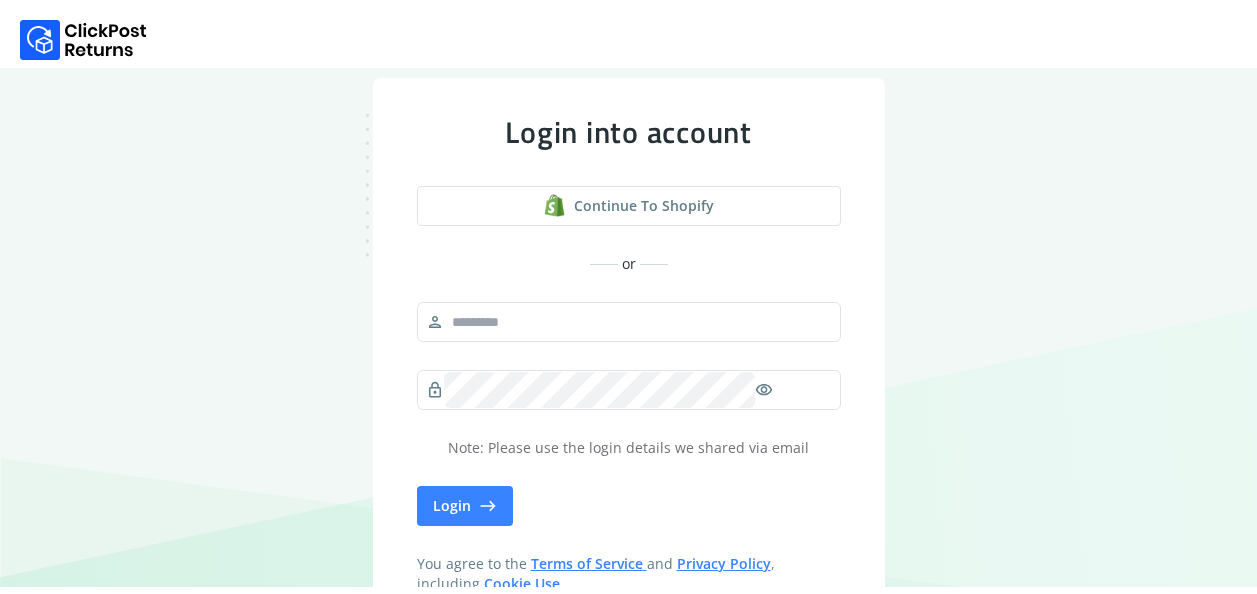 scroll, scrollTop: 0, scrollLeft: 0, axis: both 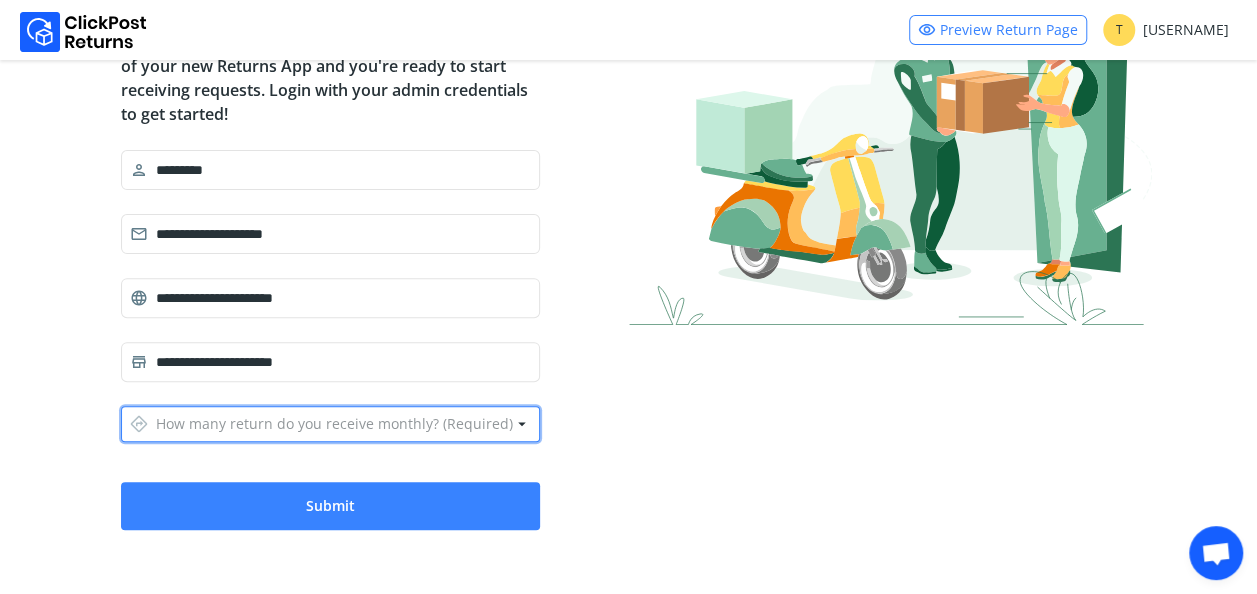 click on "directions How many return do you receive monthly? (Required)" at bounding box center (321, 424) 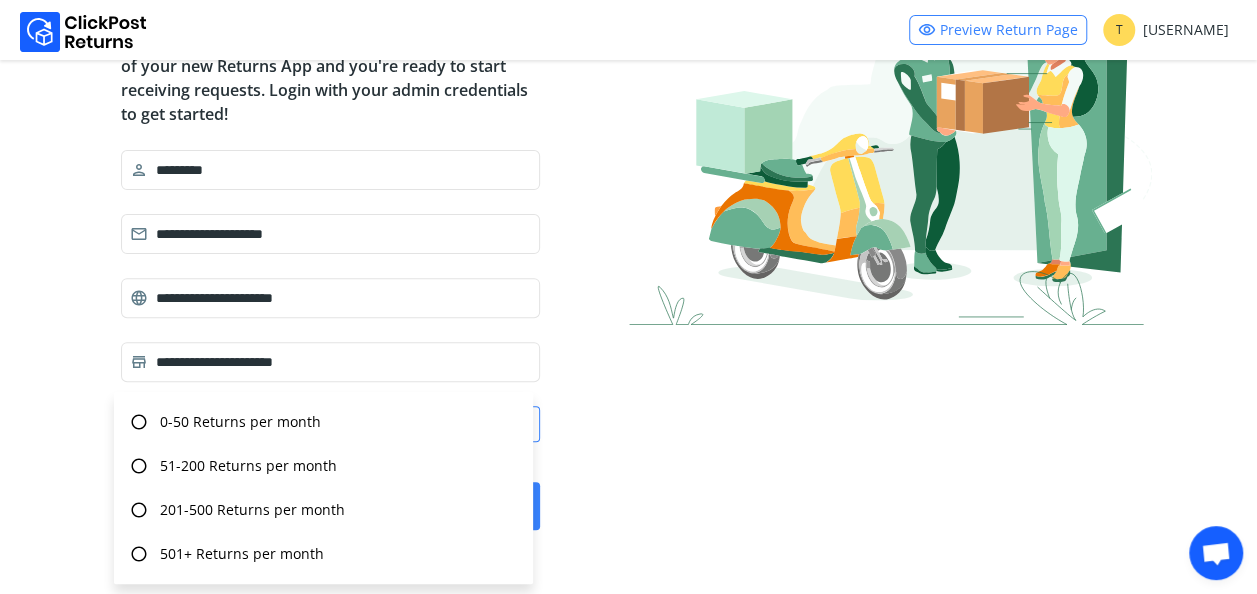 click on "radio_button_unchecked 0-50 Returns per month" at bounding box center (323, 422) 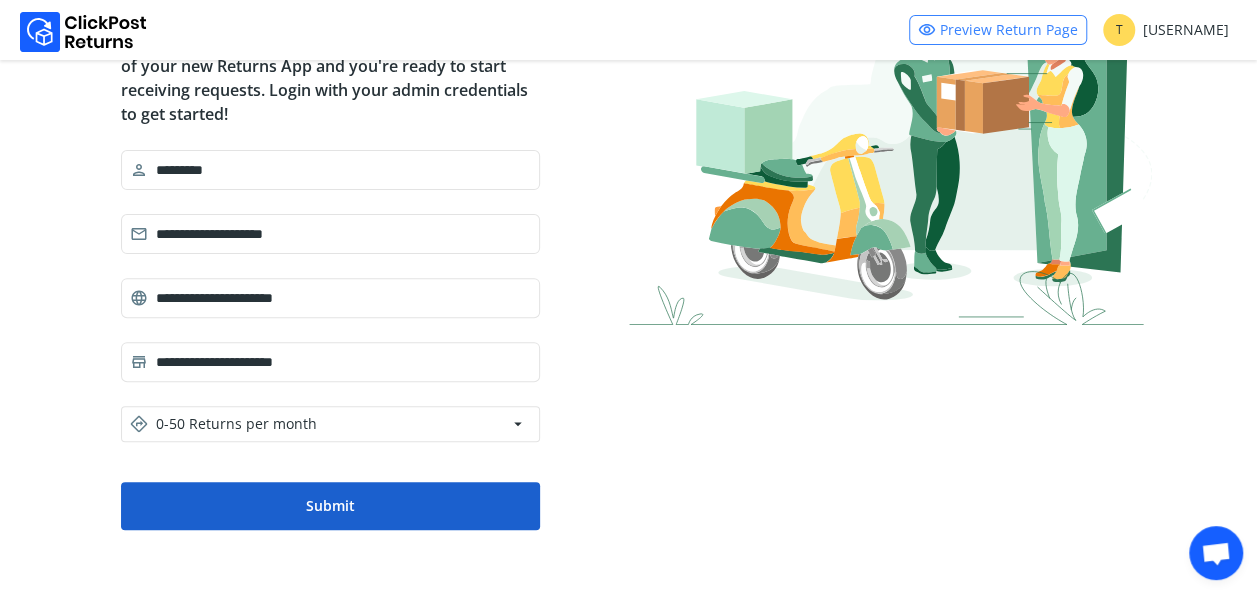 click on "Submit" at bounding box center [330, 506] 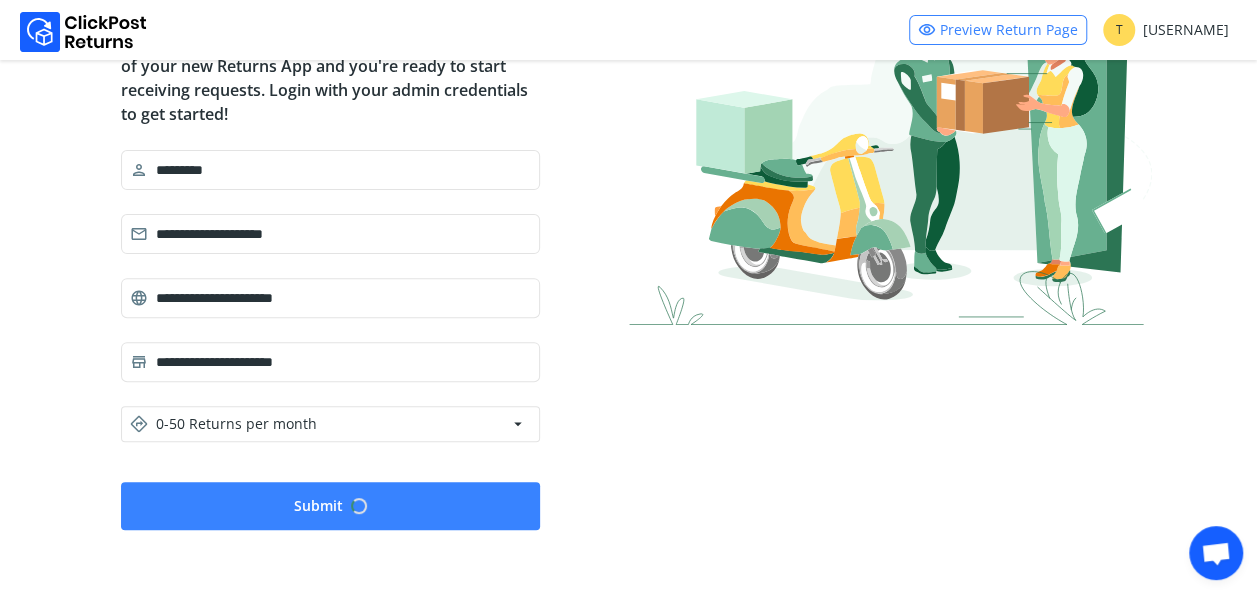 scroll, scrollTop: 0, scrollLeft: 0, axis: both 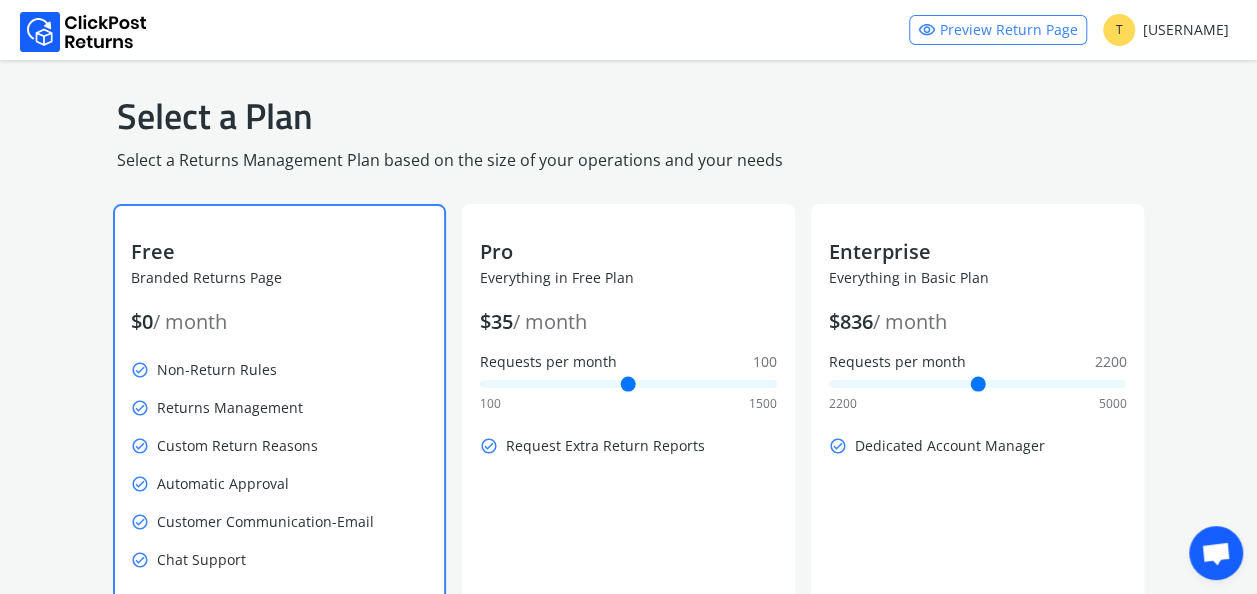 click on "check_circle Non-Return Rules" at bounding box center [279, 370] 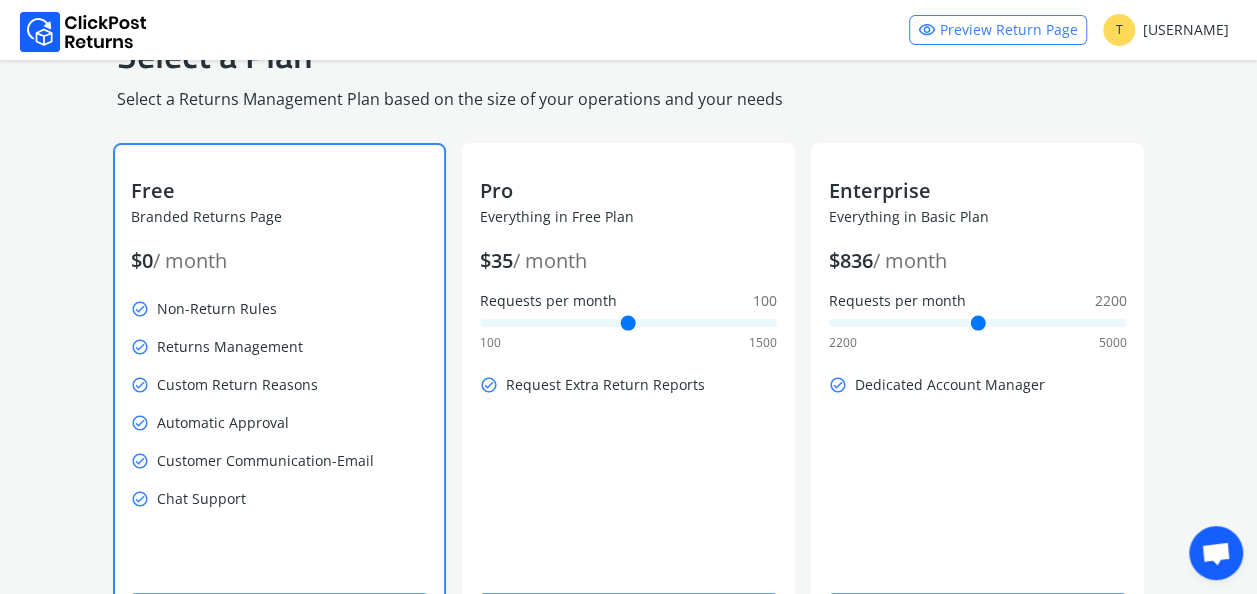 scroll, scrollTop: 180, scrollLeft: 0, axis: vertical 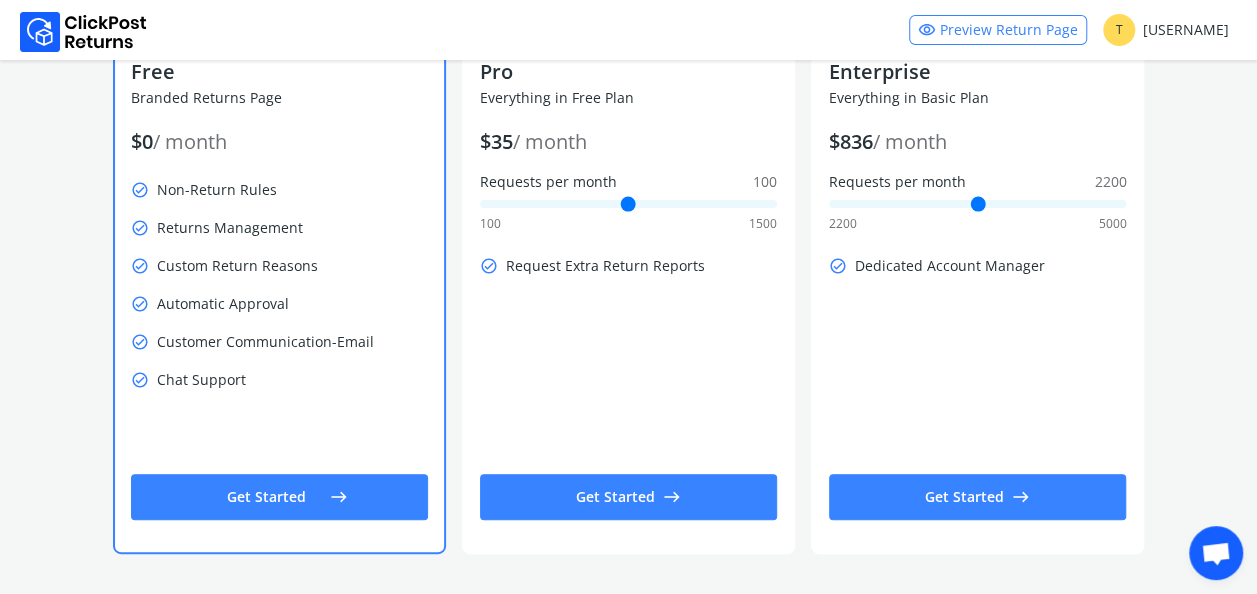 click on "Get Started east" at bounding box center [279, 497] 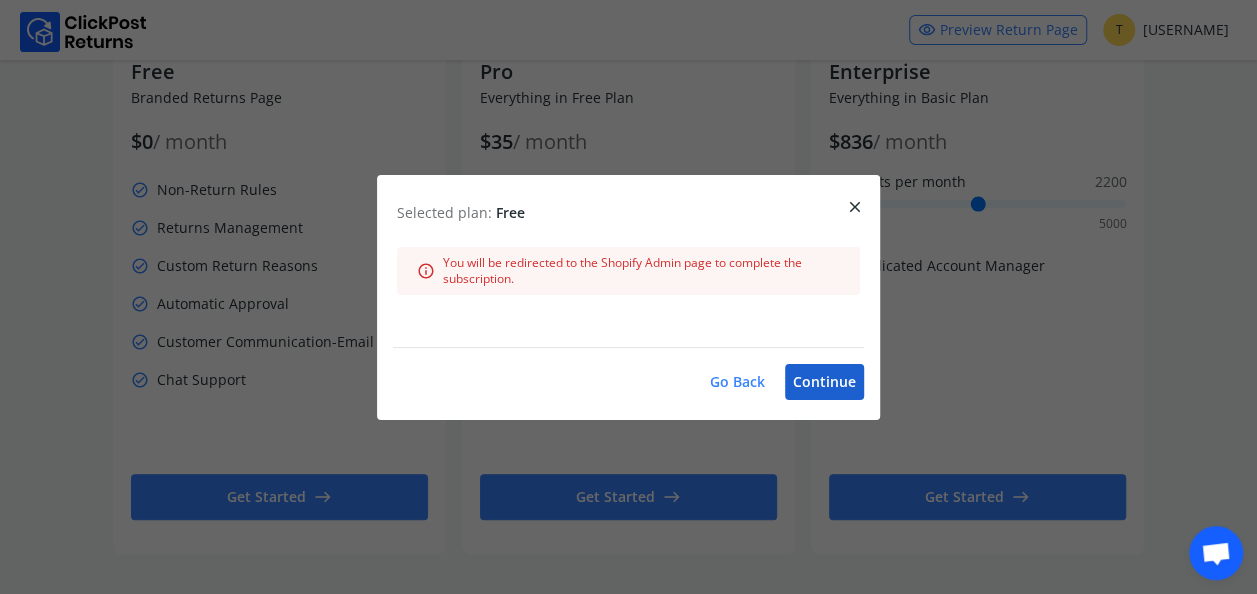 click on "Continue" at bounding box center [824, 382] 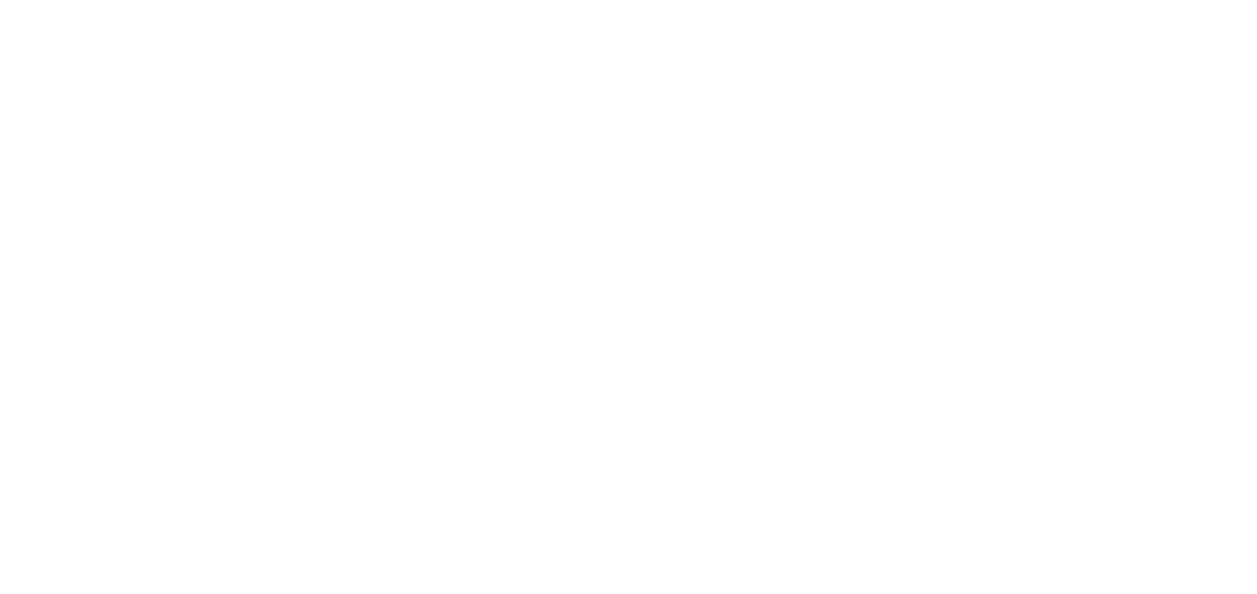 scroll, scrollTop: 0, scrollLeft: 0, axis: both 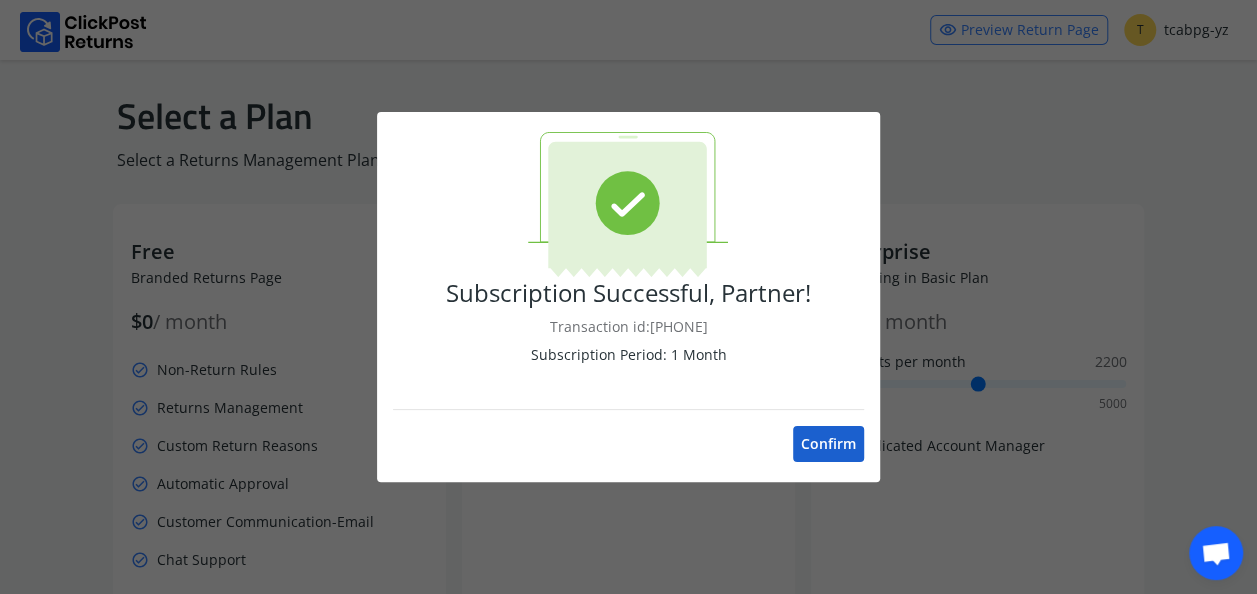 click on "Confirm" at bounding box center [828, 444] 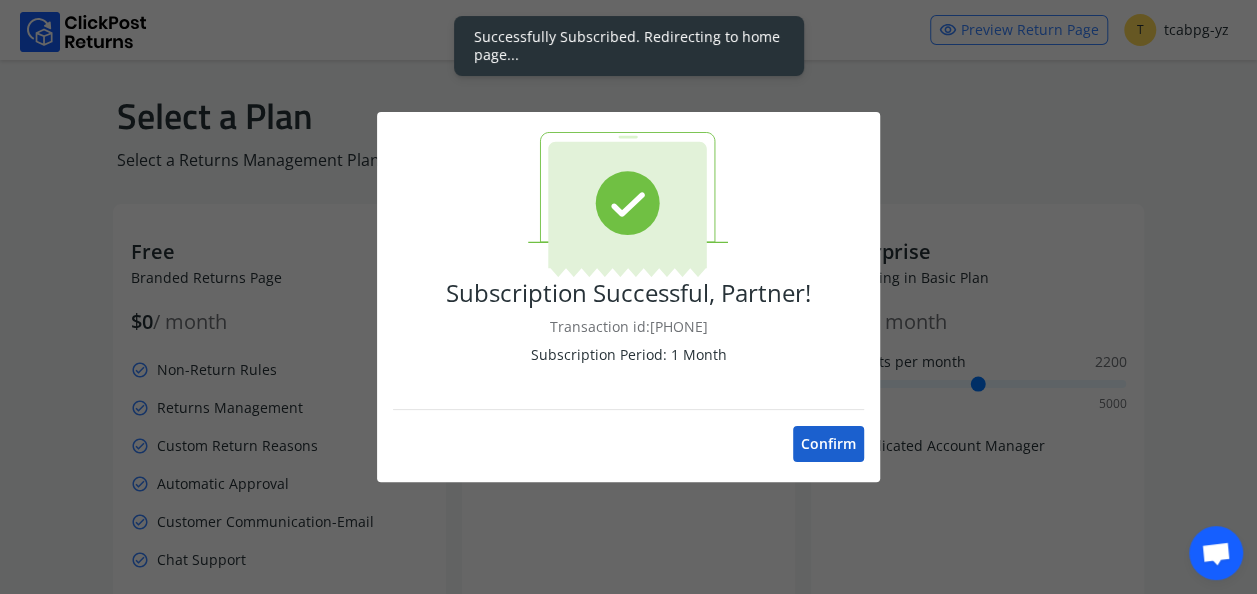 click on "Confirm" at bounding box center [828, 444] 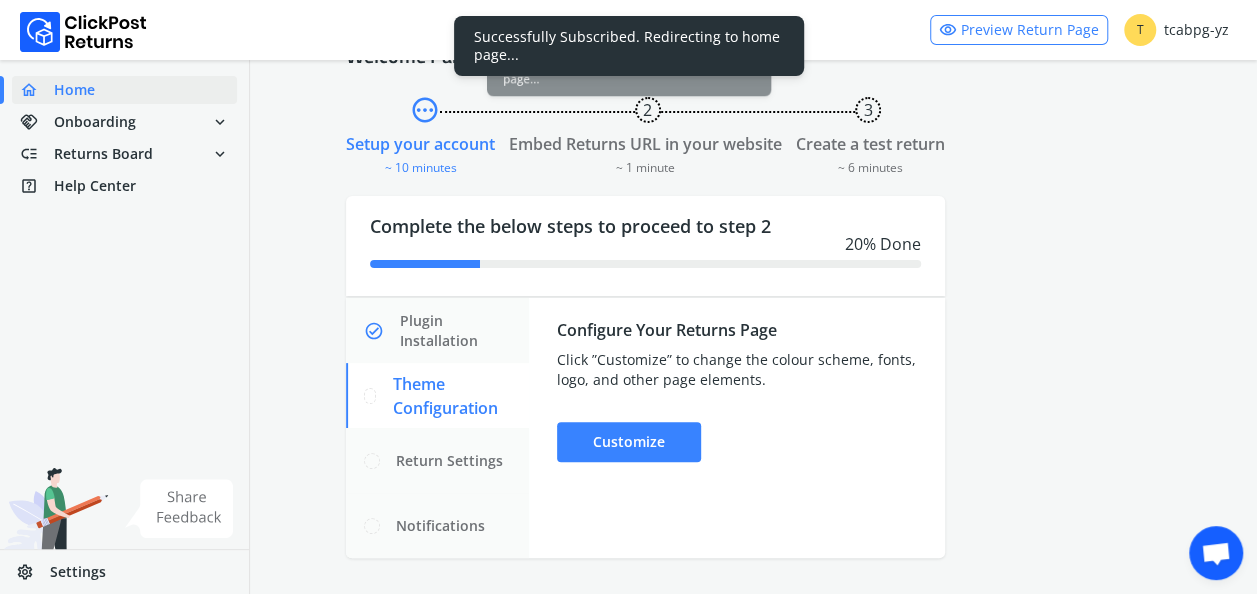 scroll, scrollTop: 67, scrollLeft: 0, axis: vertical 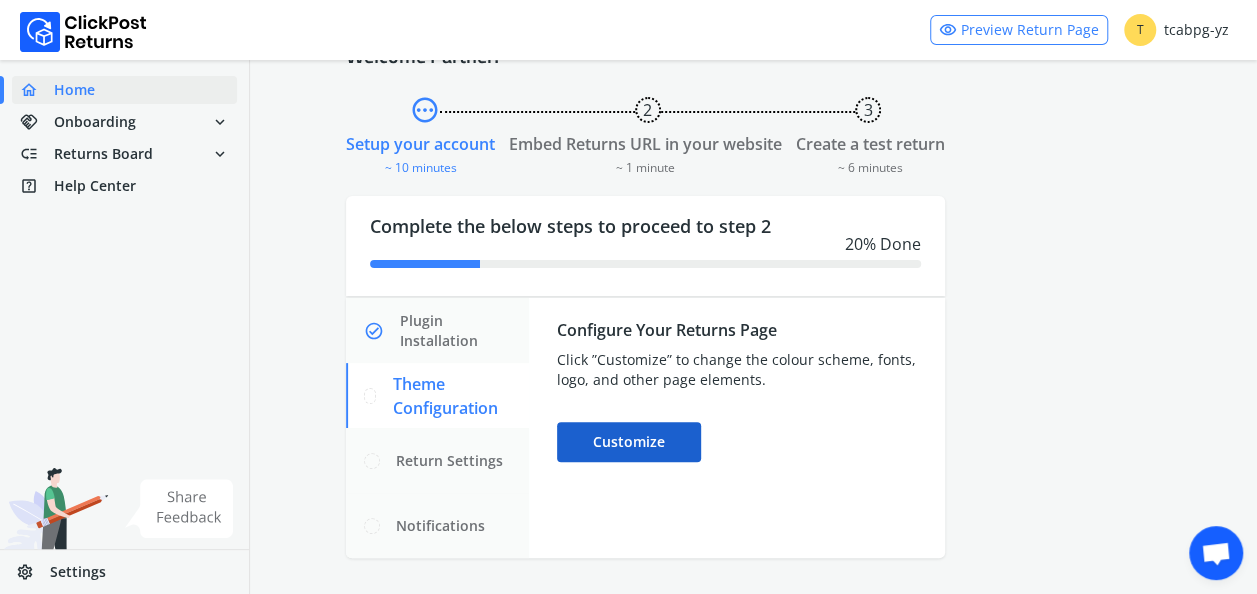 click on "Customize" at bounding box center [629, 442] 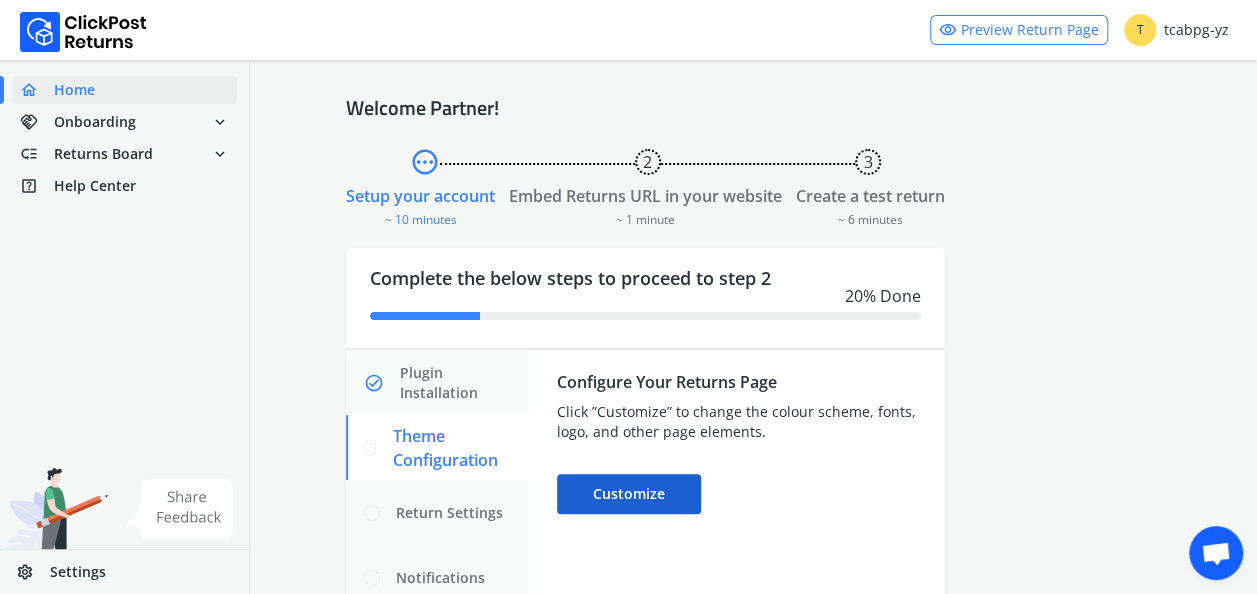 select on "******" 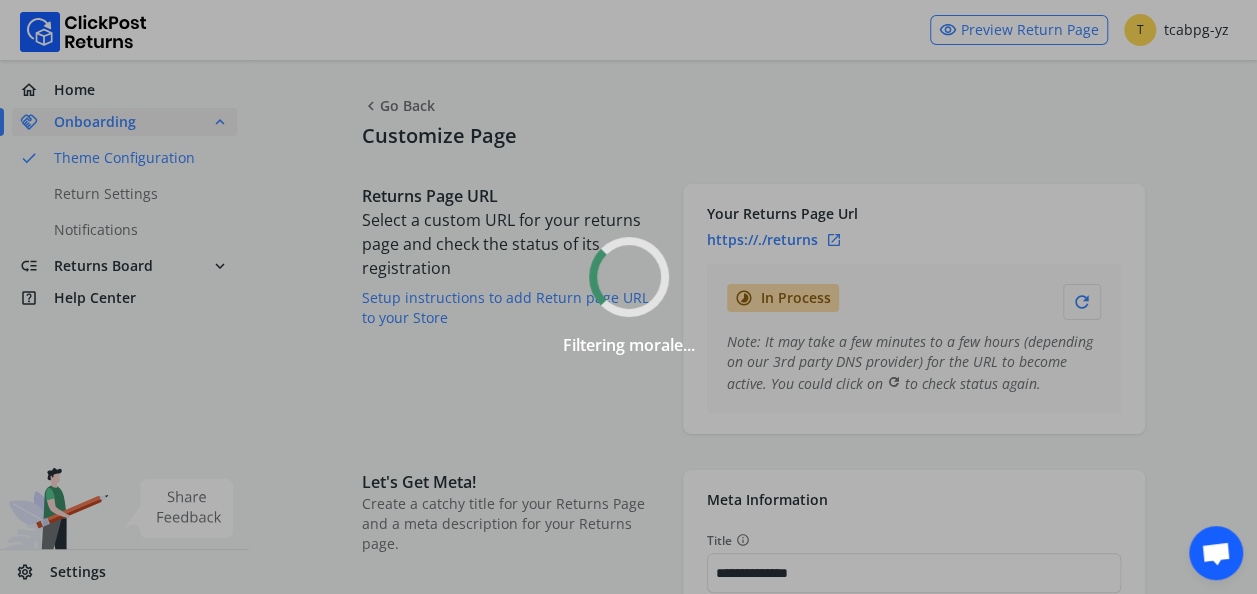 type on "*******" 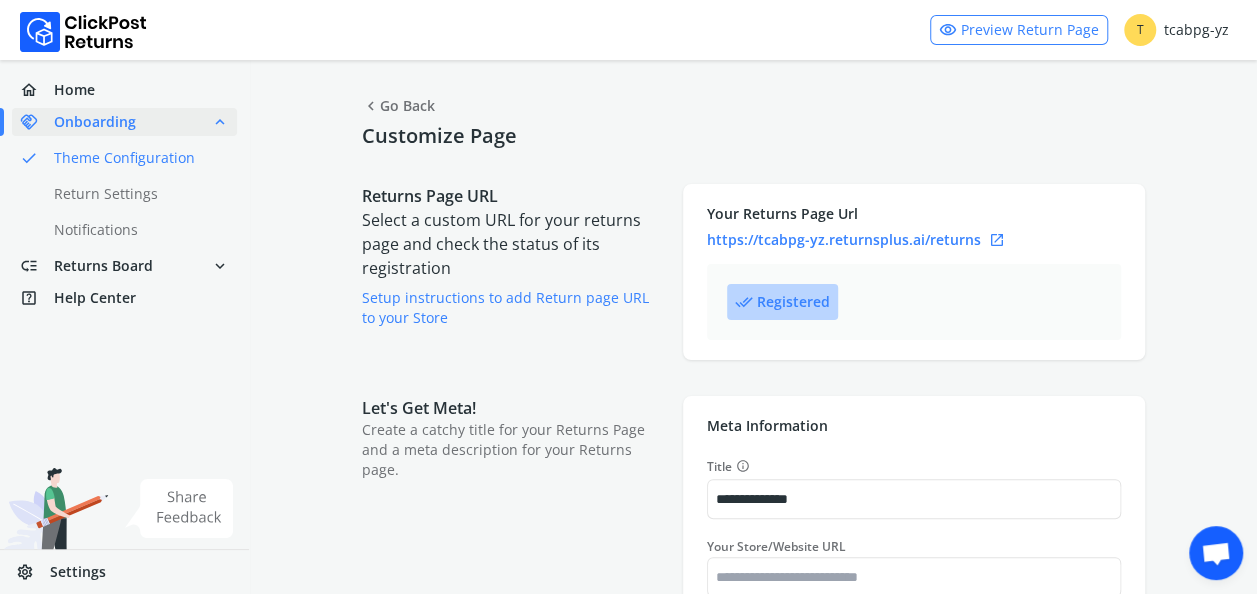 select 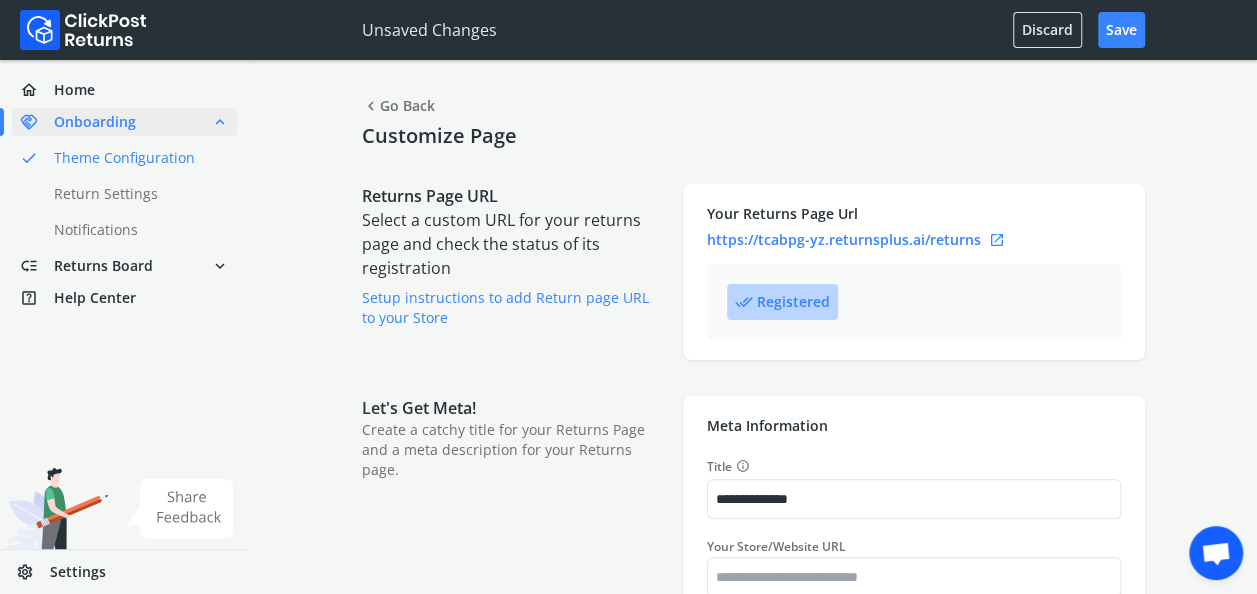 type on "*******" 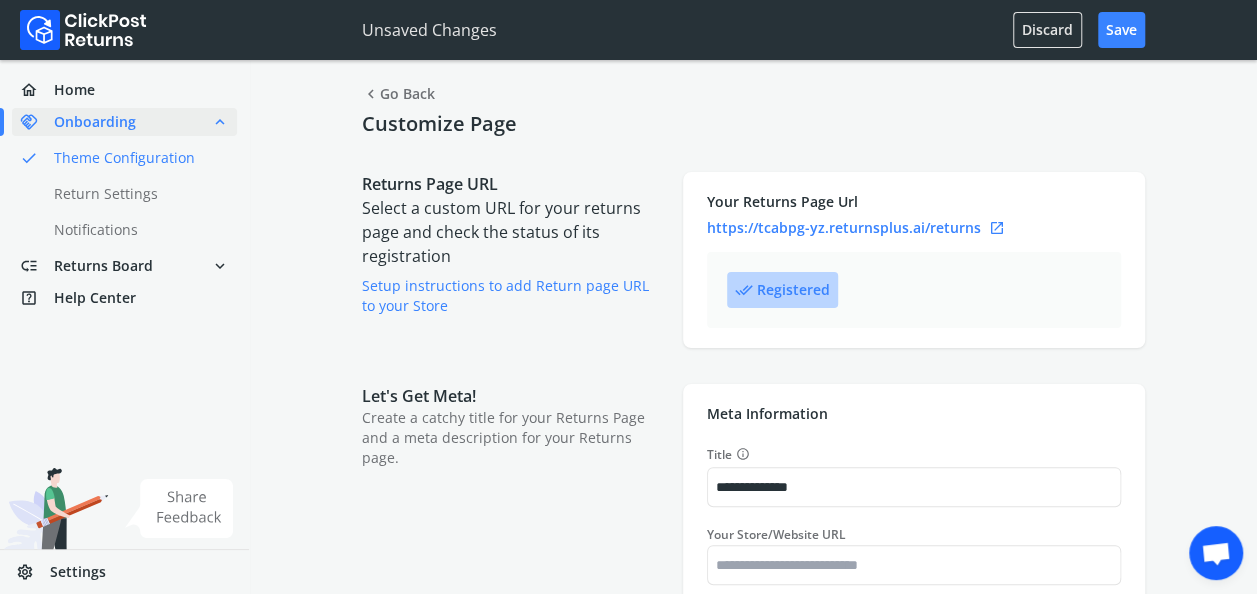 scroll, scrollTop: 14, scrollLeft: 0, axis: vertical 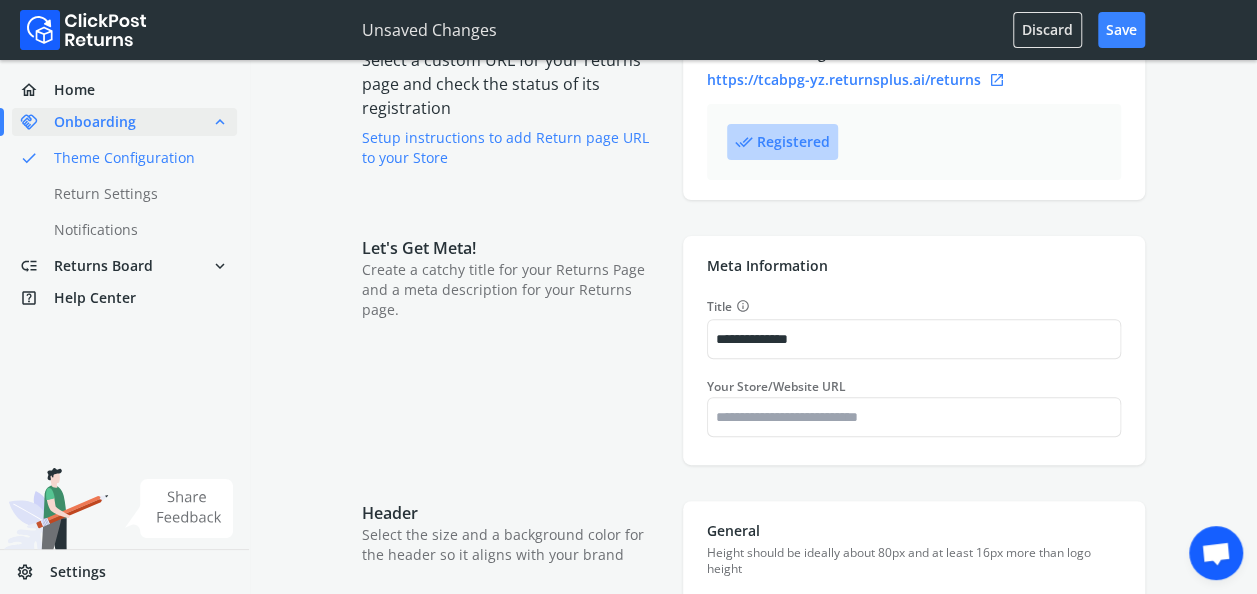 type on "*******" 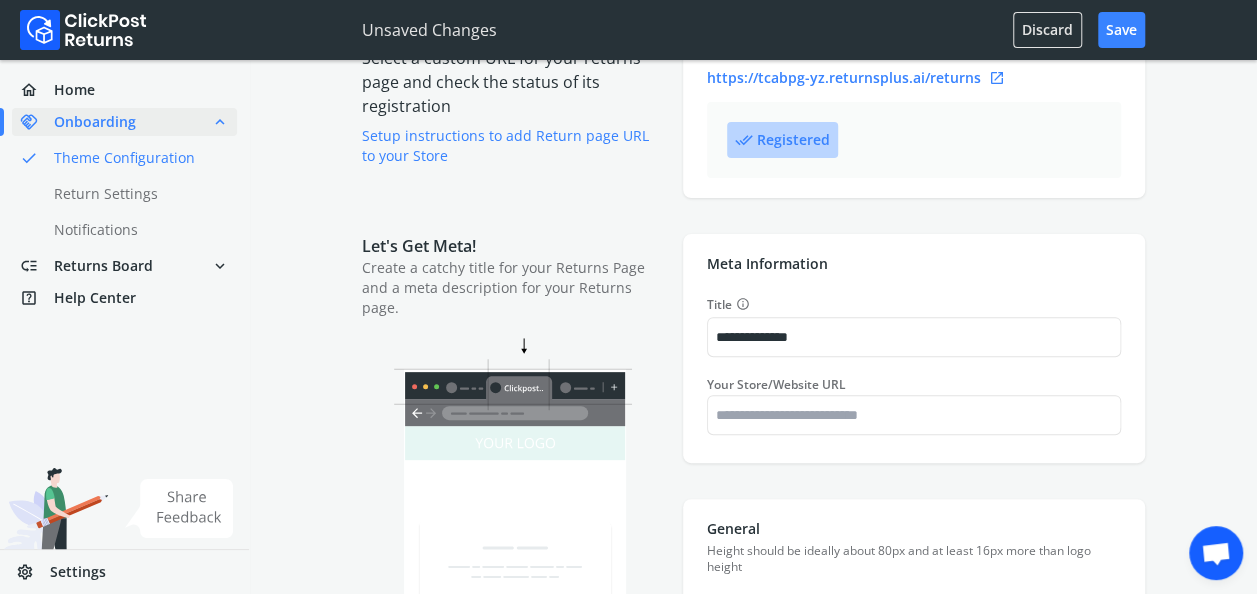 type on "*******" 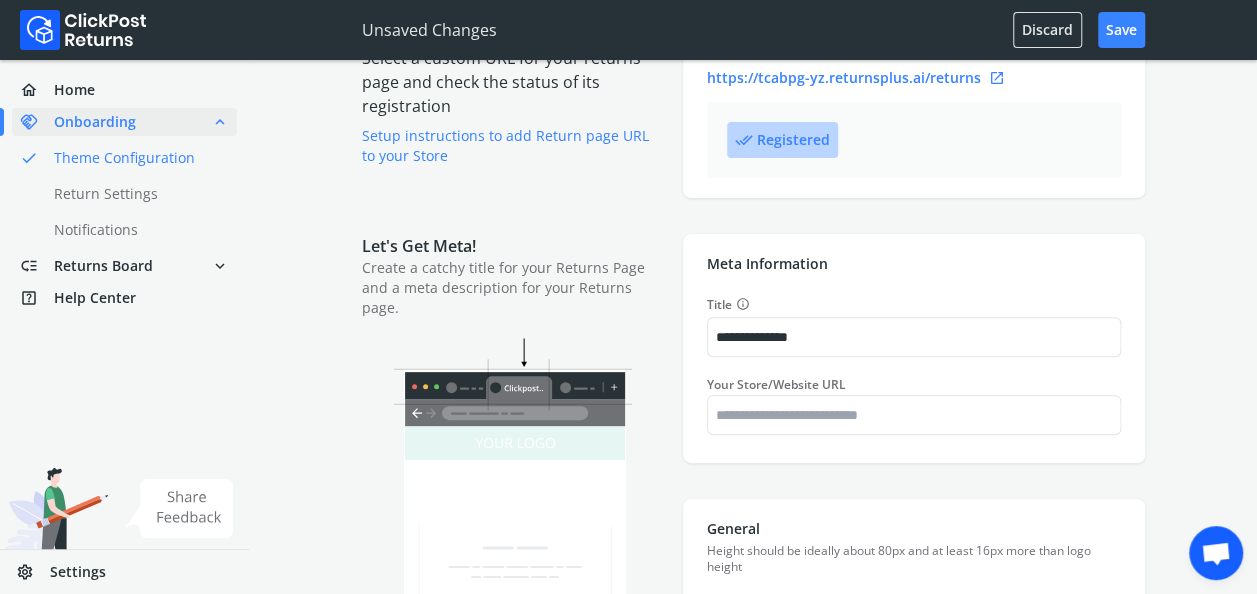 type on "*******" 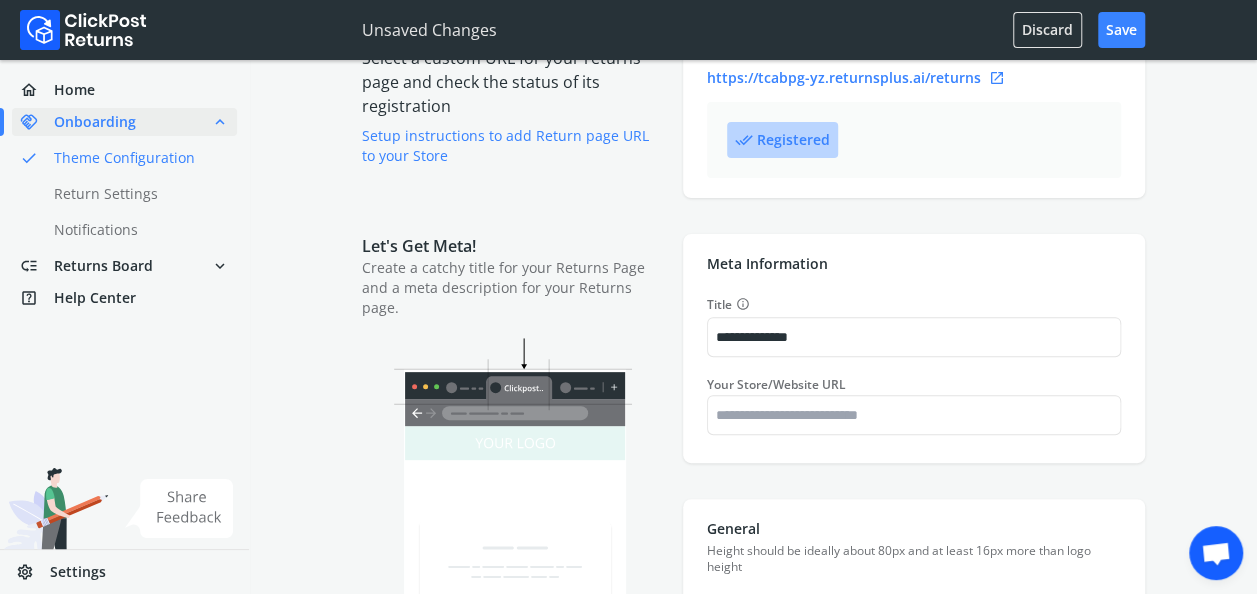type on "*******" 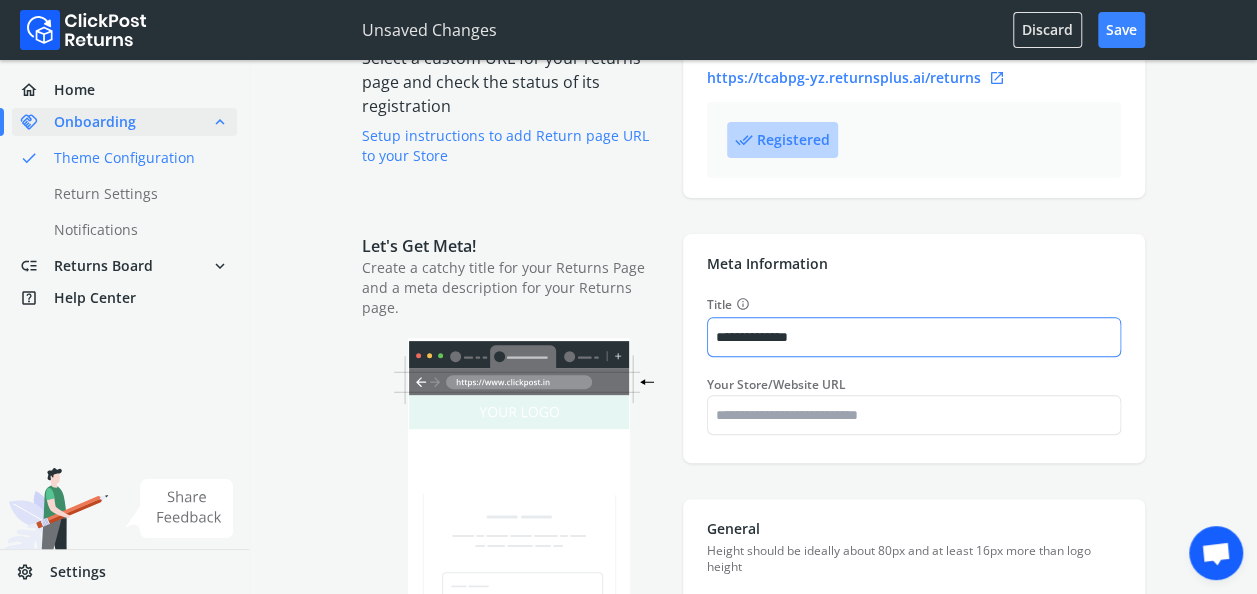 type on "*******" 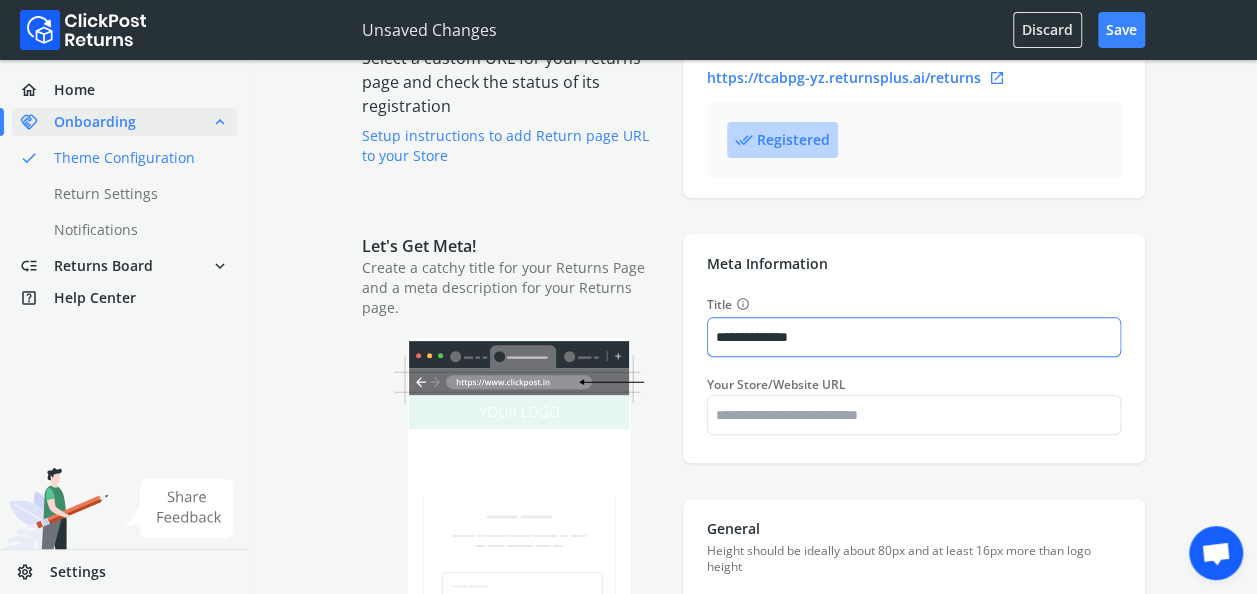 type on "*******" 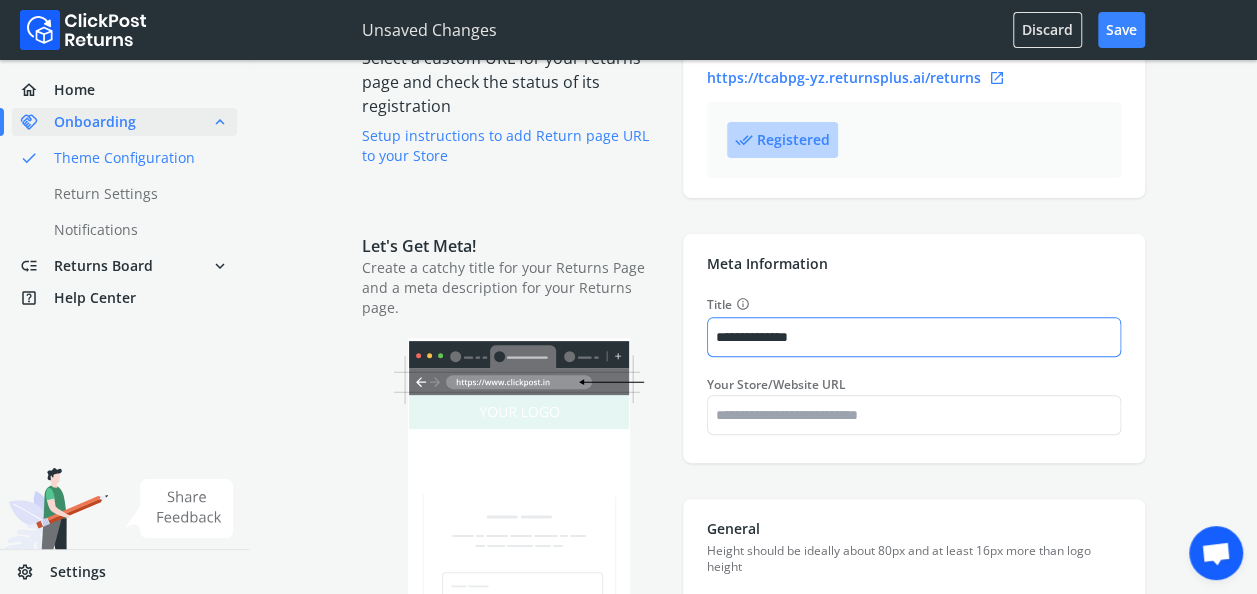 type on "*******" 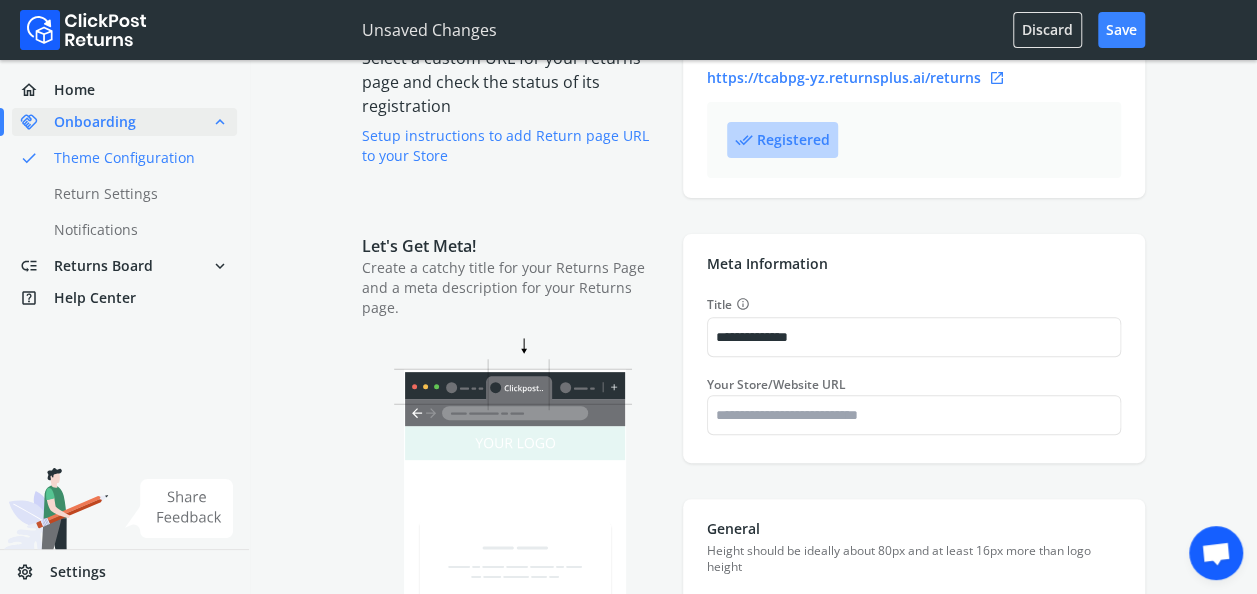 type on "*******" 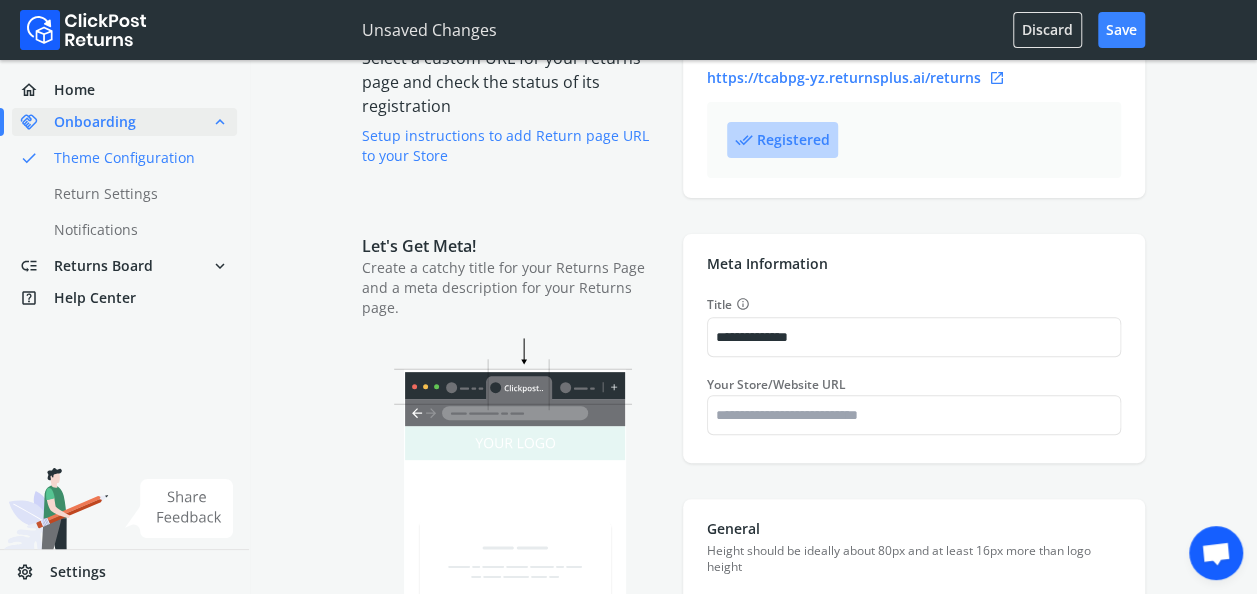 type on "*******" 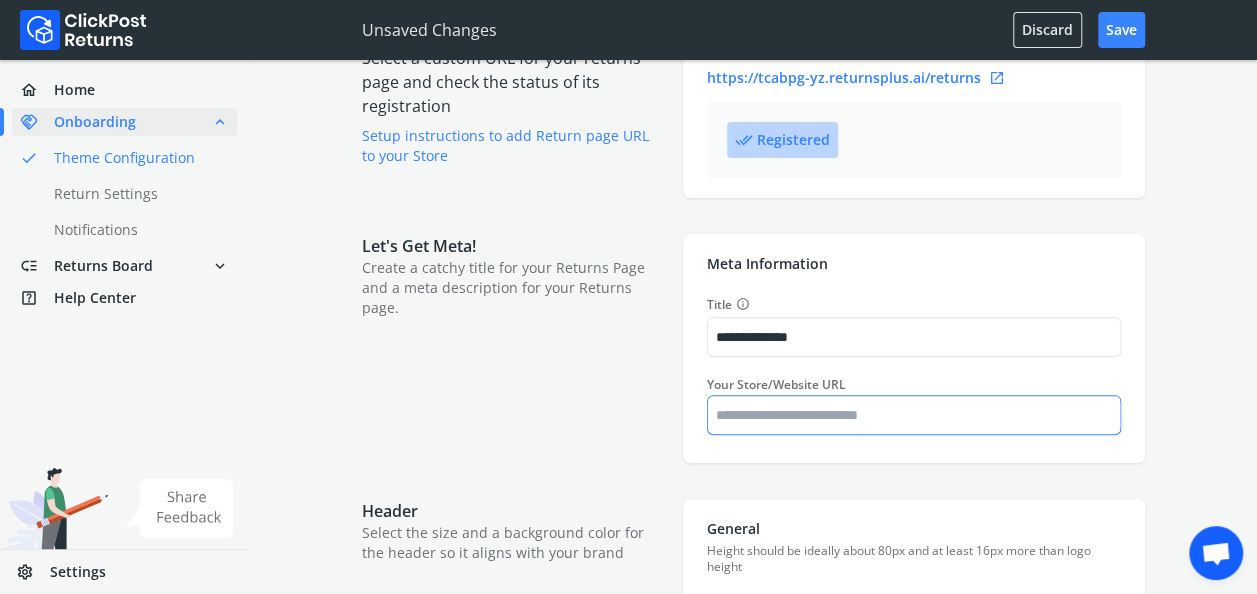 type on "*******" 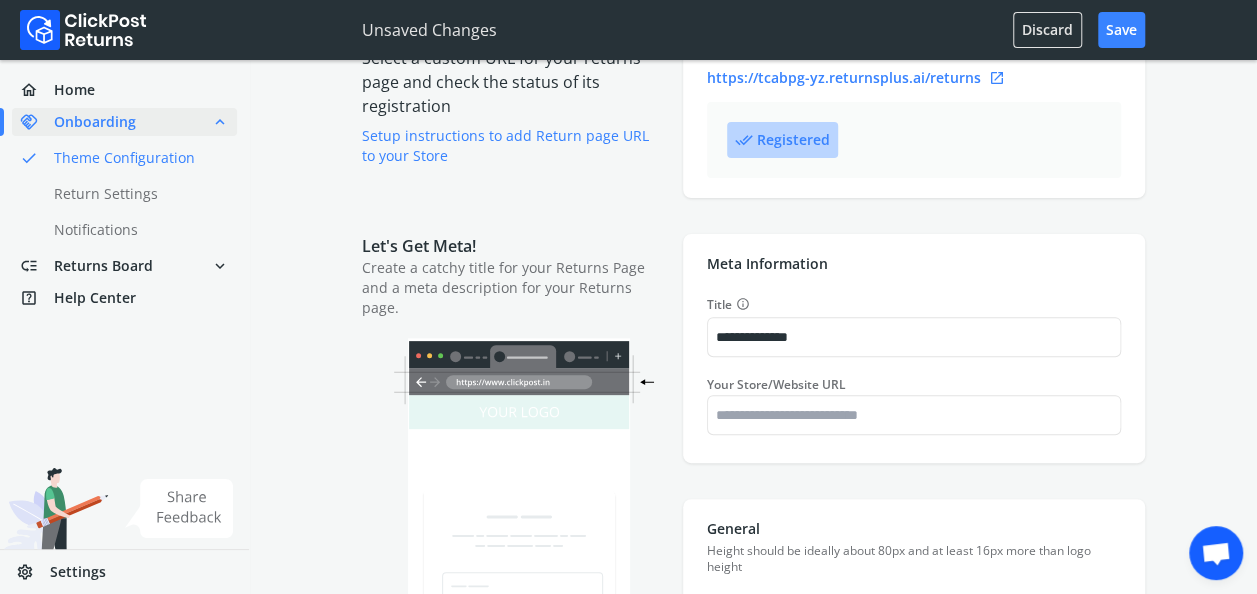 type on "*******" 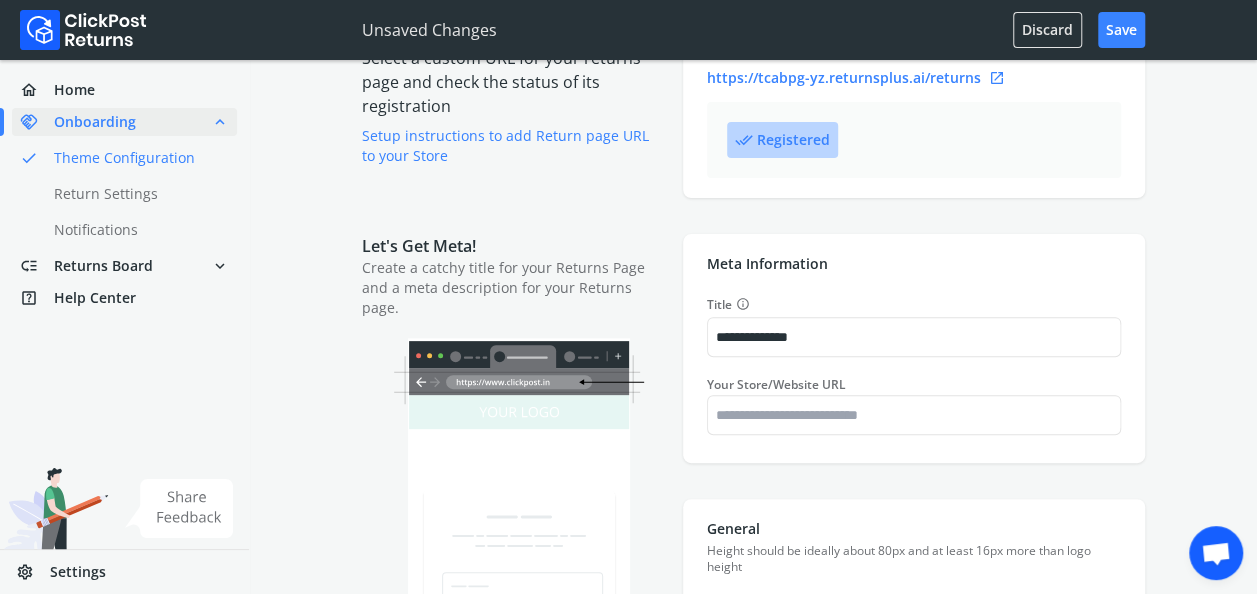 type on "*******" 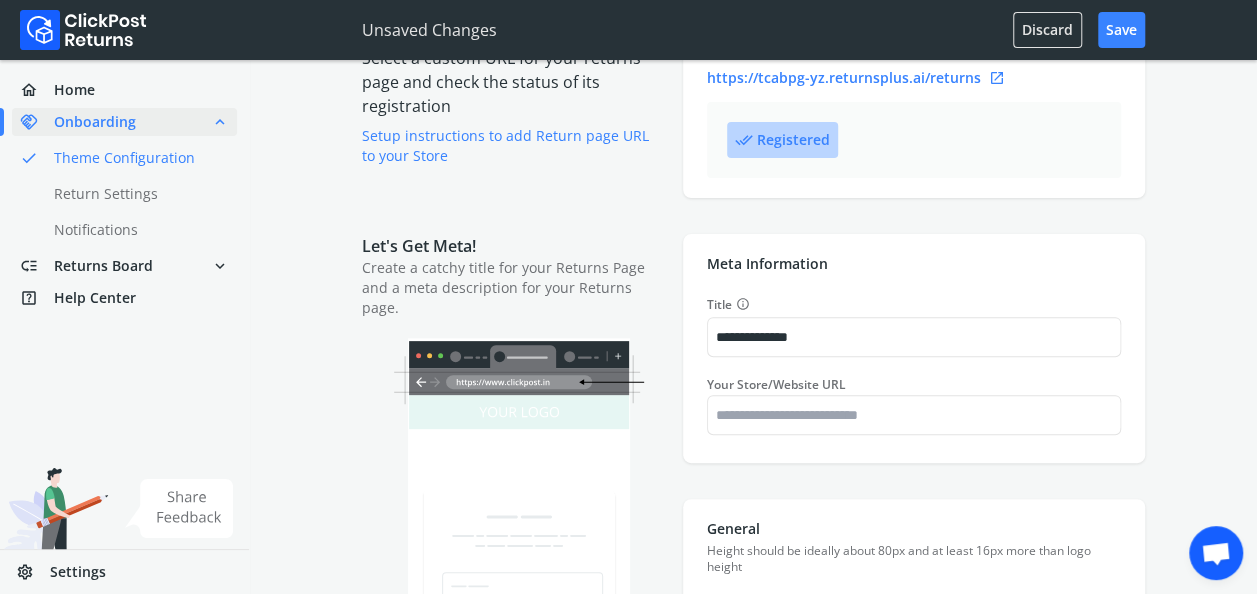 type on "*******" 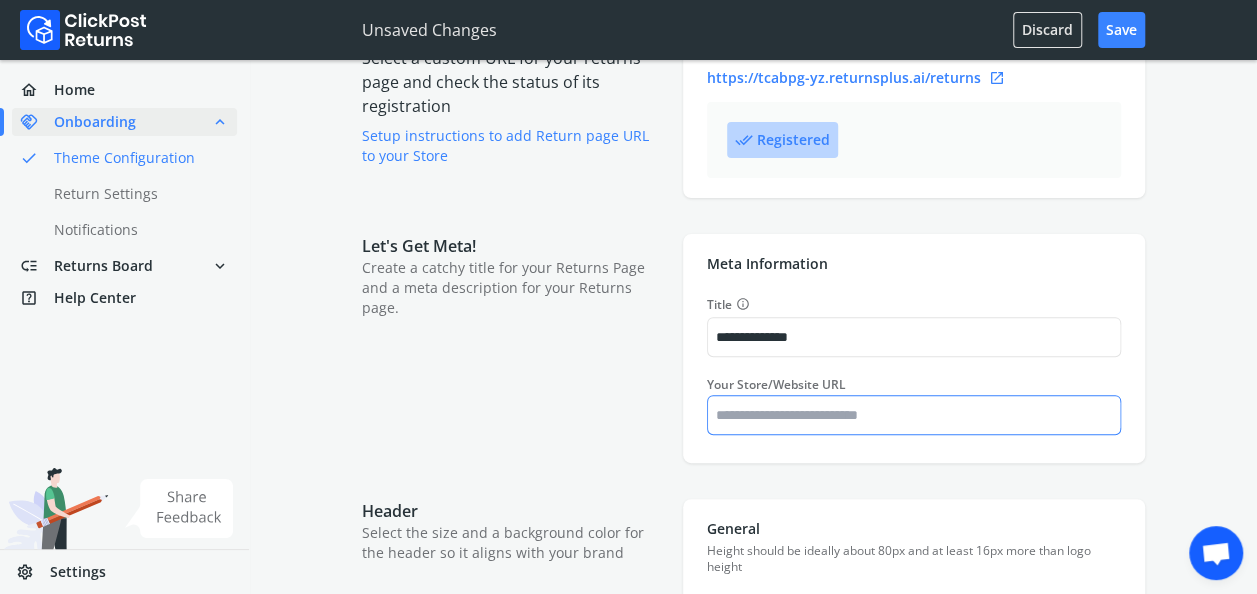 type on "*******" 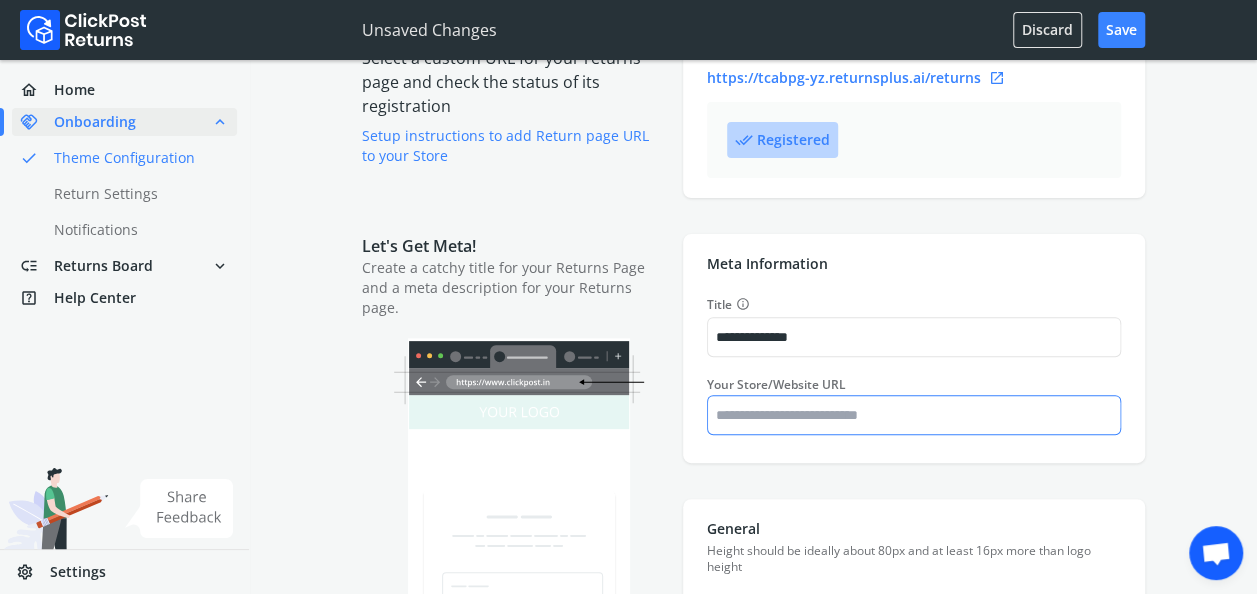 click on "Your Store/Website URL" at bounding box center (914, 415) 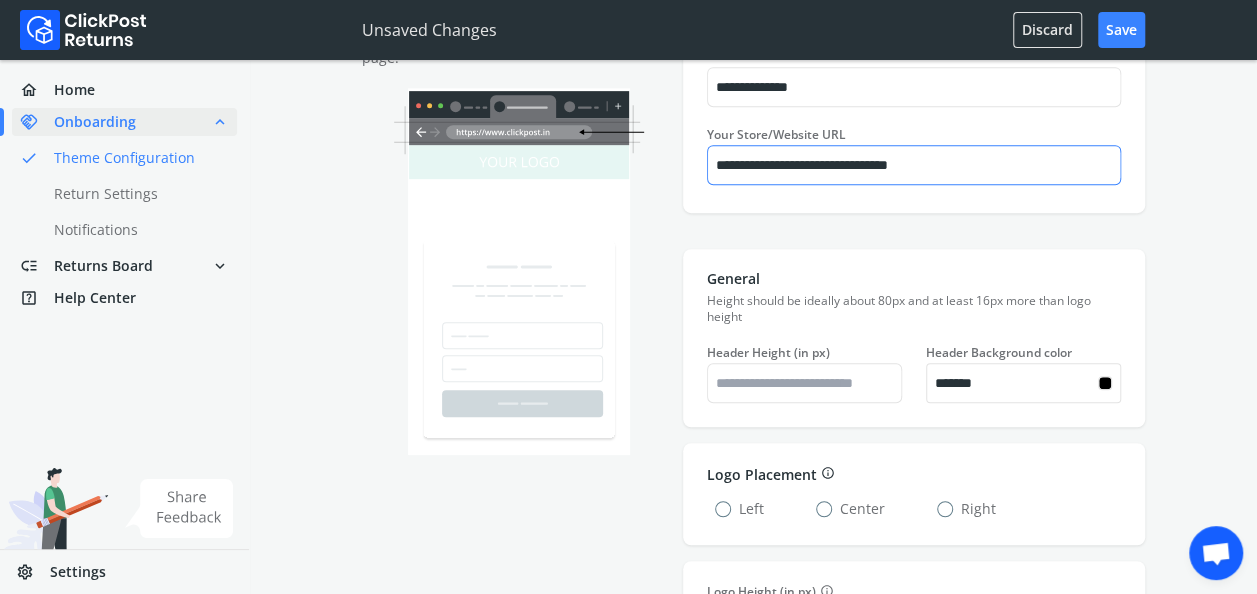 type on "*******" 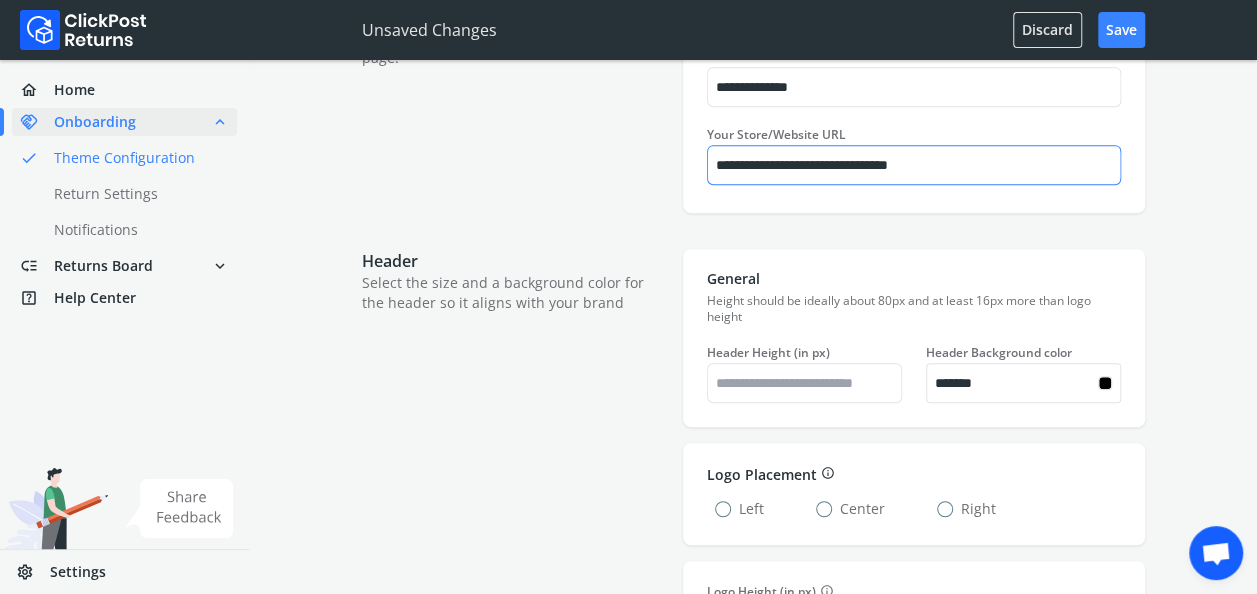 scroll, scrollTop: 422, scrollLeft: 0, axis: vertical 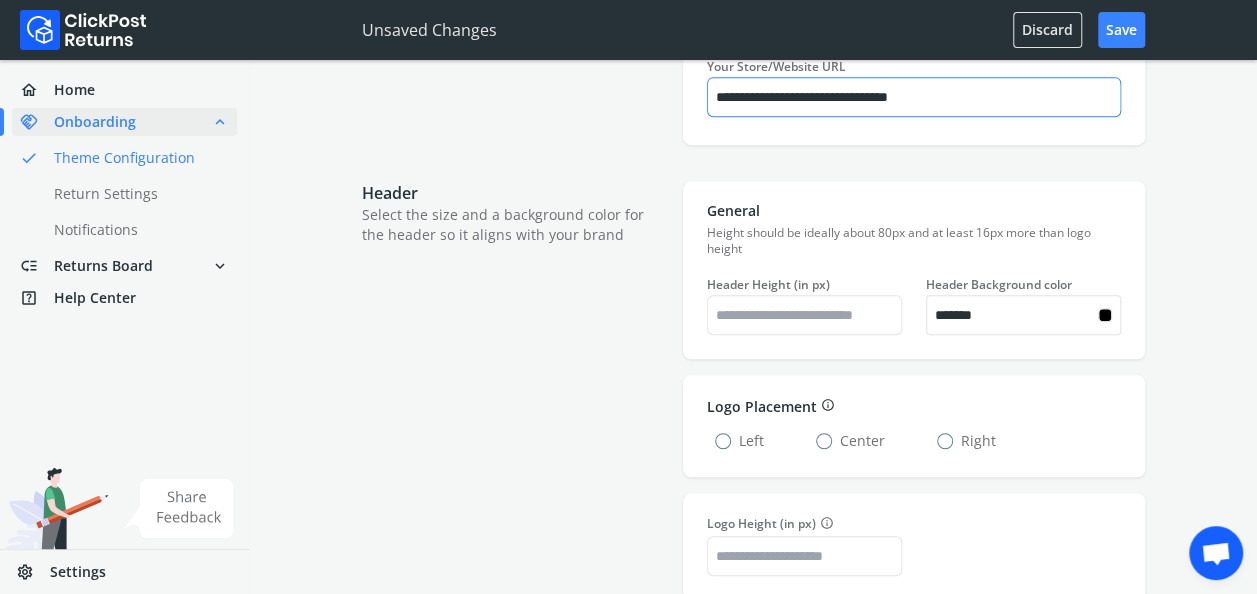 type on "*******" 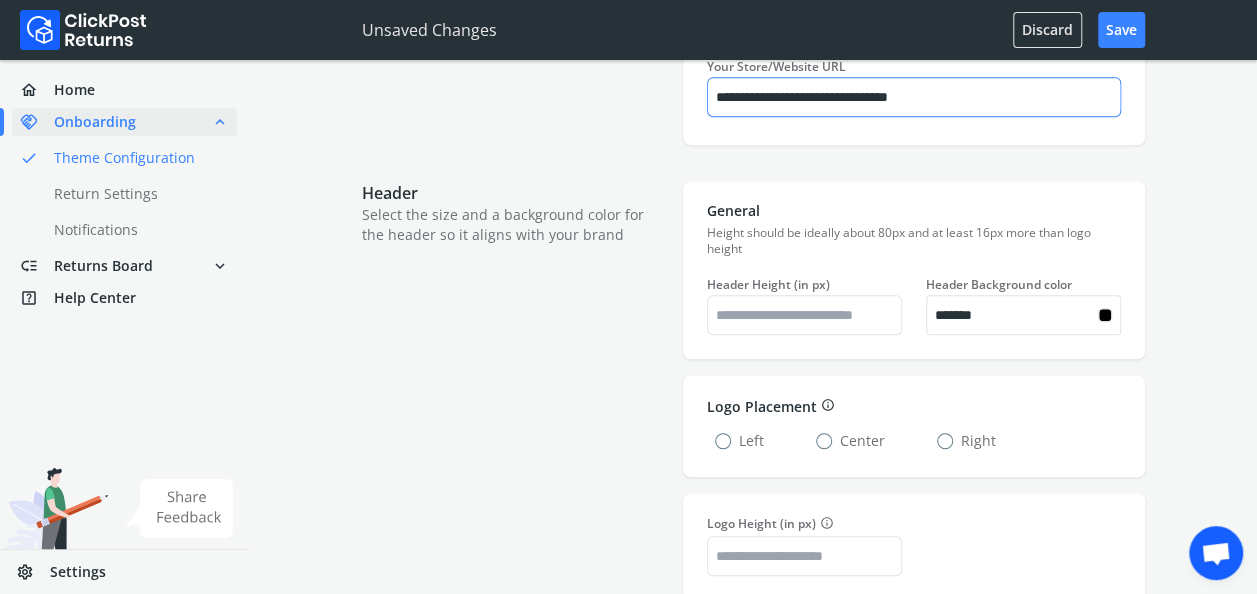 type on "*******" 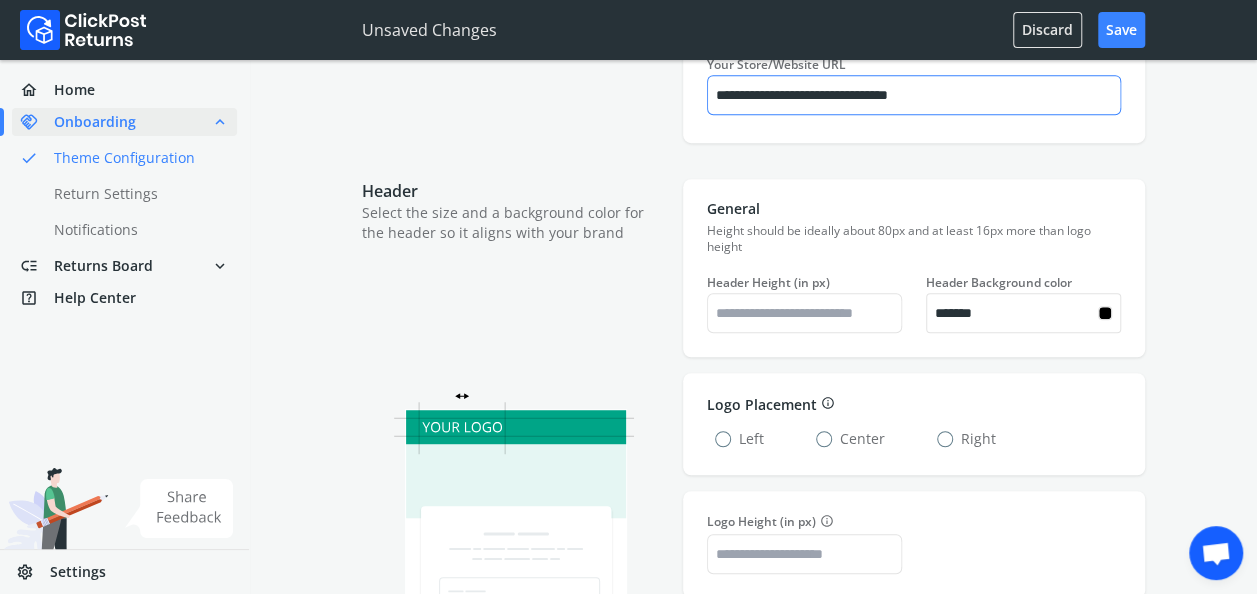 type on "*******" 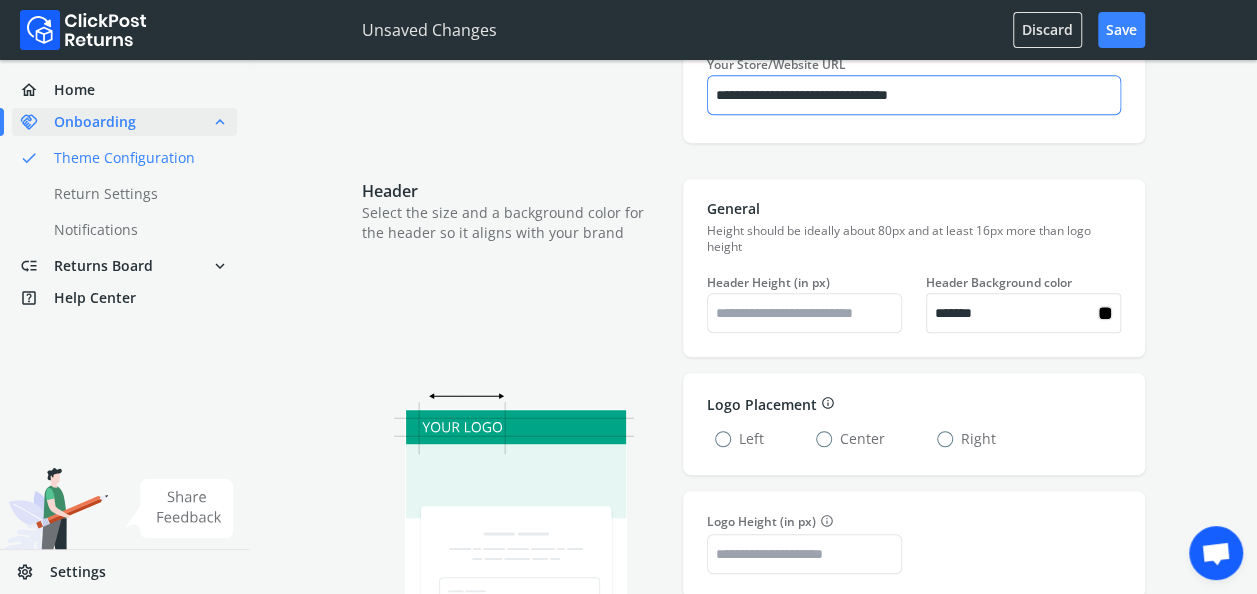 type on "*******" 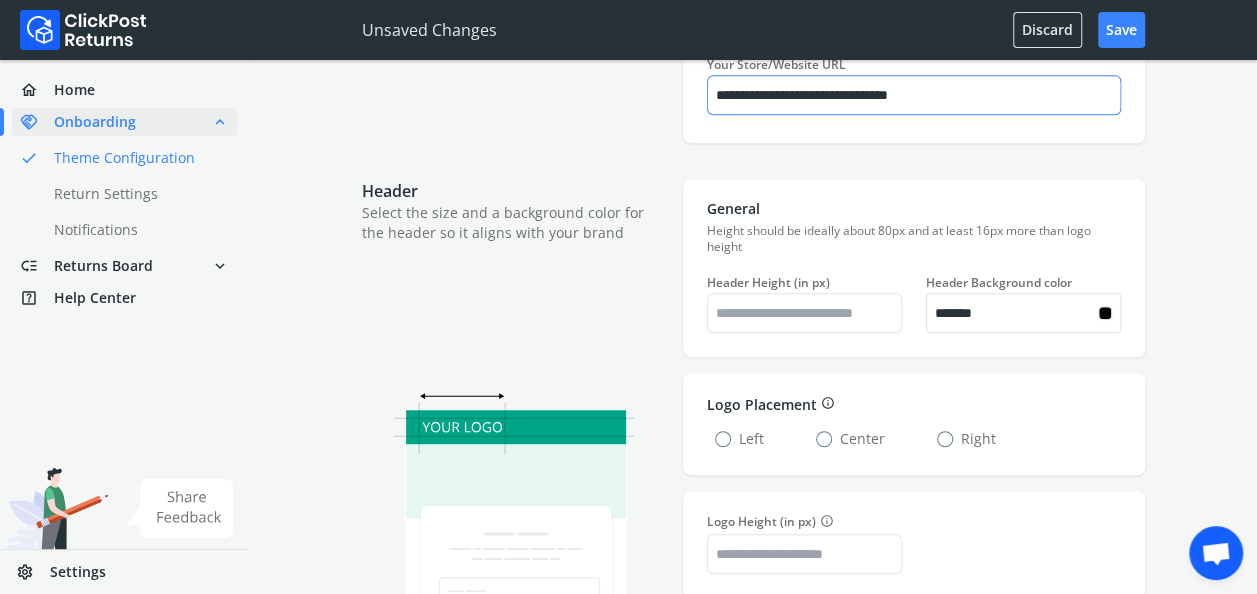 type on "*******" 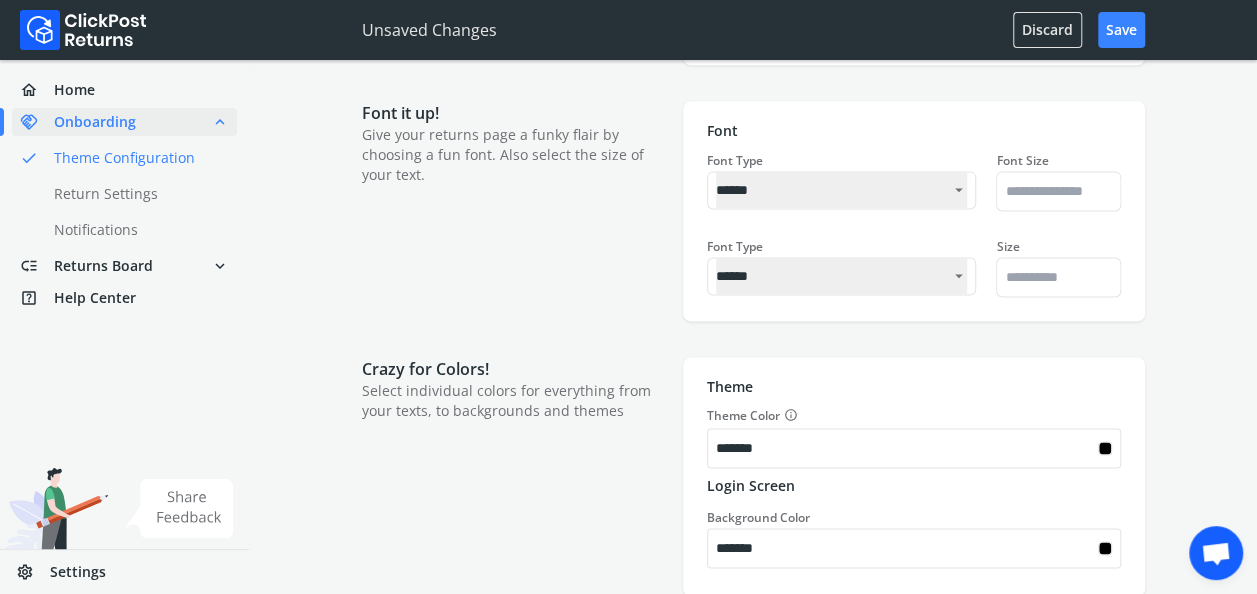 type on "*******" 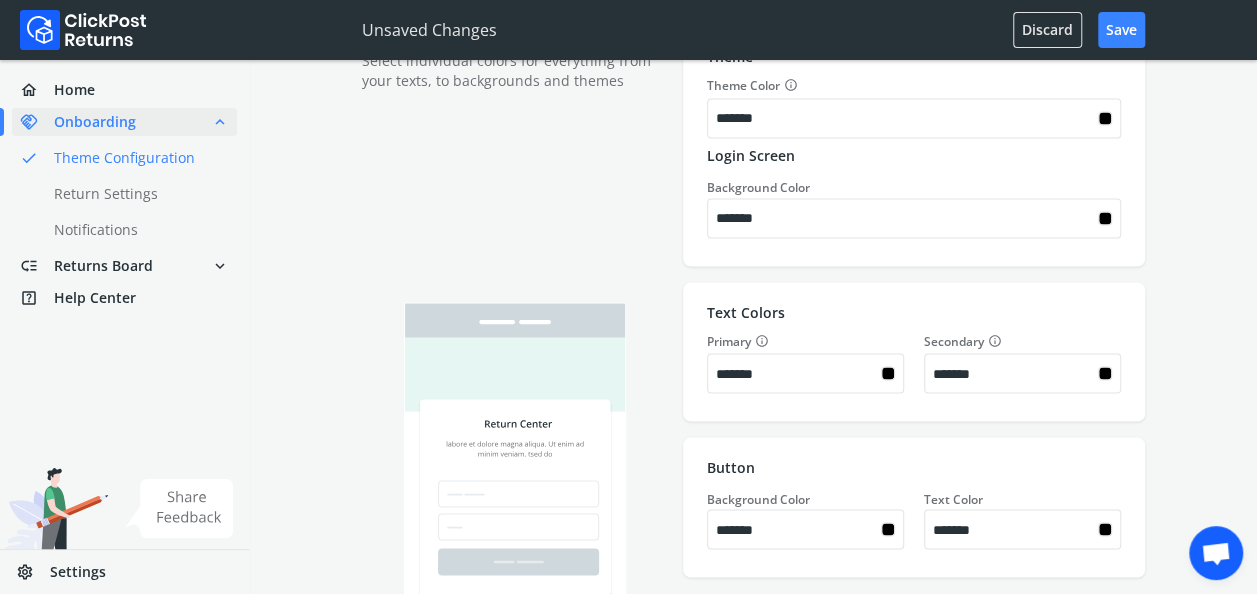 type on "*******" 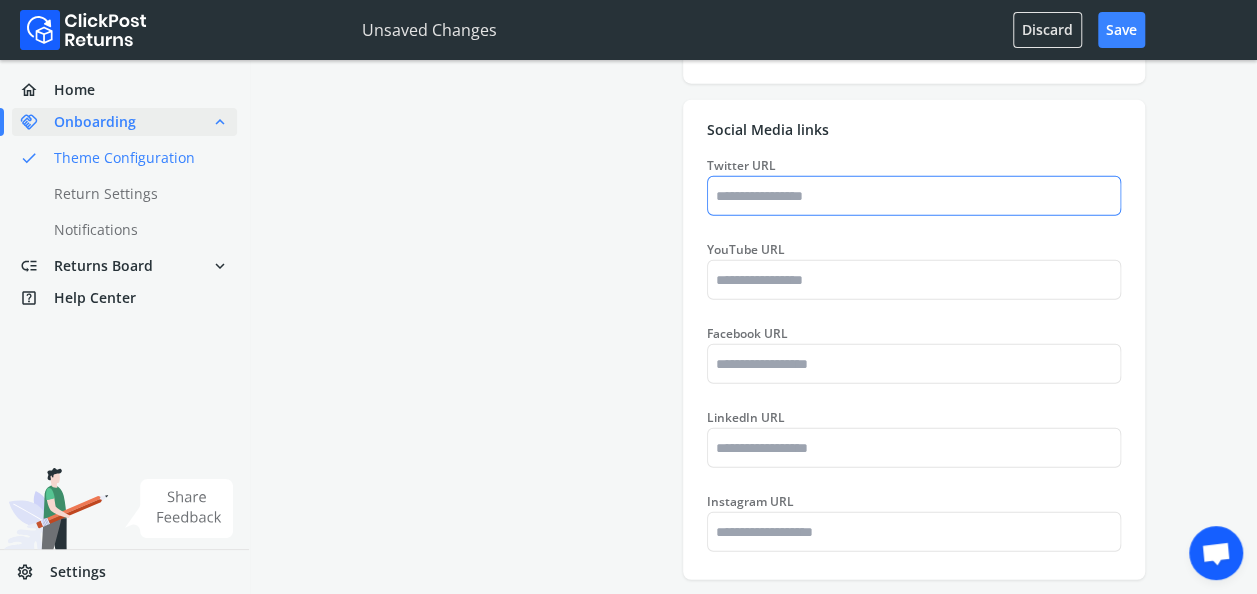 type on "*******" 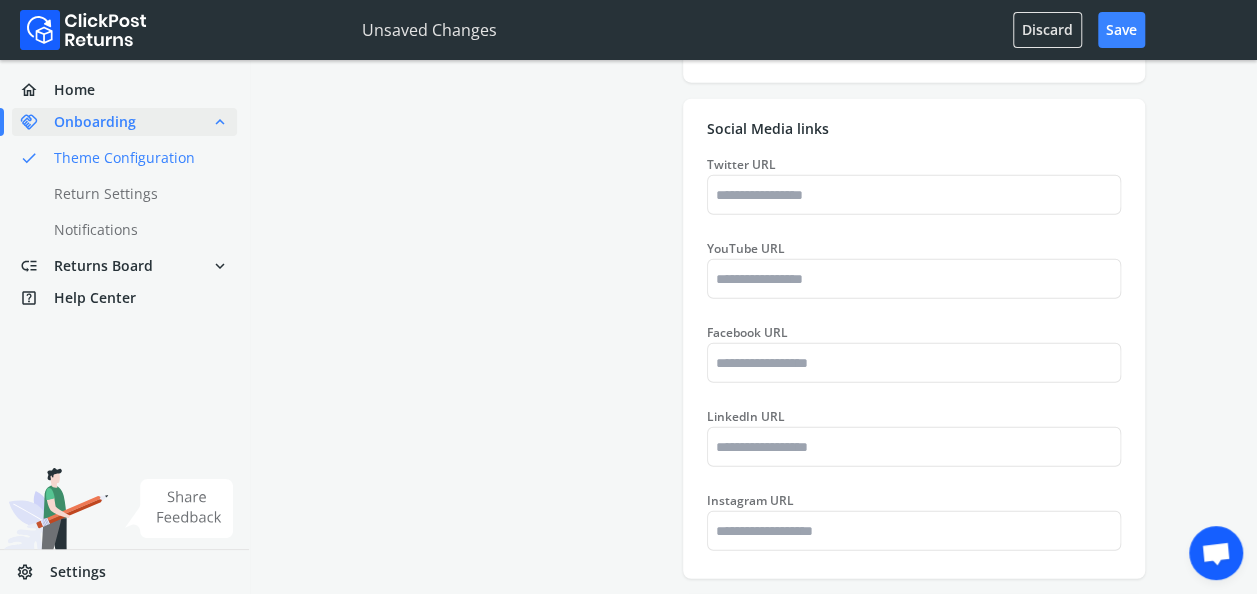 type on "*******" 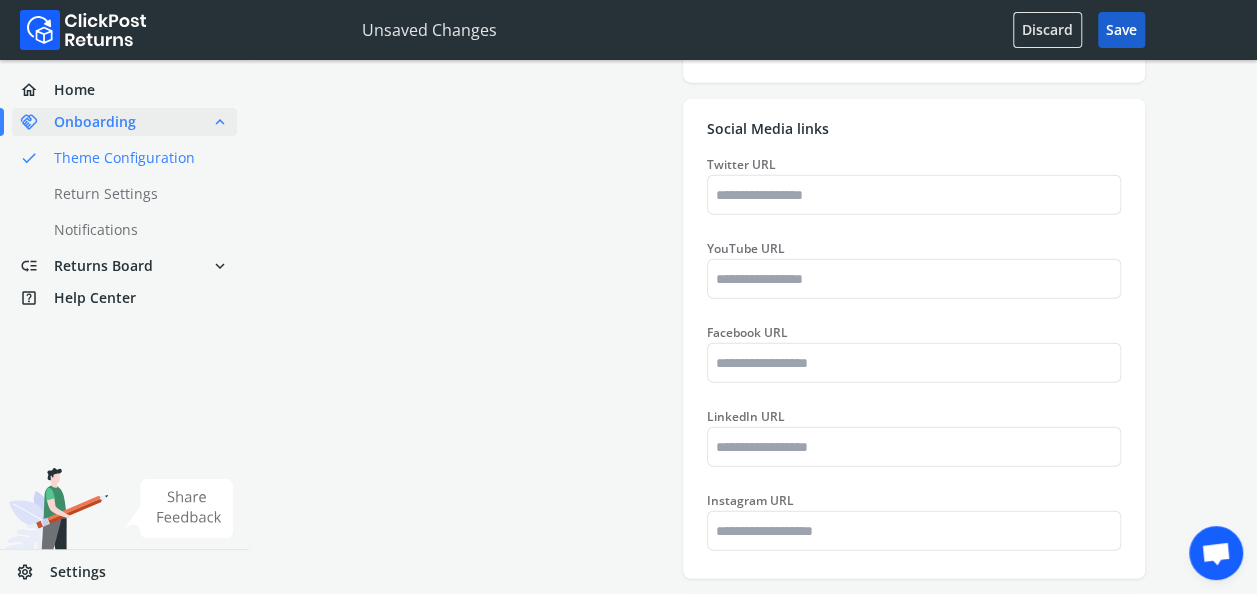 type on "**********" 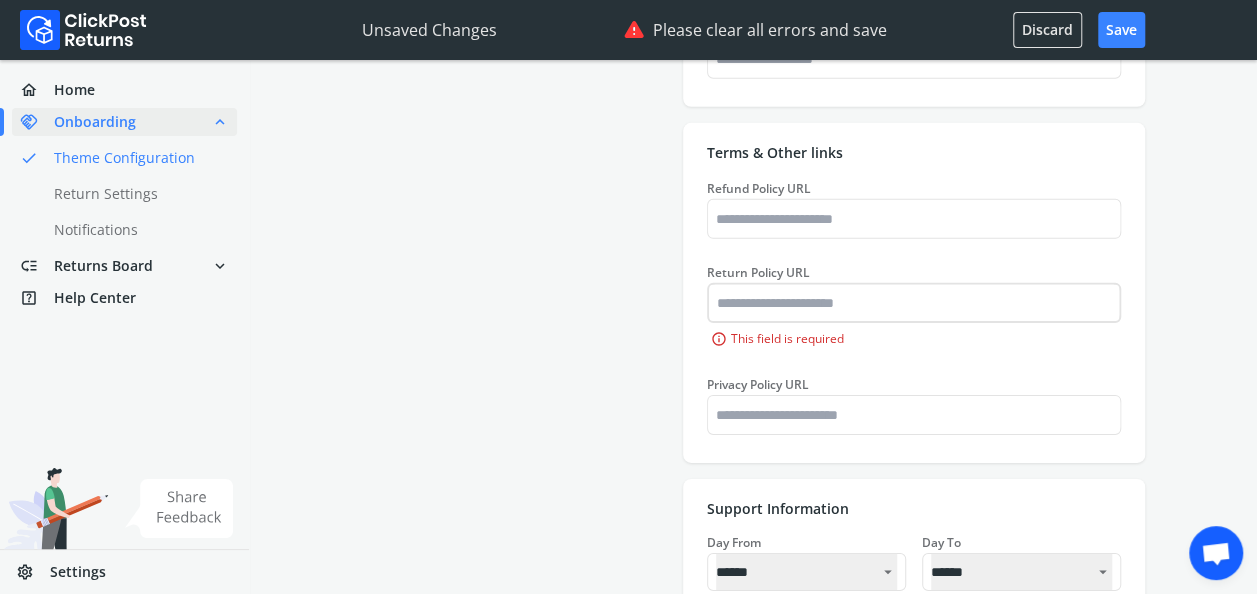 type on "*******" 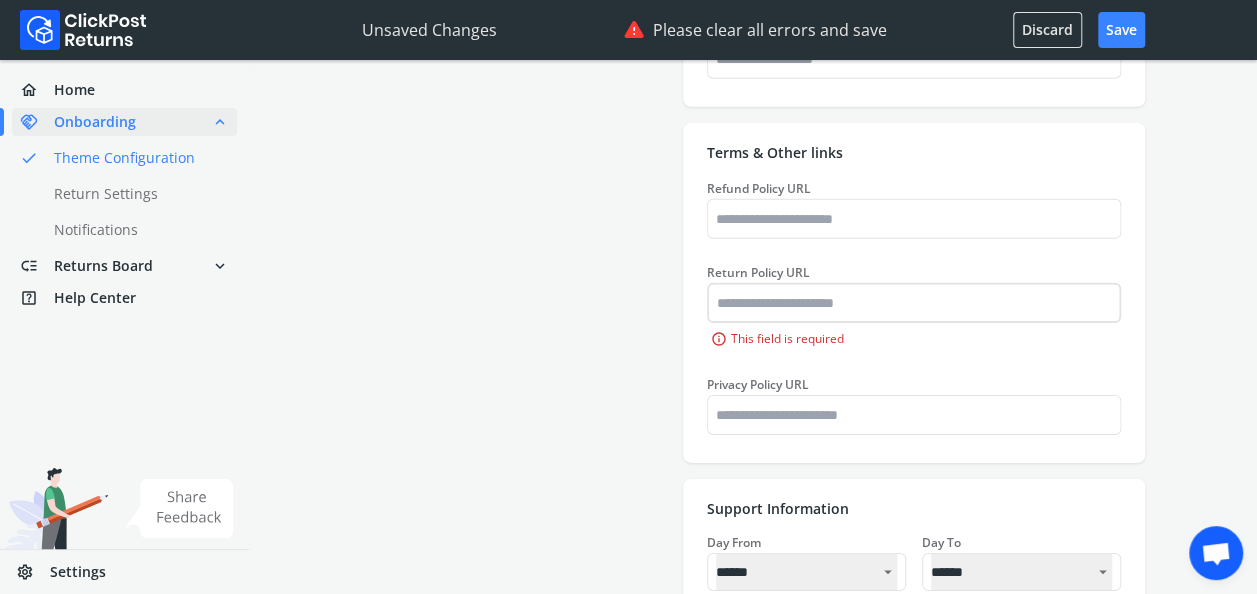 type on "*******" 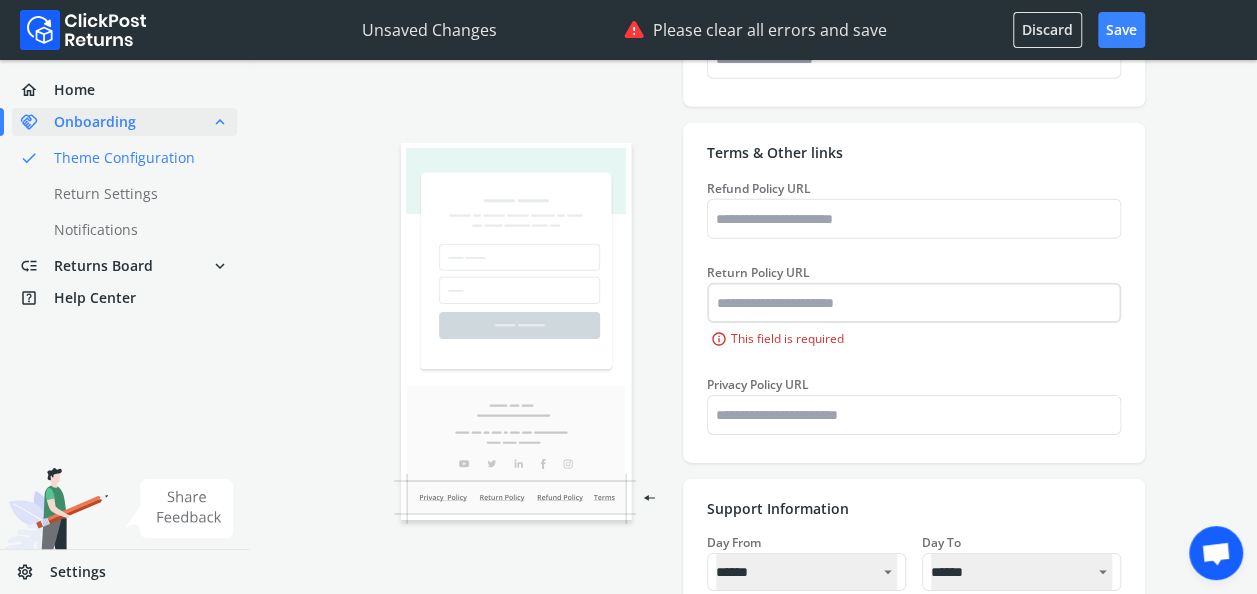 type on "*******" 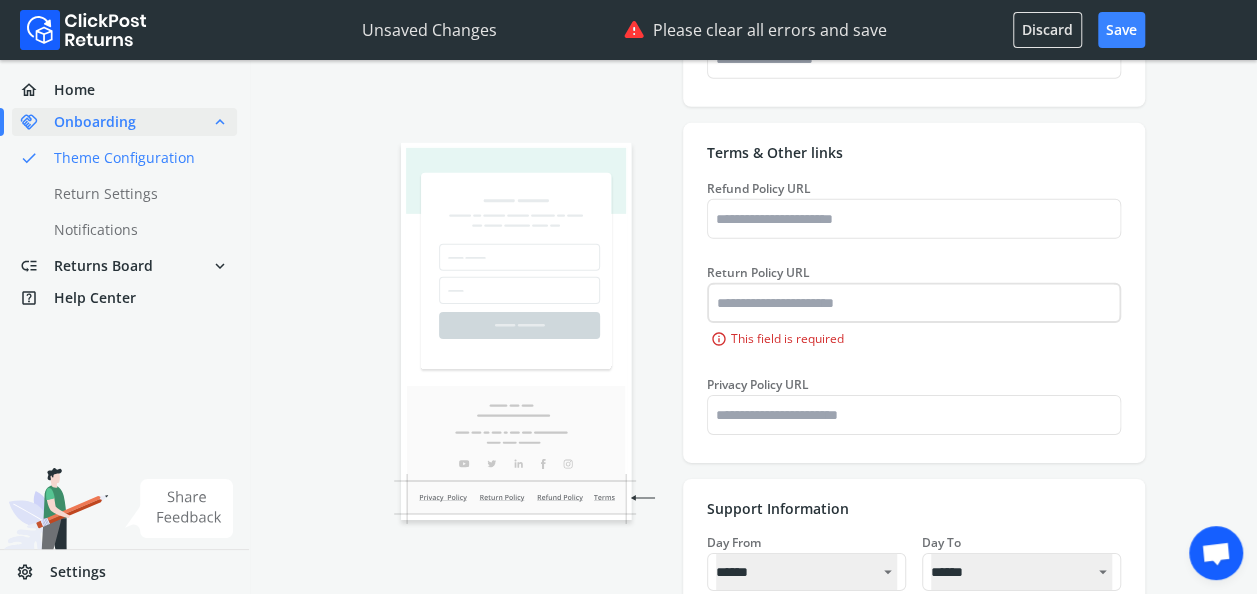 type on "*******" 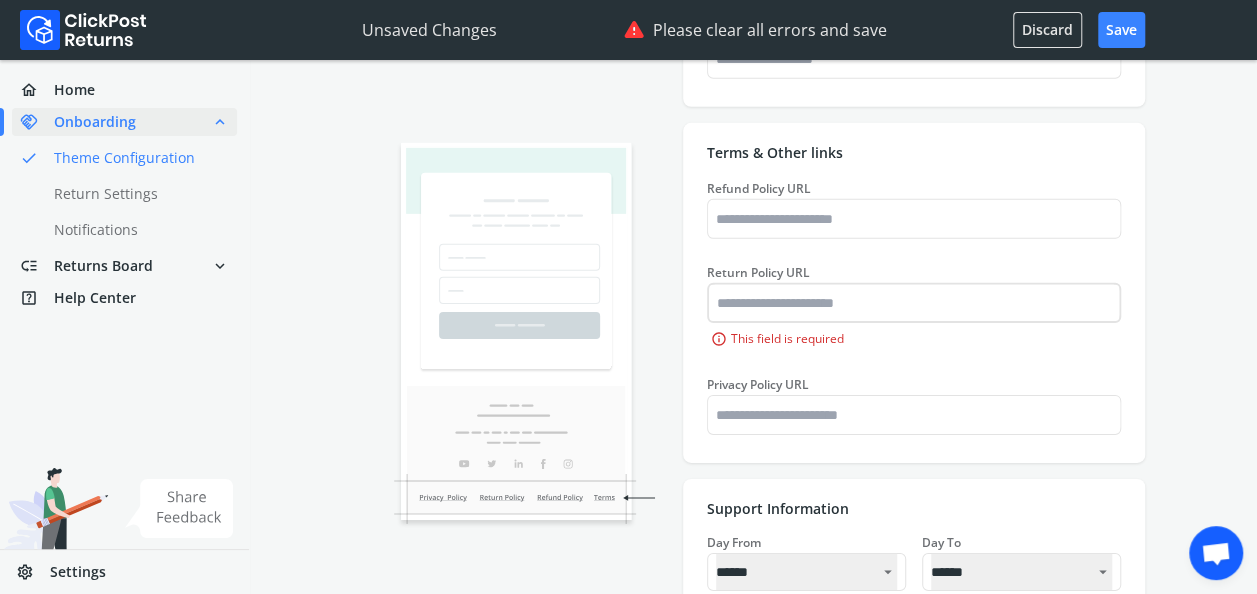 type on "*******" 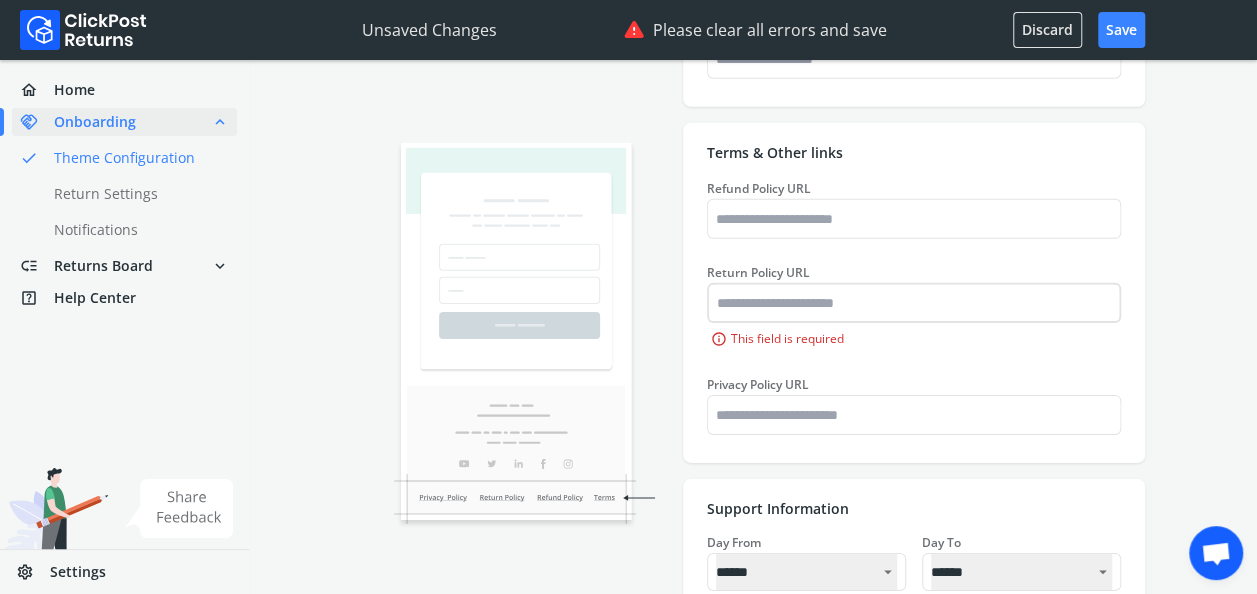 type on "*******" 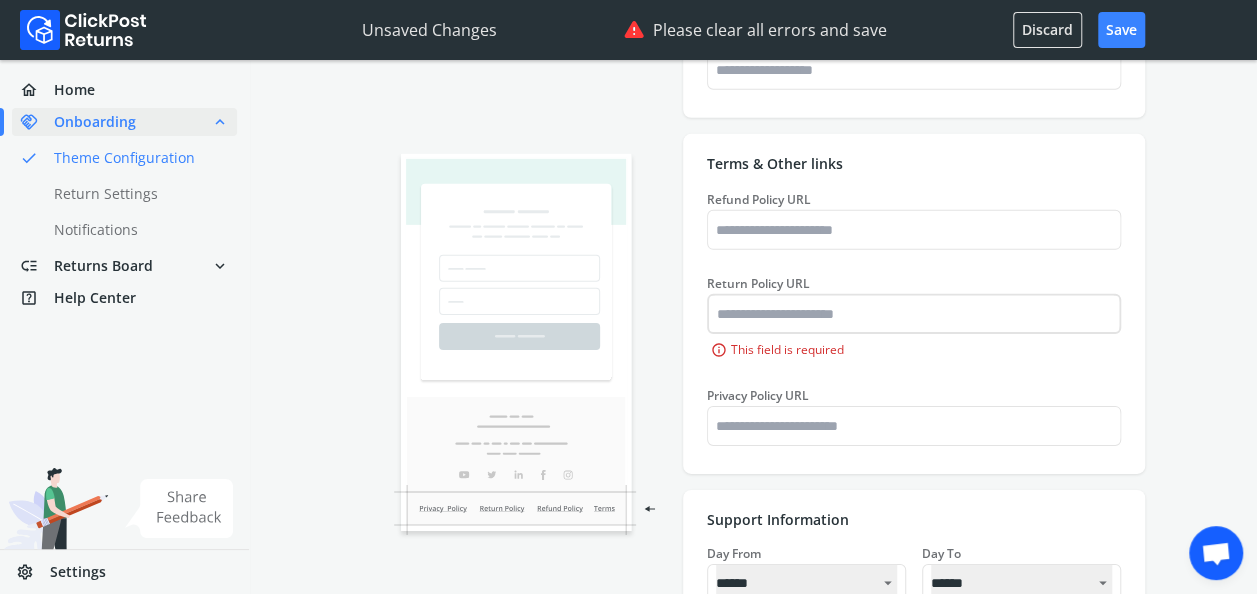 type on "*******" 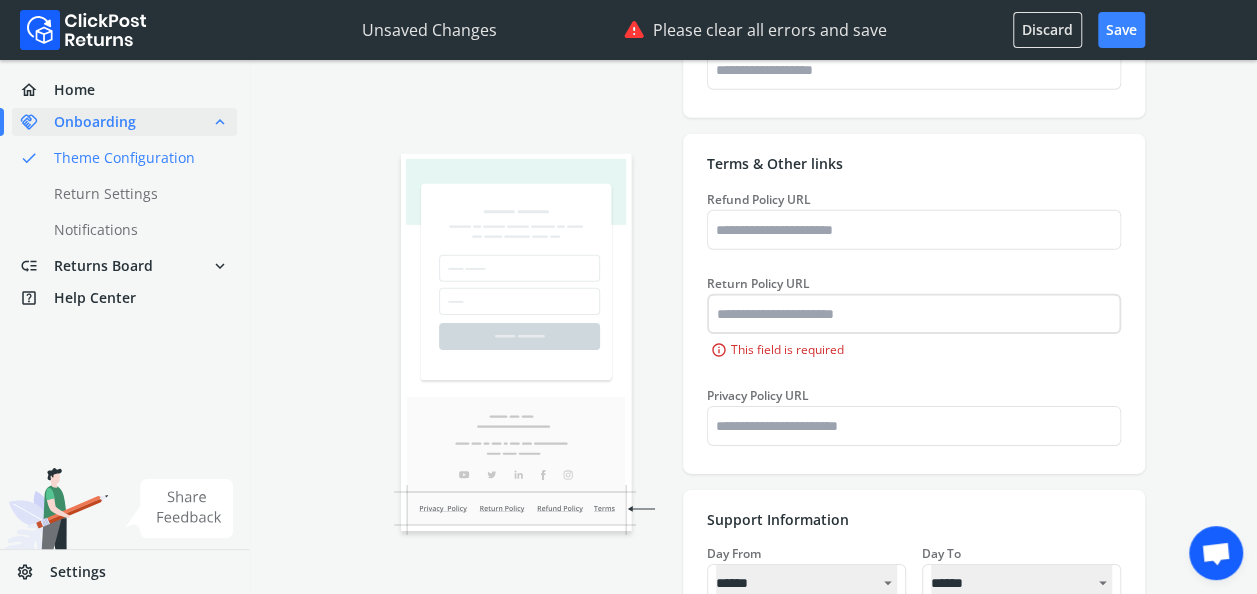 type on "*******" 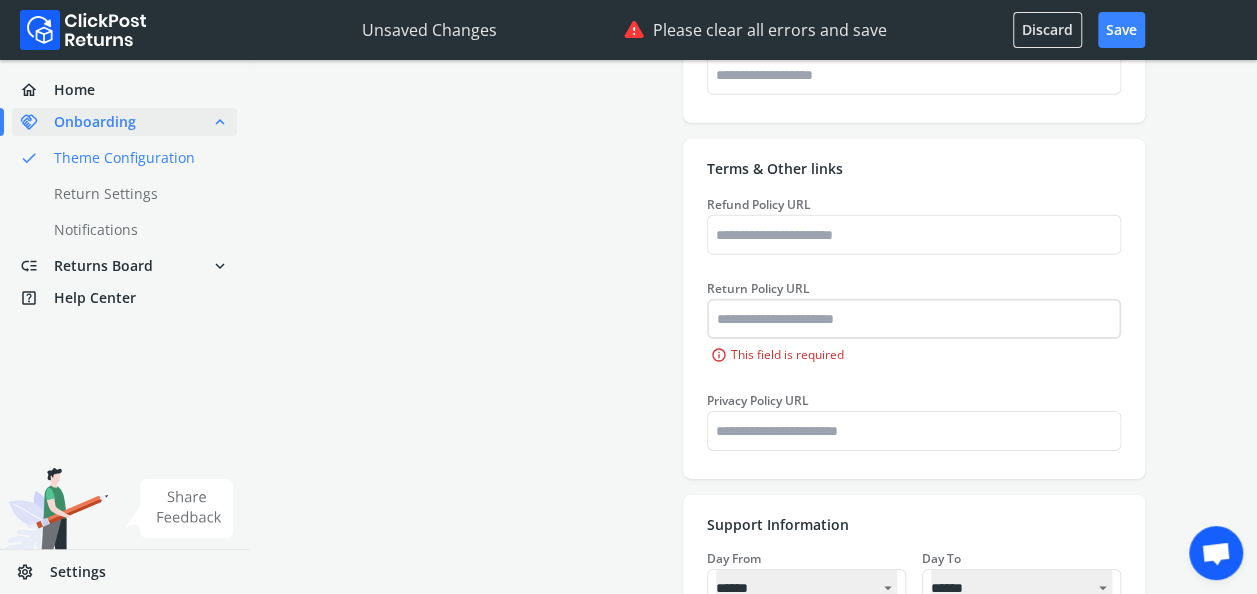scroll, scrollTop: 2992, scrollLeft: 0, axis: vertical 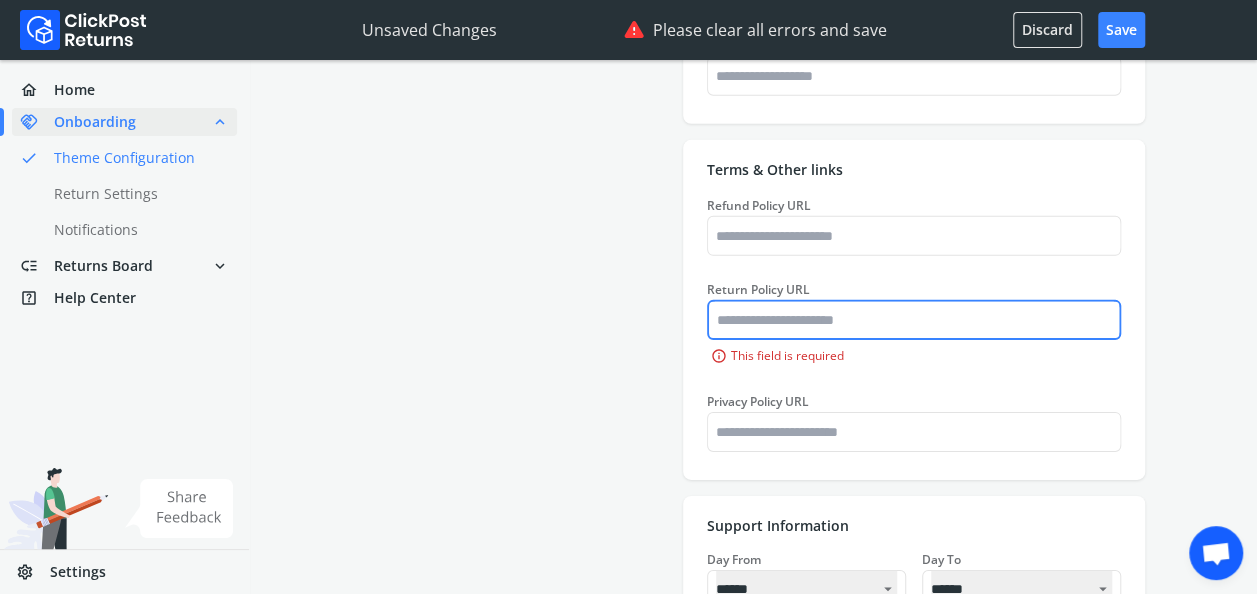 type on "*******" 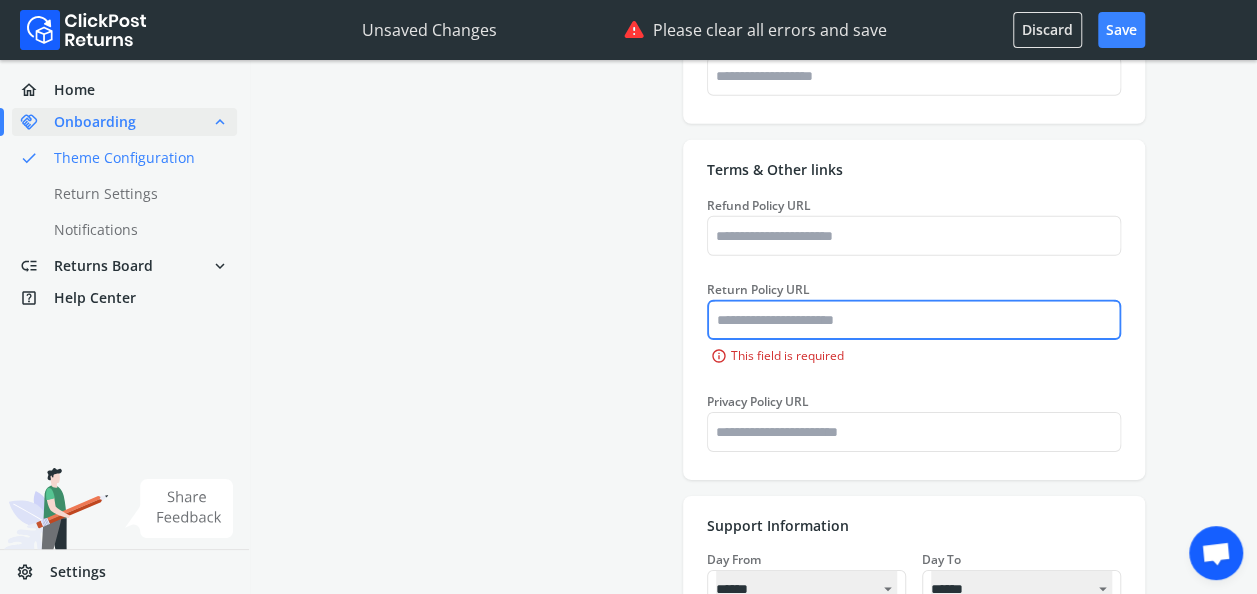 type on "*******" 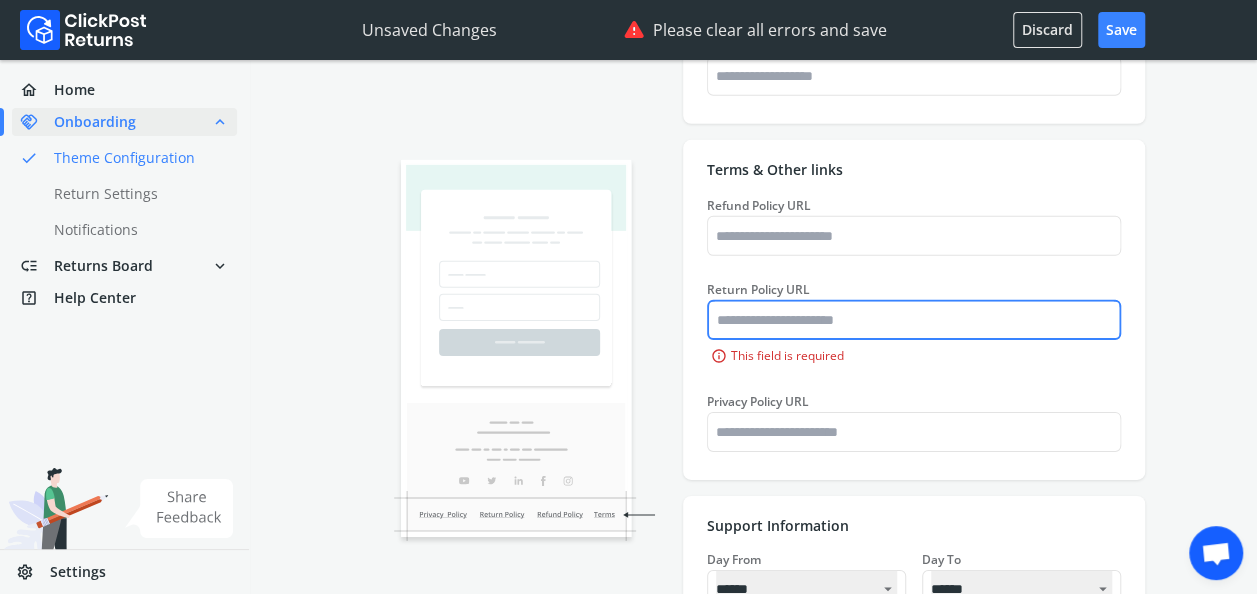 click on "Return Policy URL" at bounding box center [914, 320] 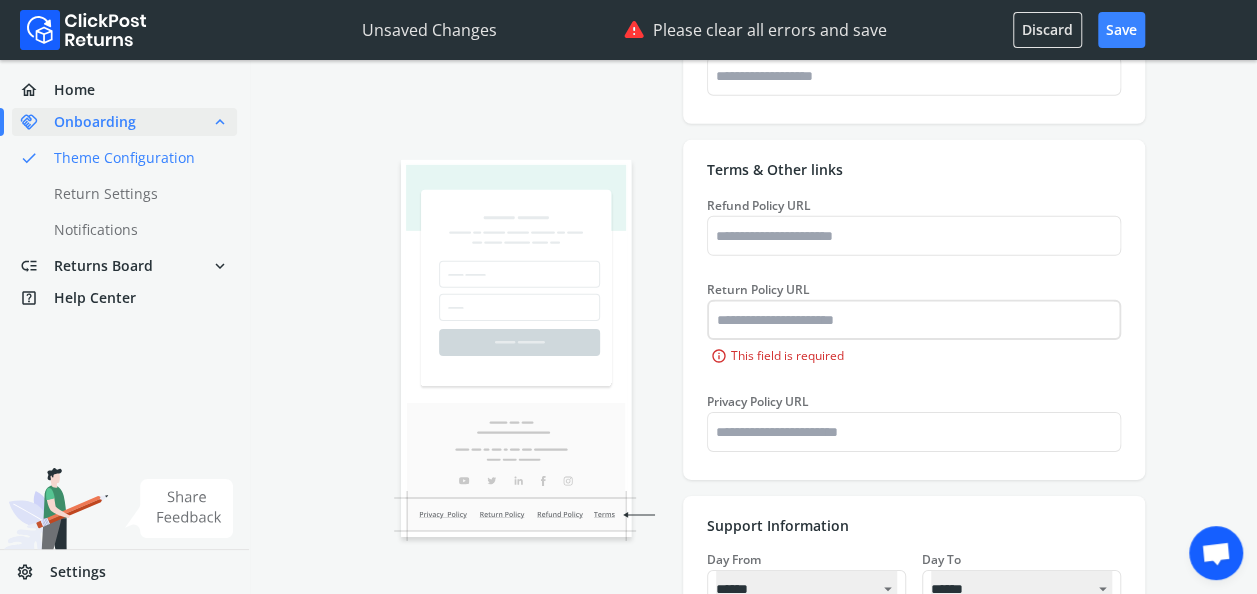 type on "*******" 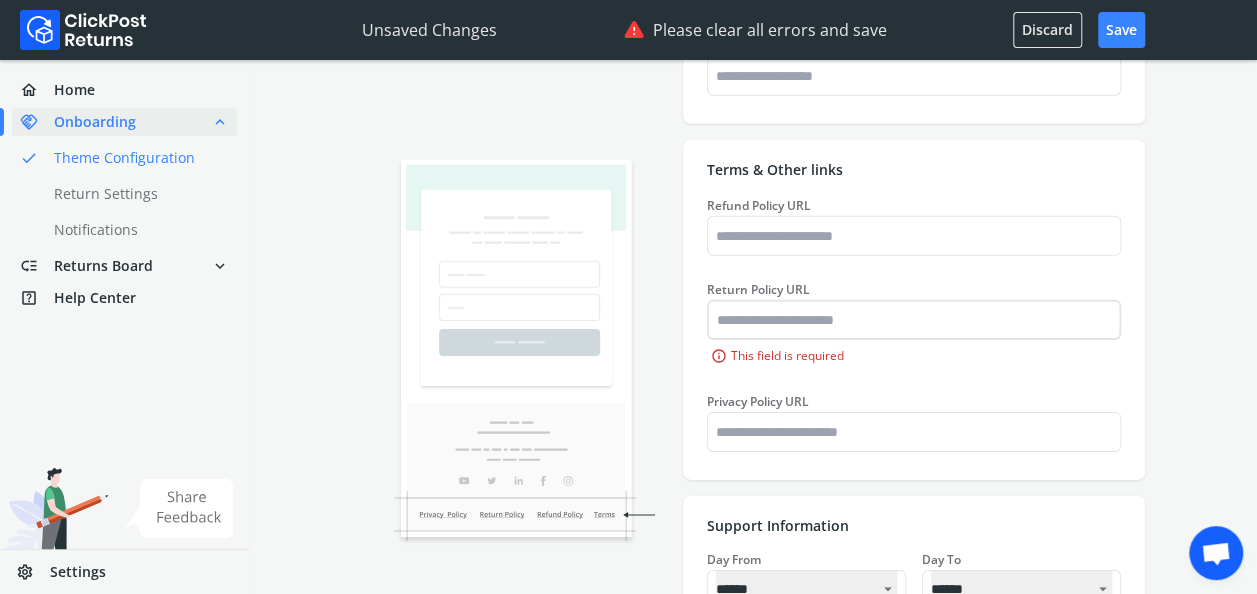 type on "*******" 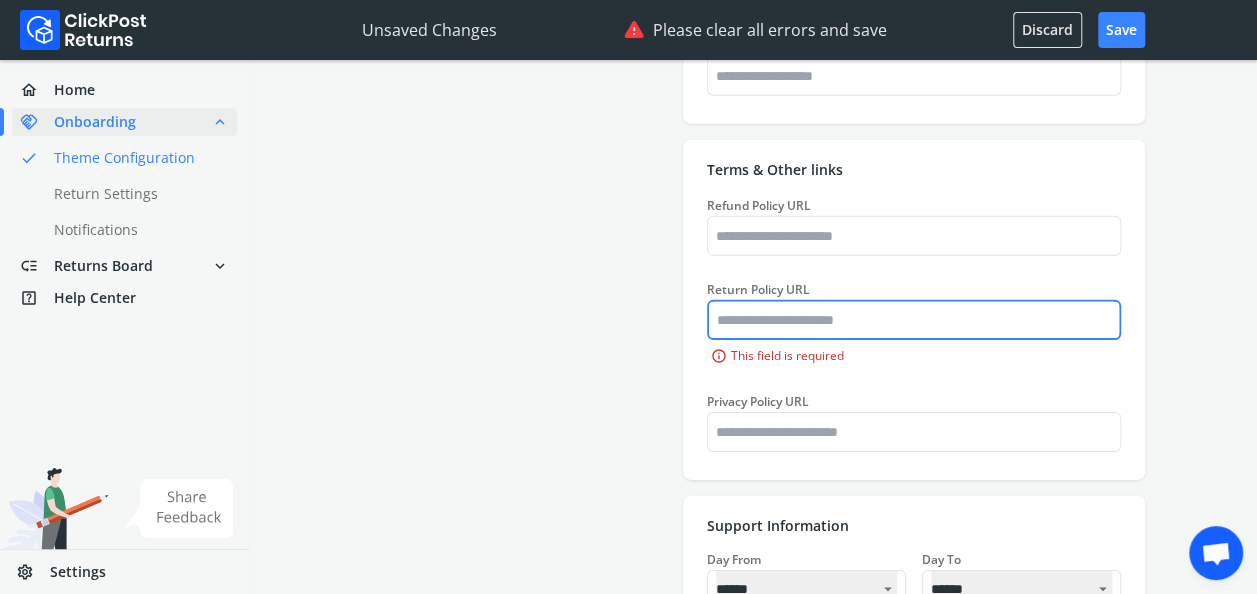 type on "*******" 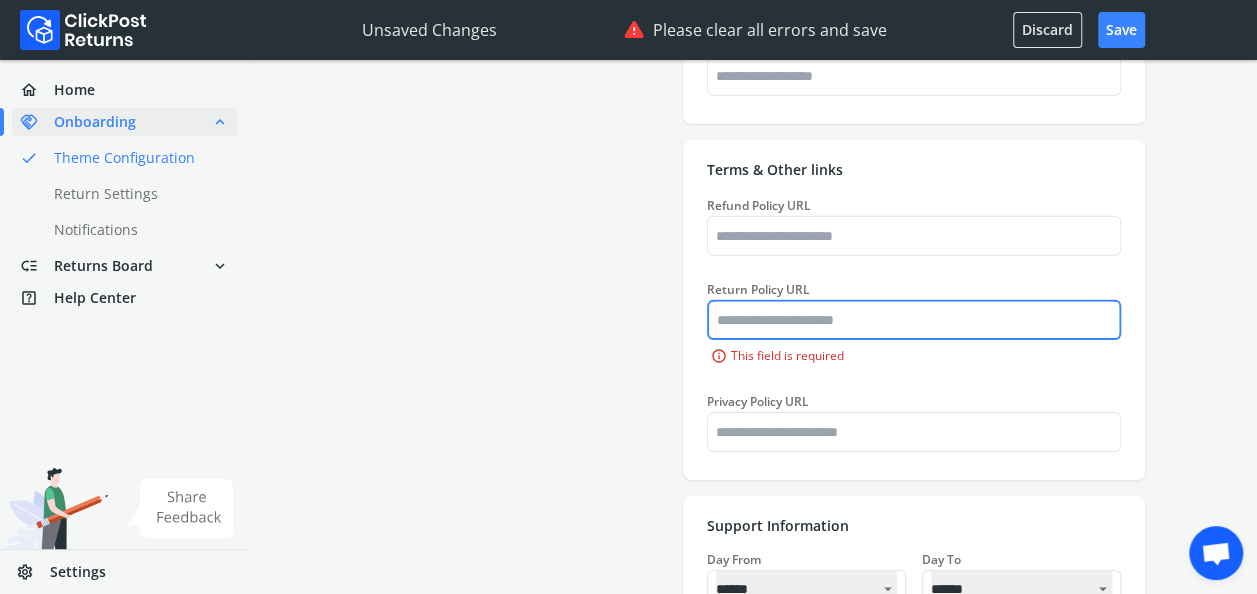 type on "*******" 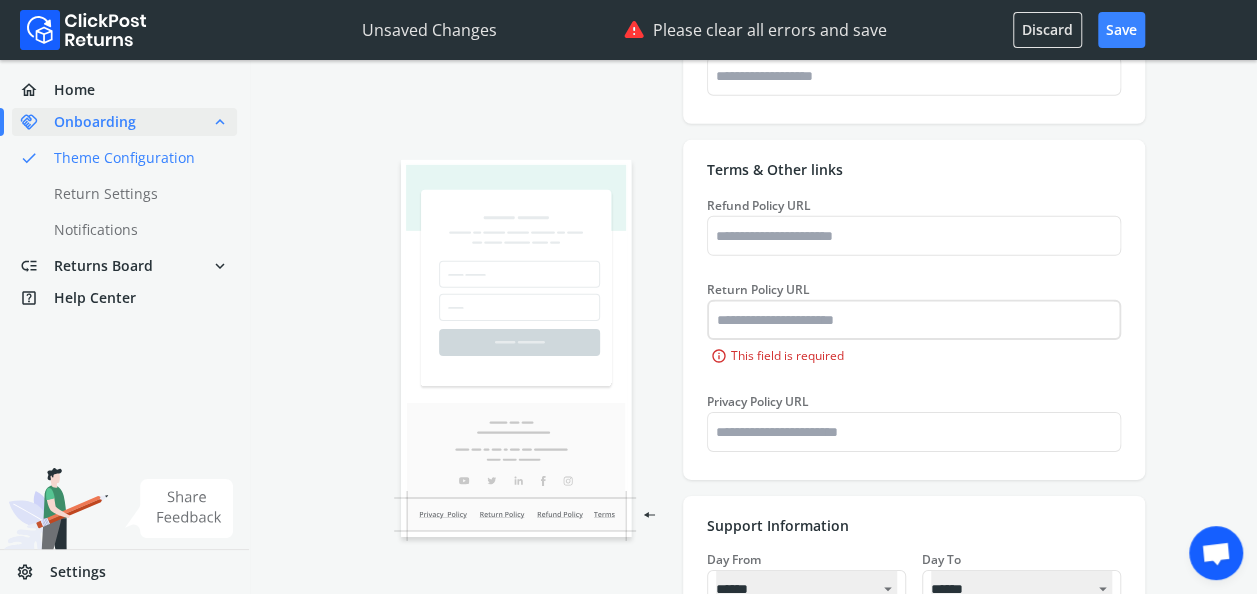 type on "*******" 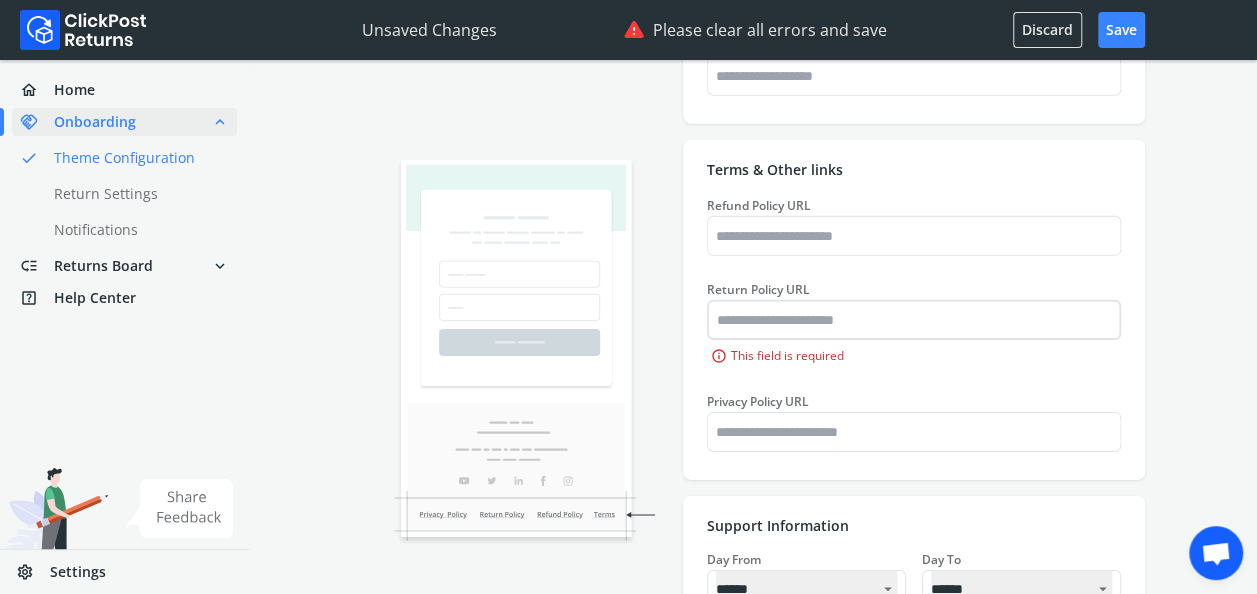 type on "*******" 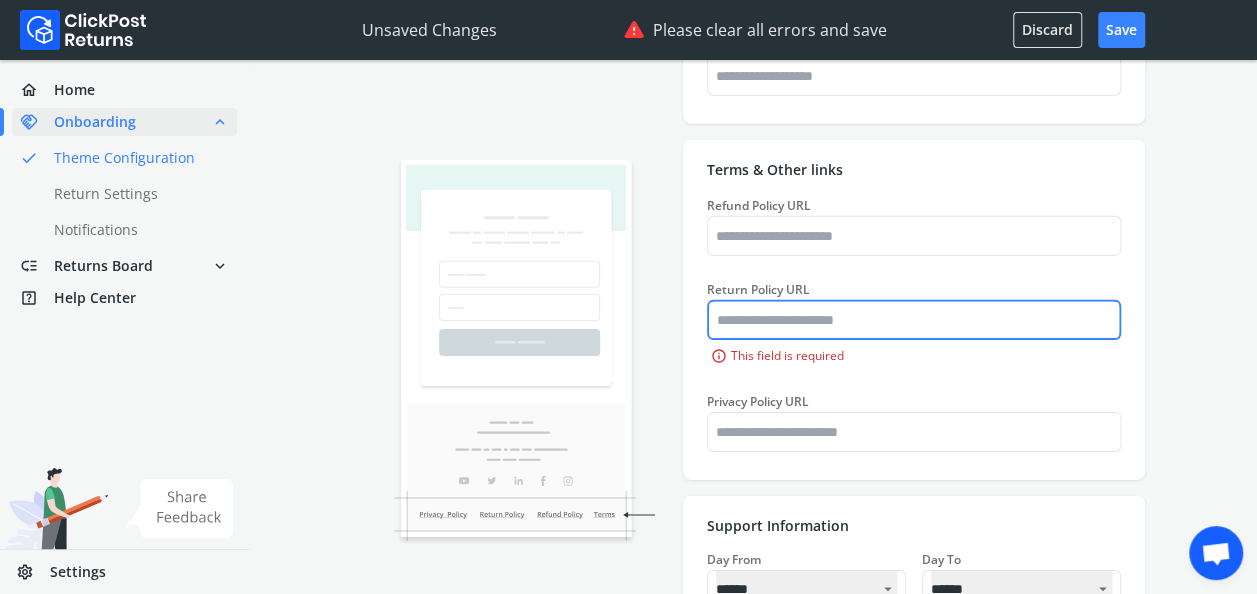 type on "*******" 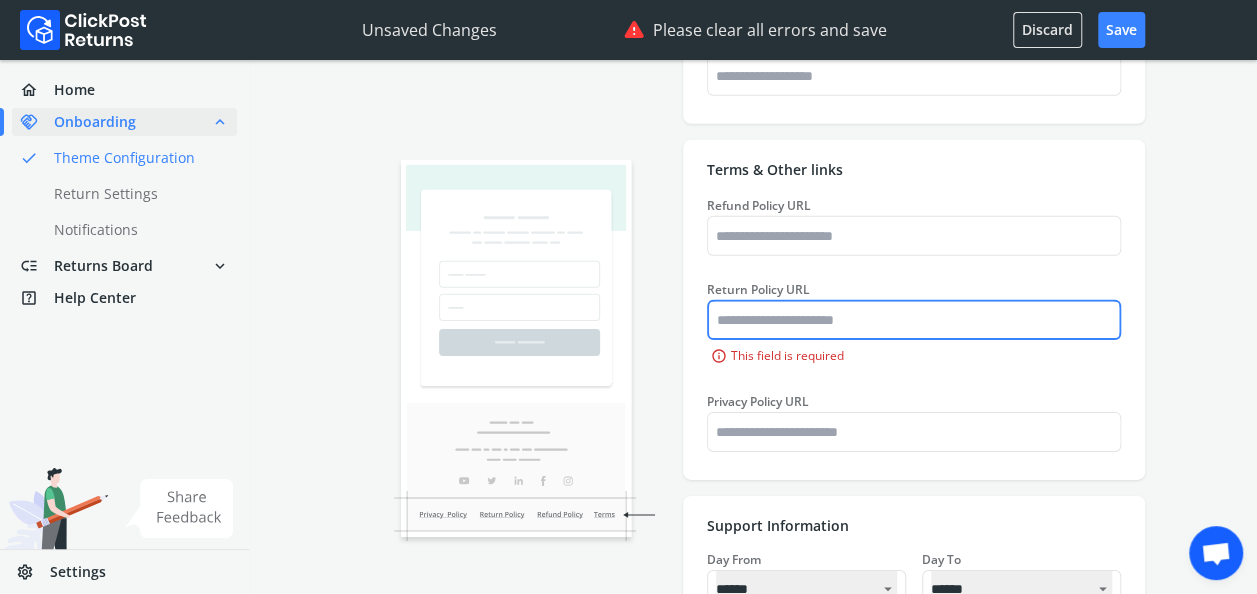 type on "*******" 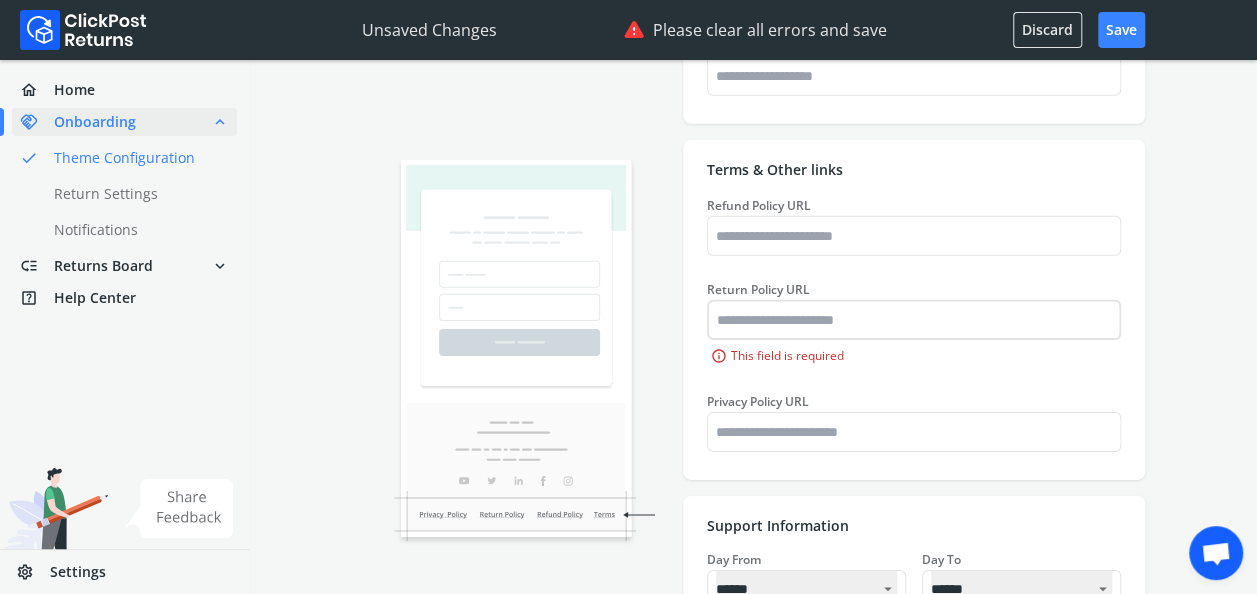 click on "Return Policy URL" at bounding box center [758, 289] 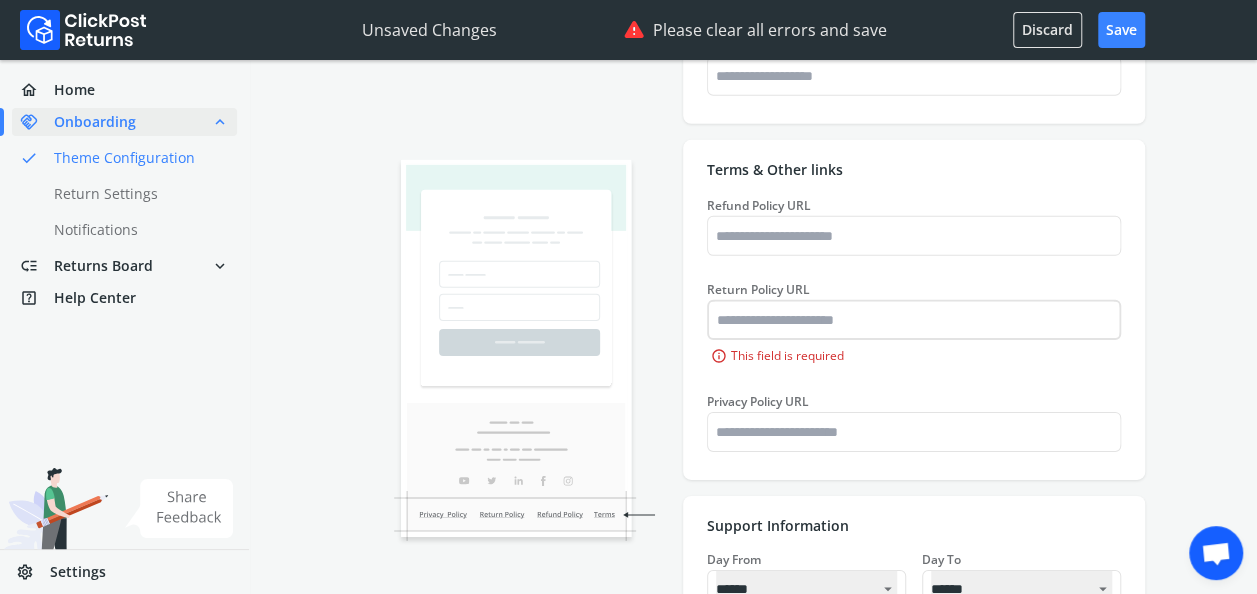 click on "Return Policy URL" at bounding box center [914, 320] 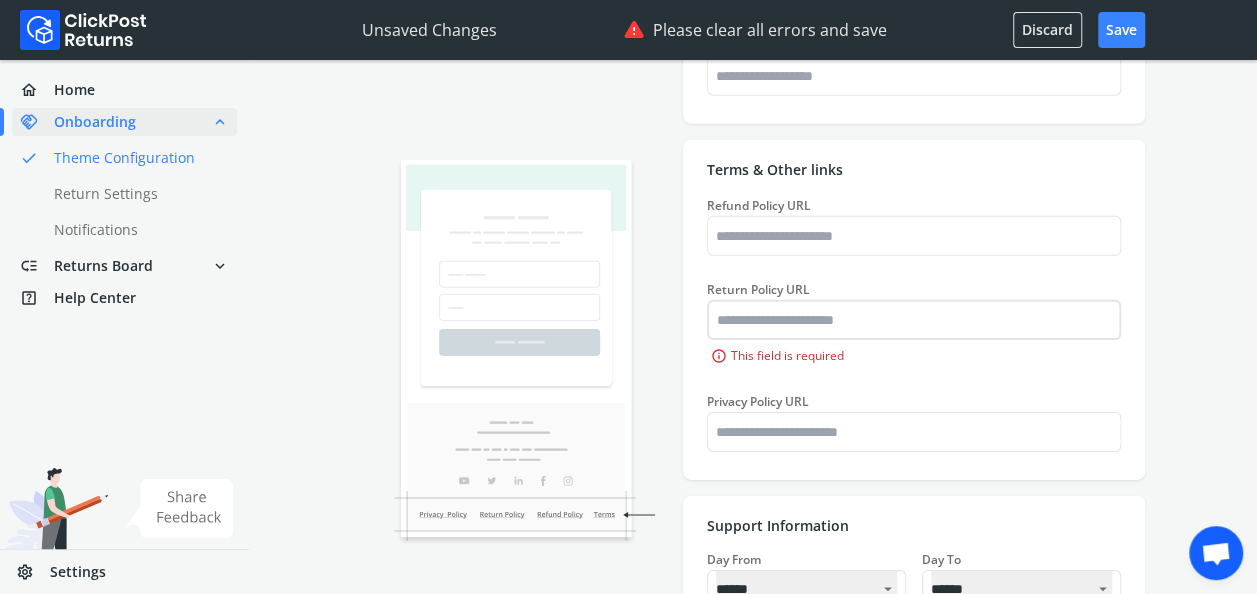 type on "*******" 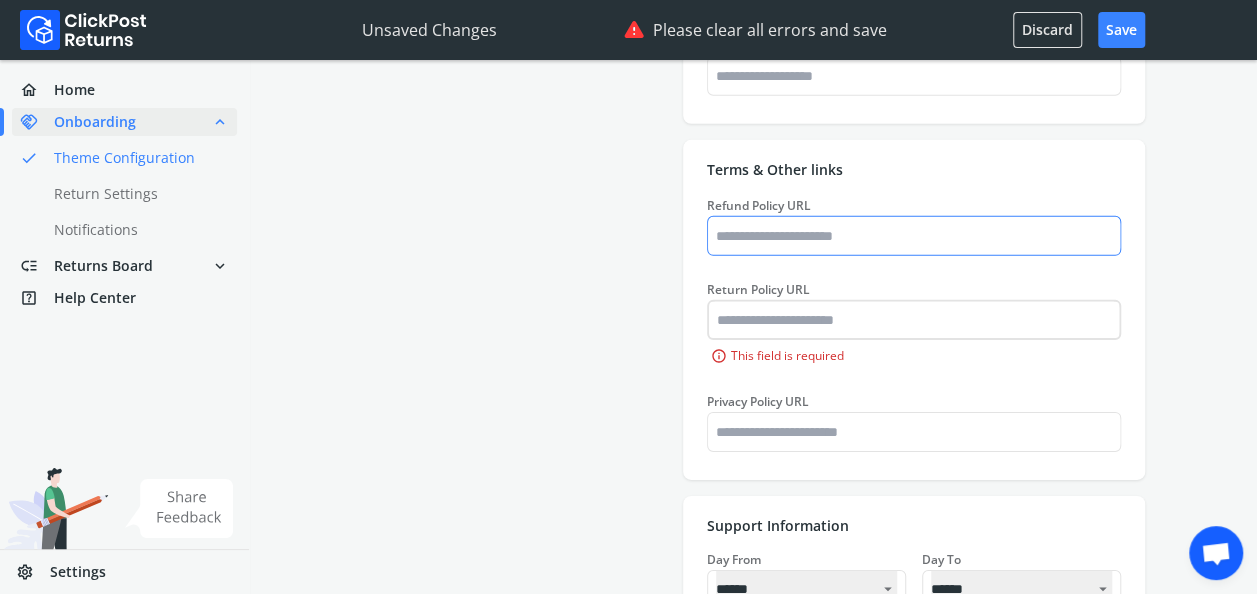 type on "*******" 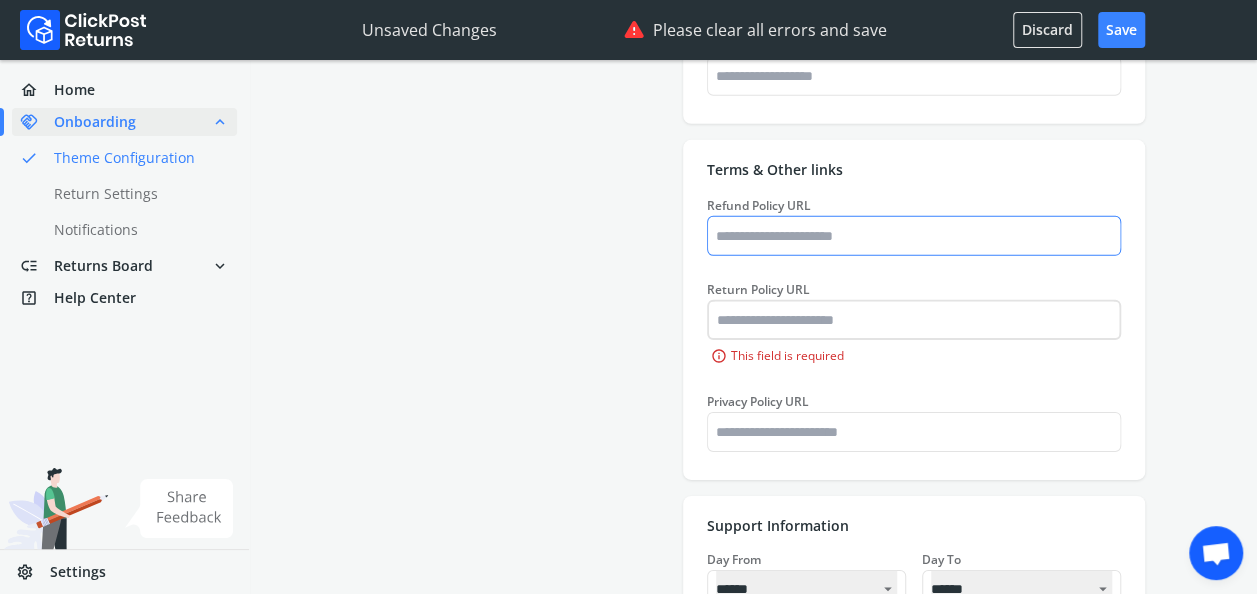 type on "*******" 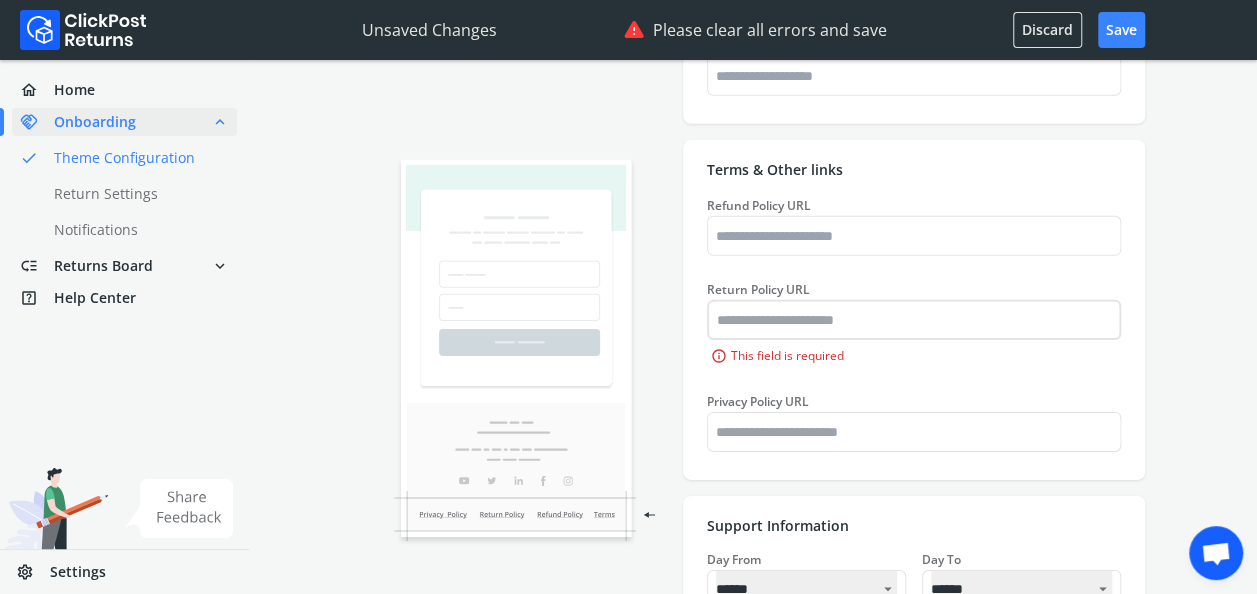 type on "*******" 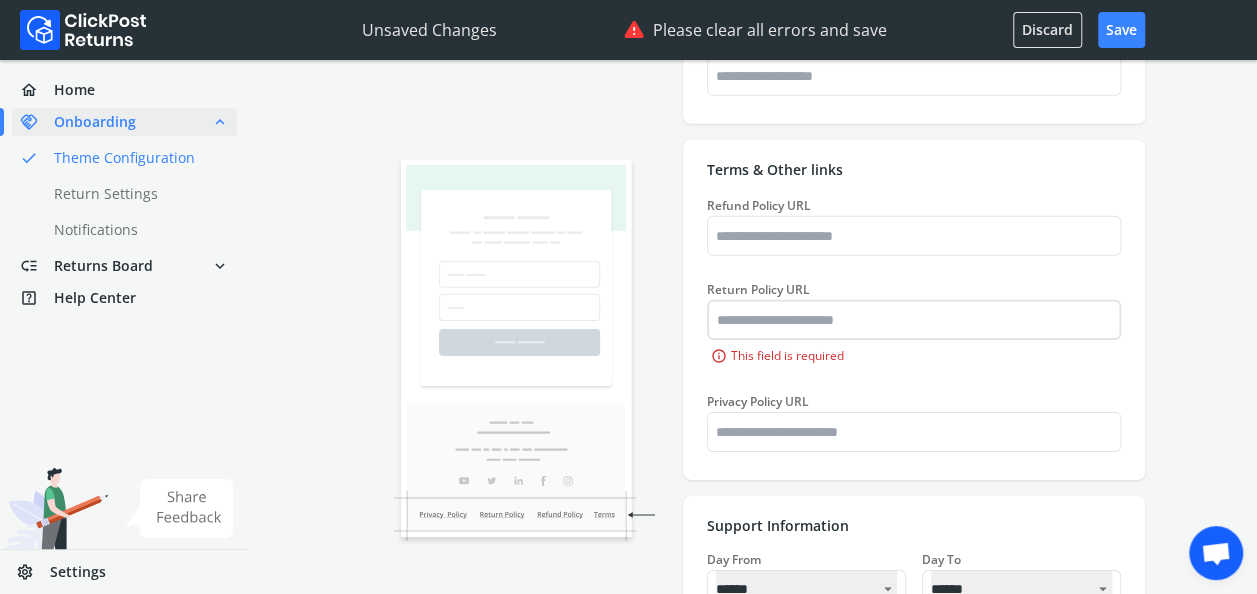 type on "*******" 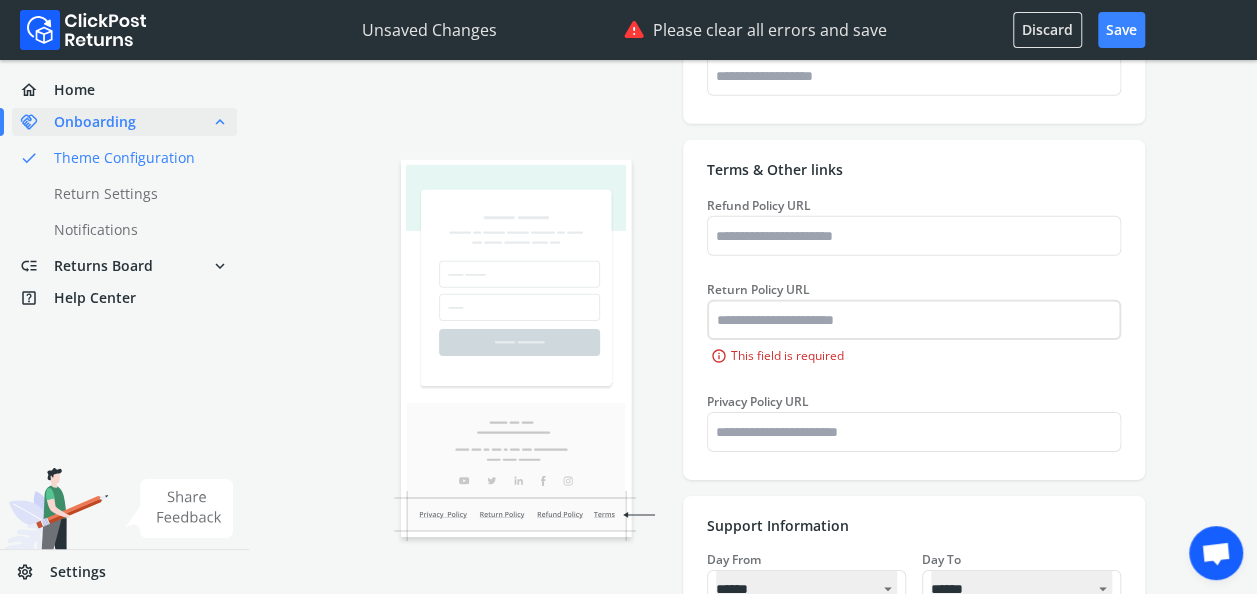 type on "*******" 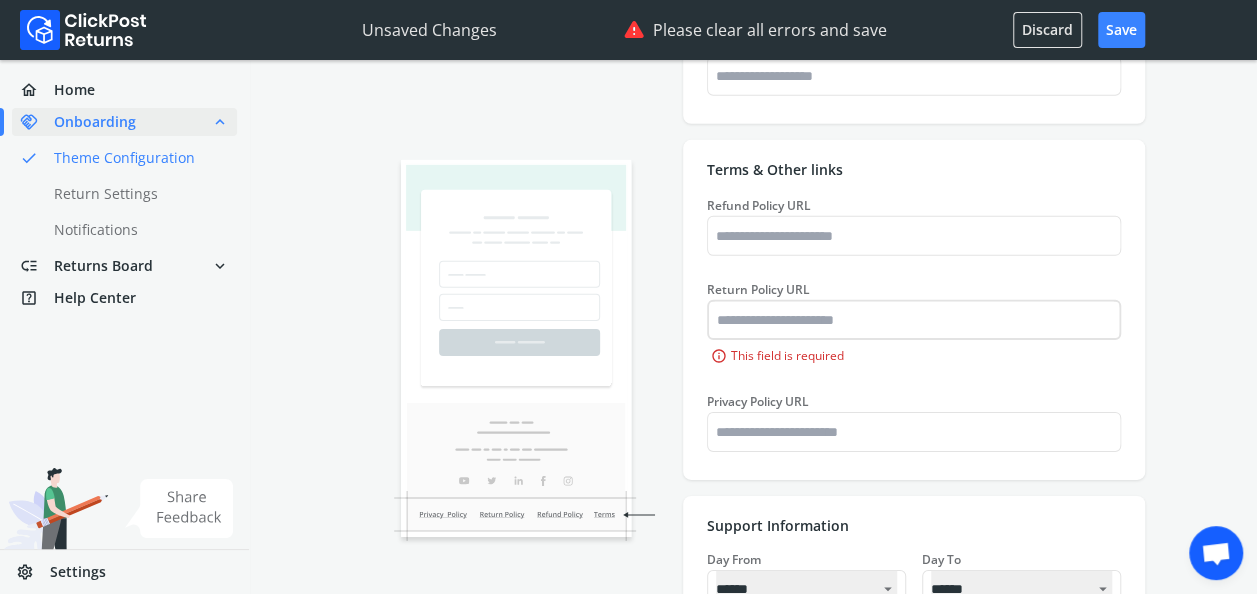 type on "*******" 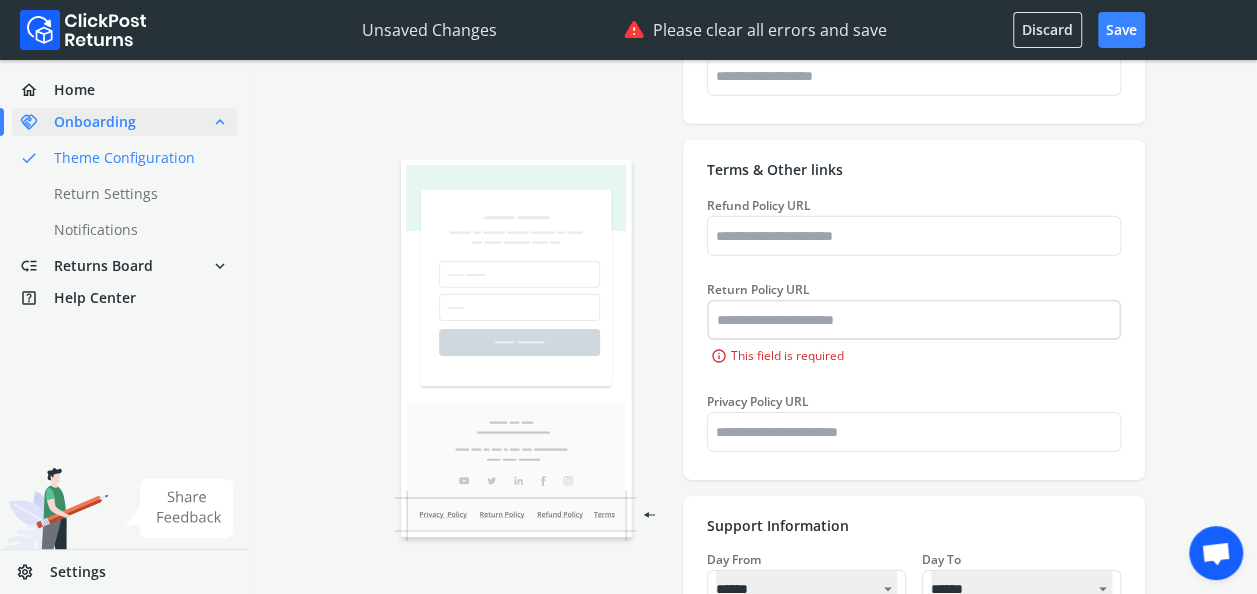 type on "*******" 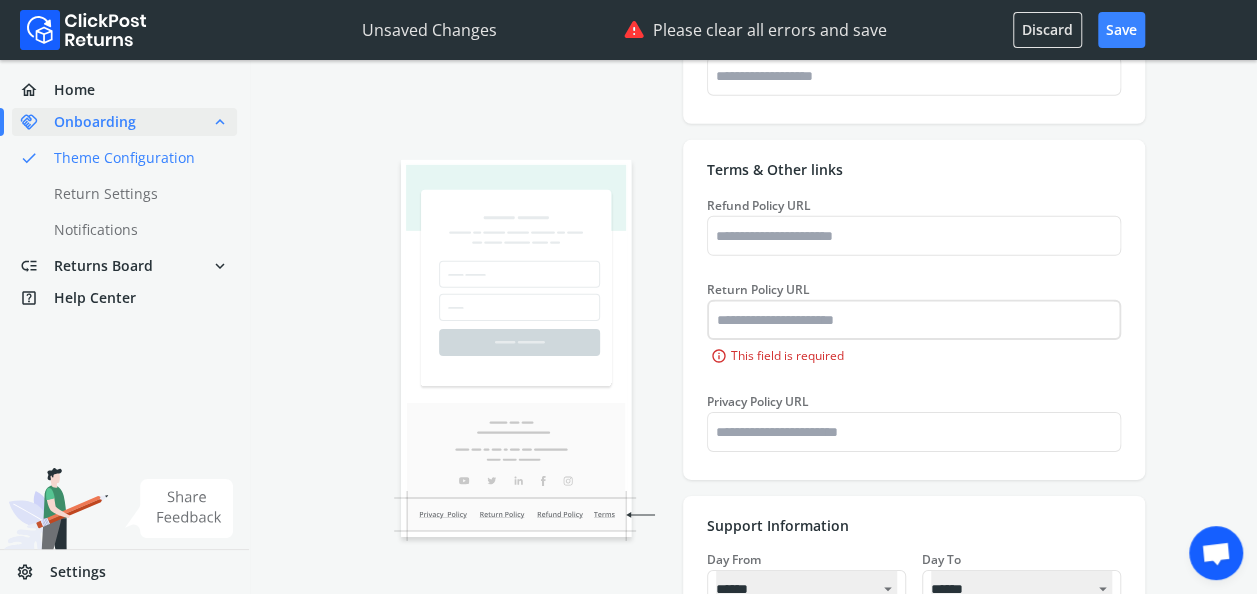type on "*******" 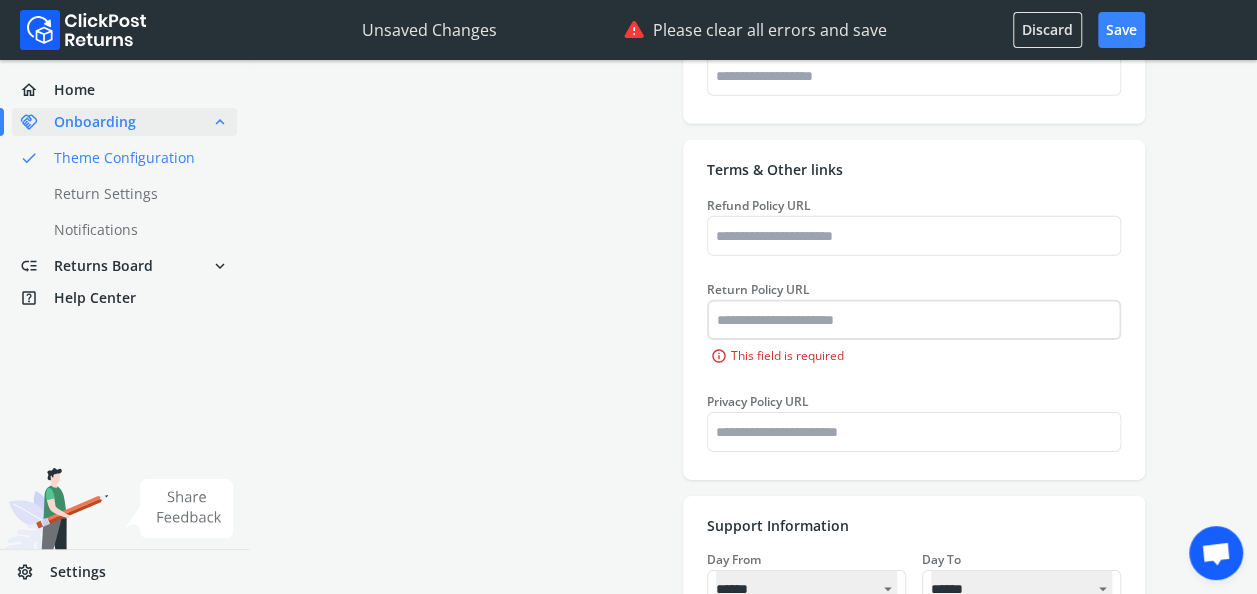 type on "*******" 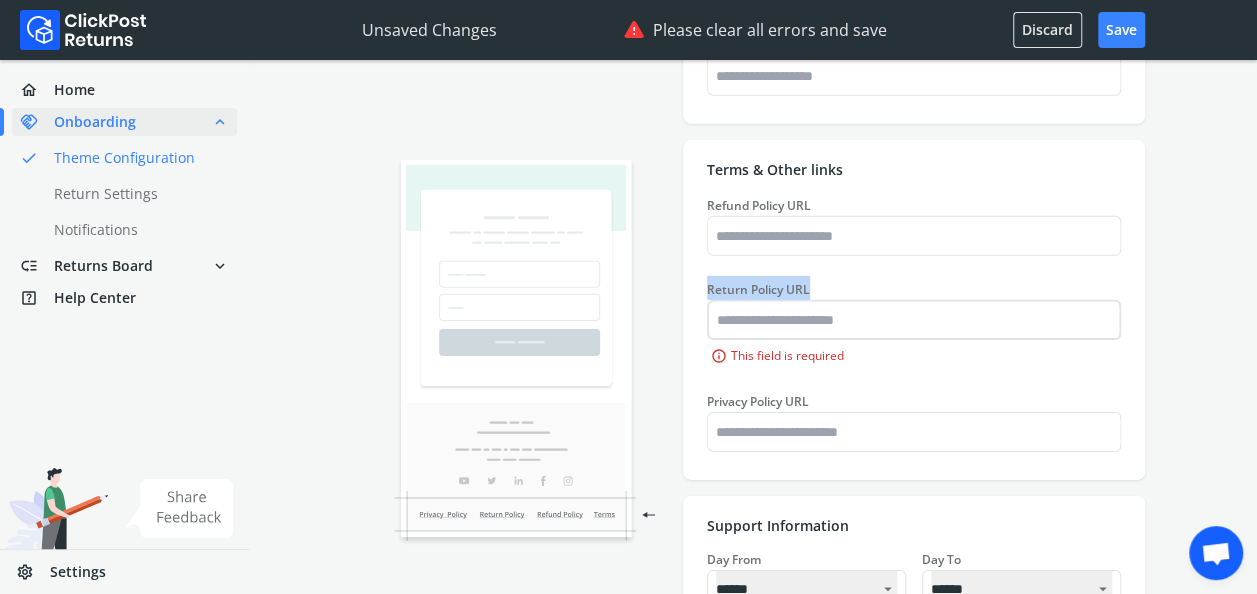 drag, startPoint x: 704, startPoint y: 285, endPoint x: 826, endPoint y: 277, distance: 122.26202 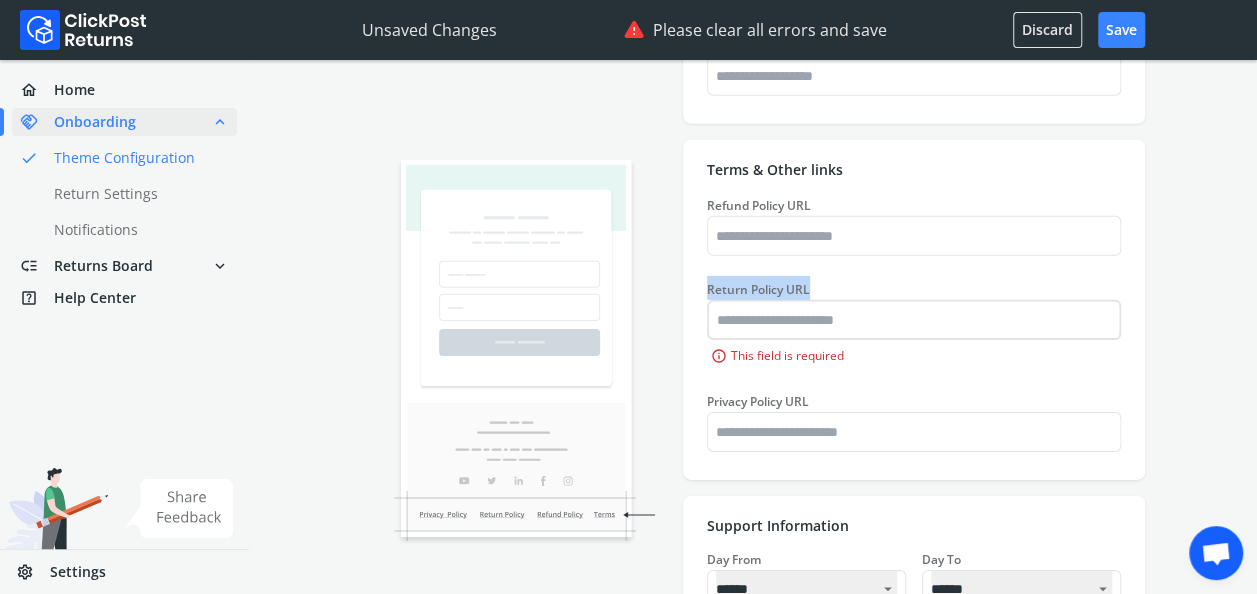 click on "Terms & Other links Refund Policy URL Return Policy URL info This field is required Privacy Policy URL" at bounding box center (914, 310) 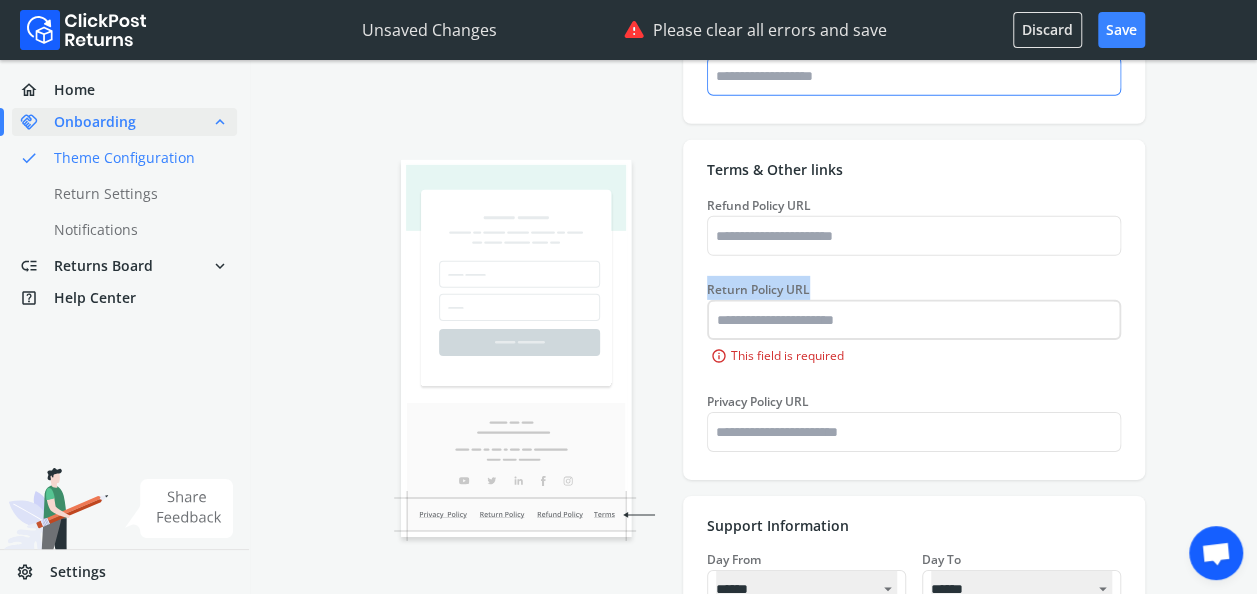 type on "*******" 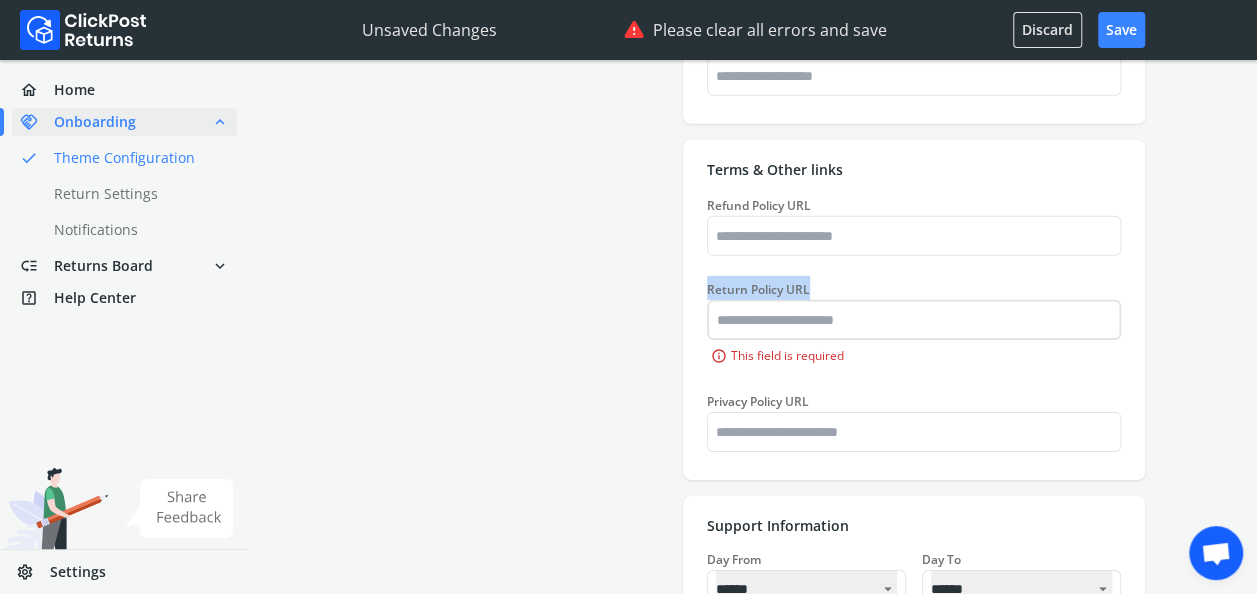 type on "*******" 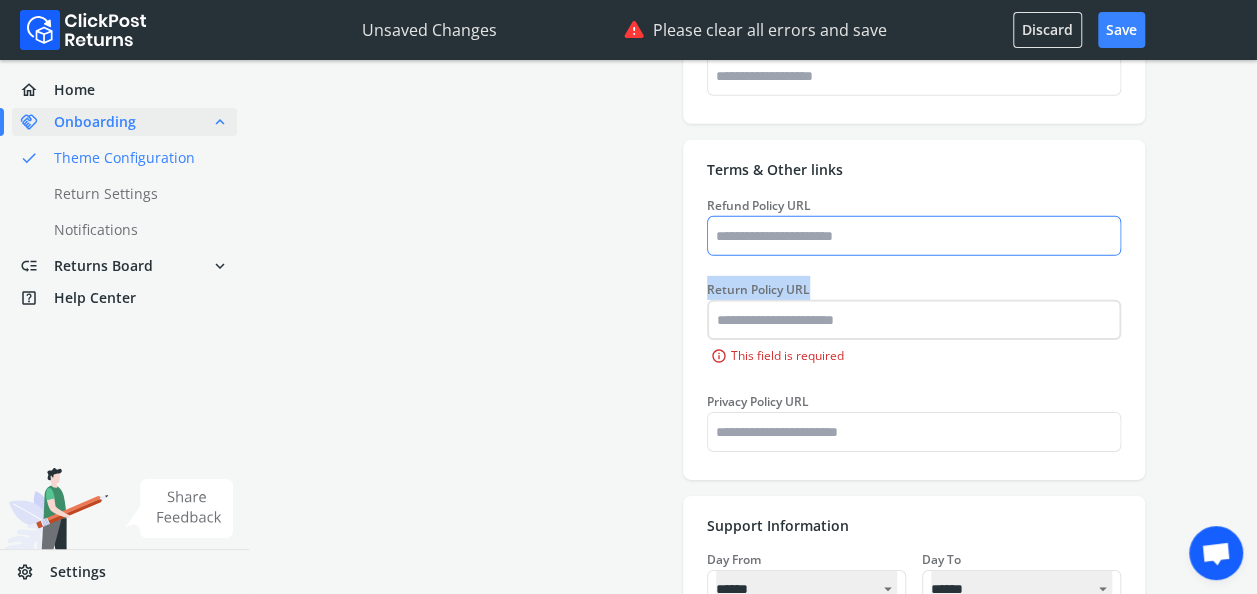 type on "*******" 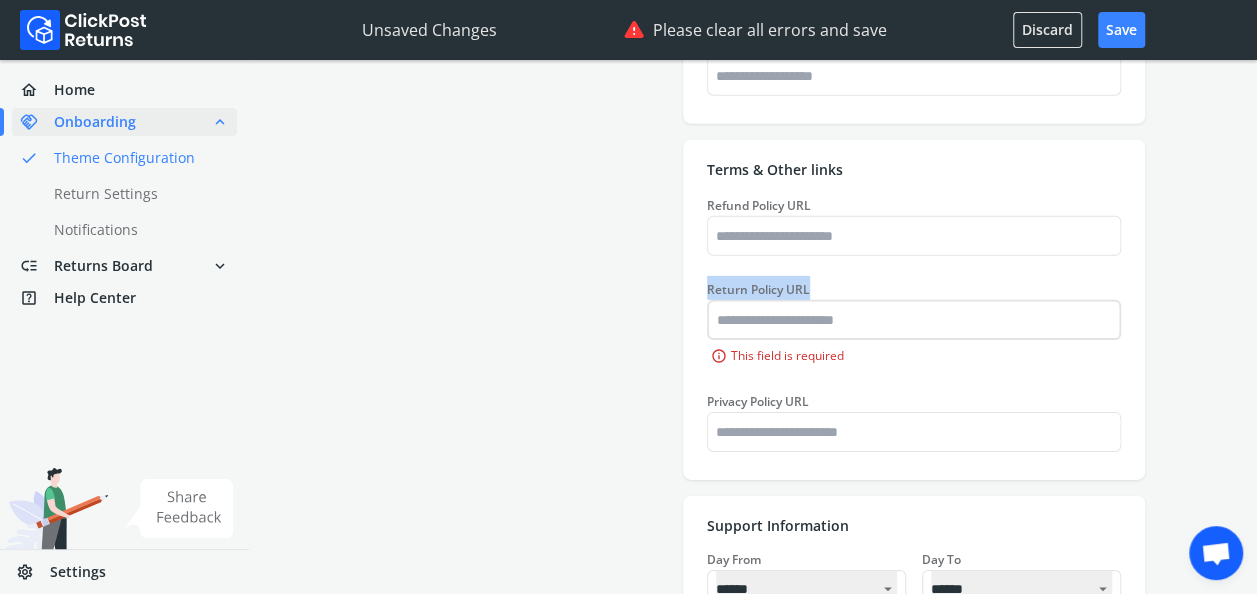 type on "*******" 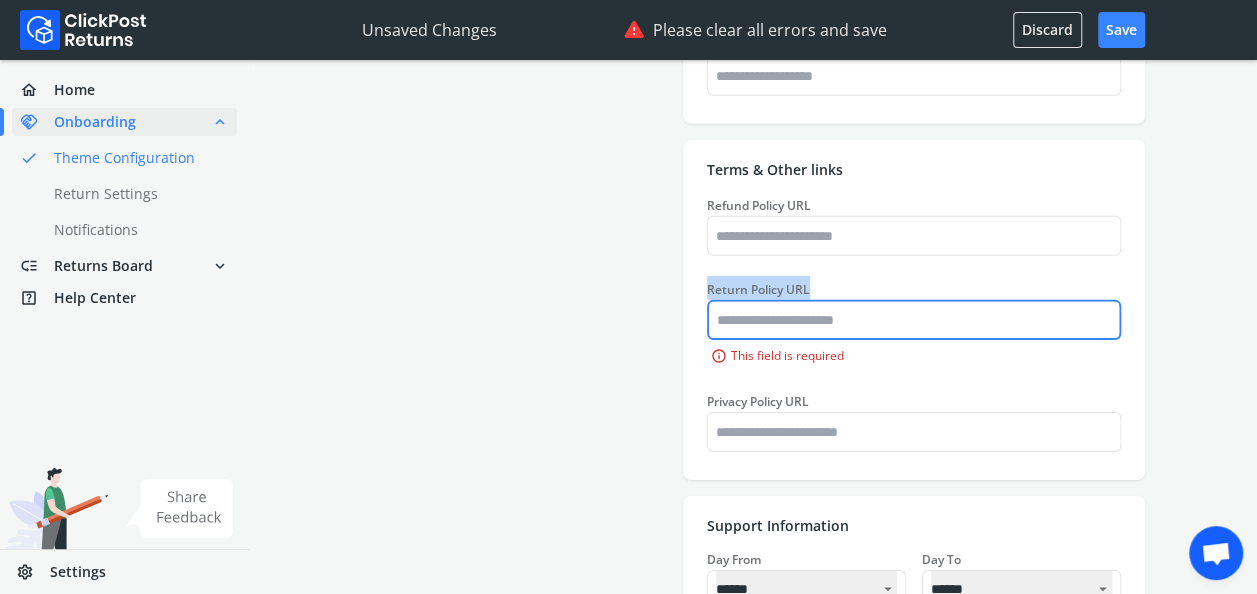 type on "*******" 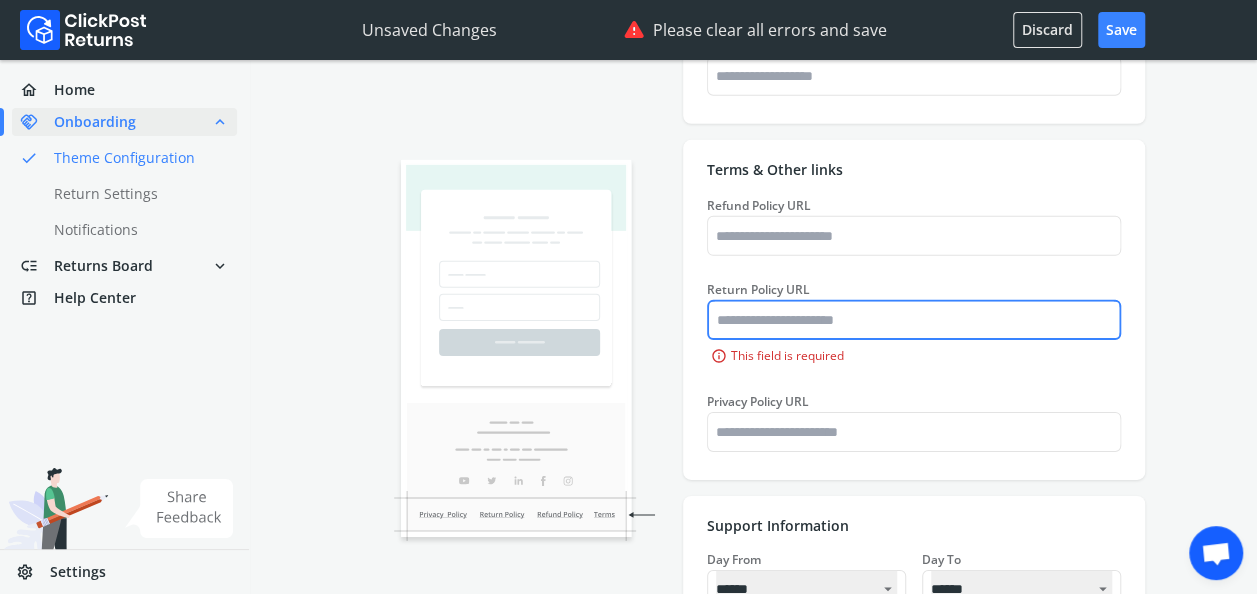 click on "Return Policy URL" at bounding box center (914, 320) 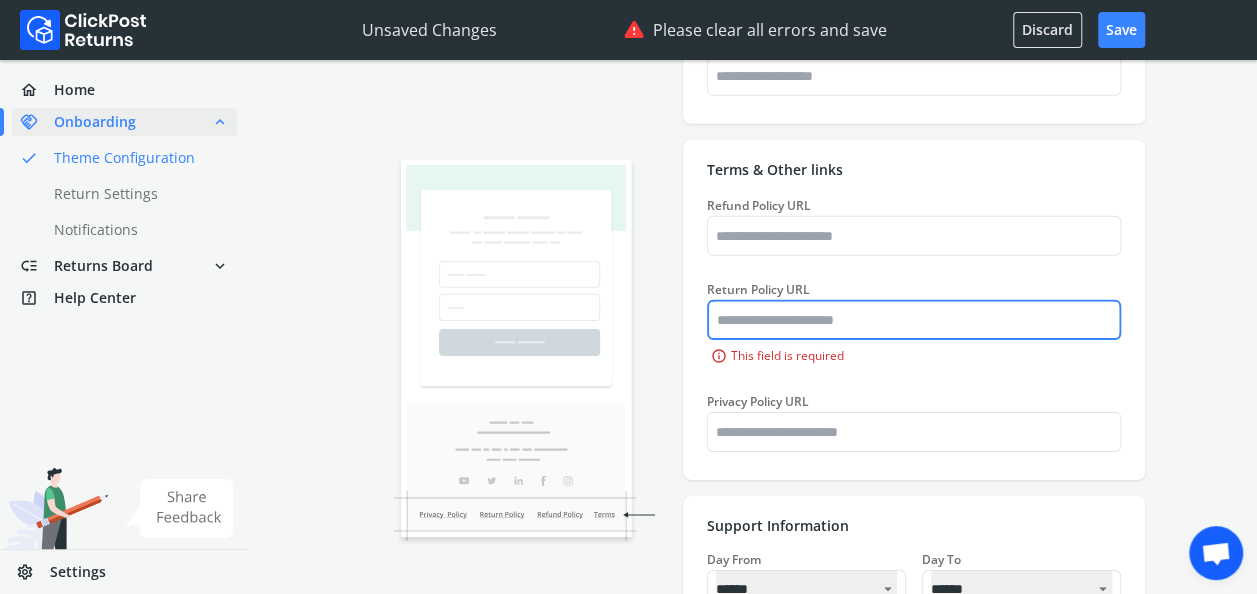 paste on "**********" 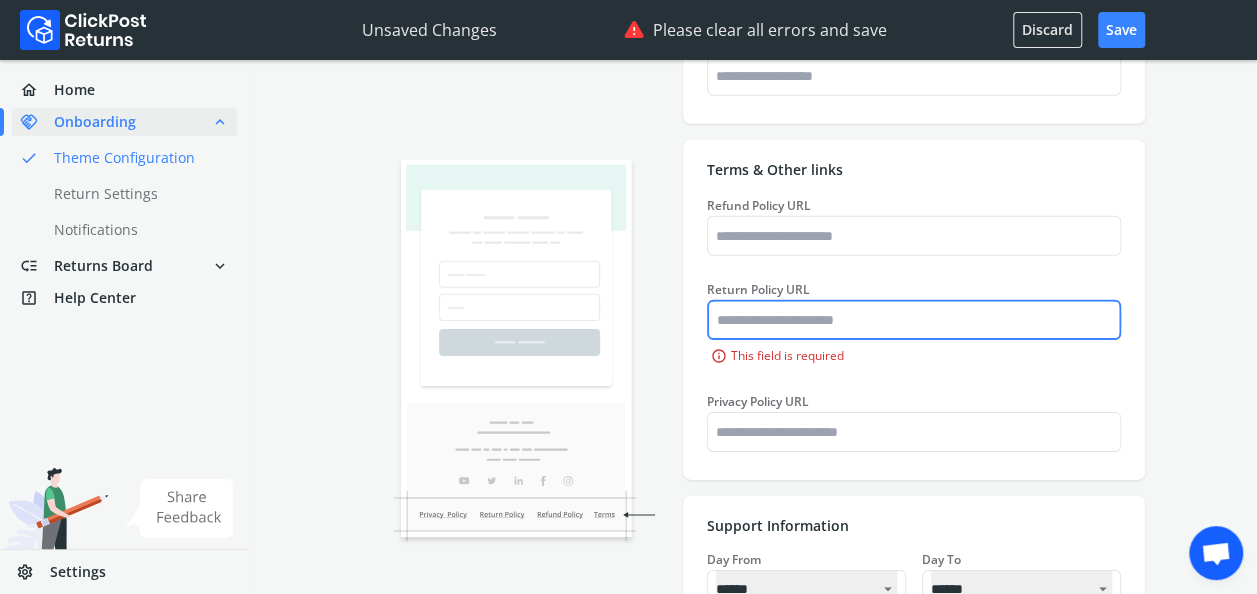 type on "*******" 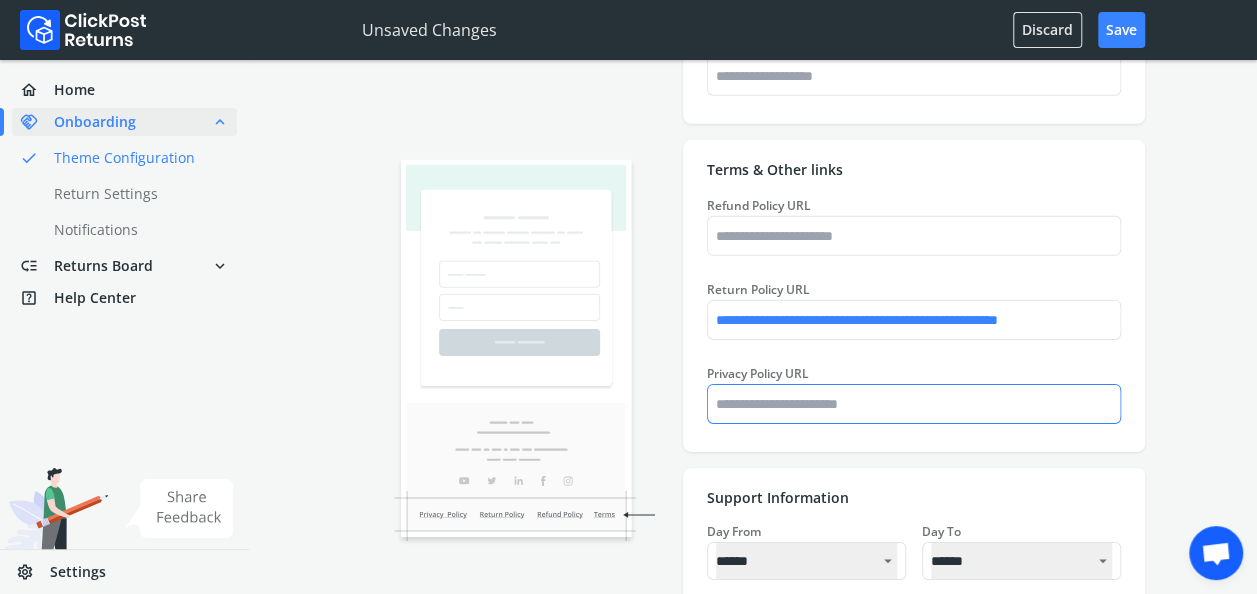 type on "*******" 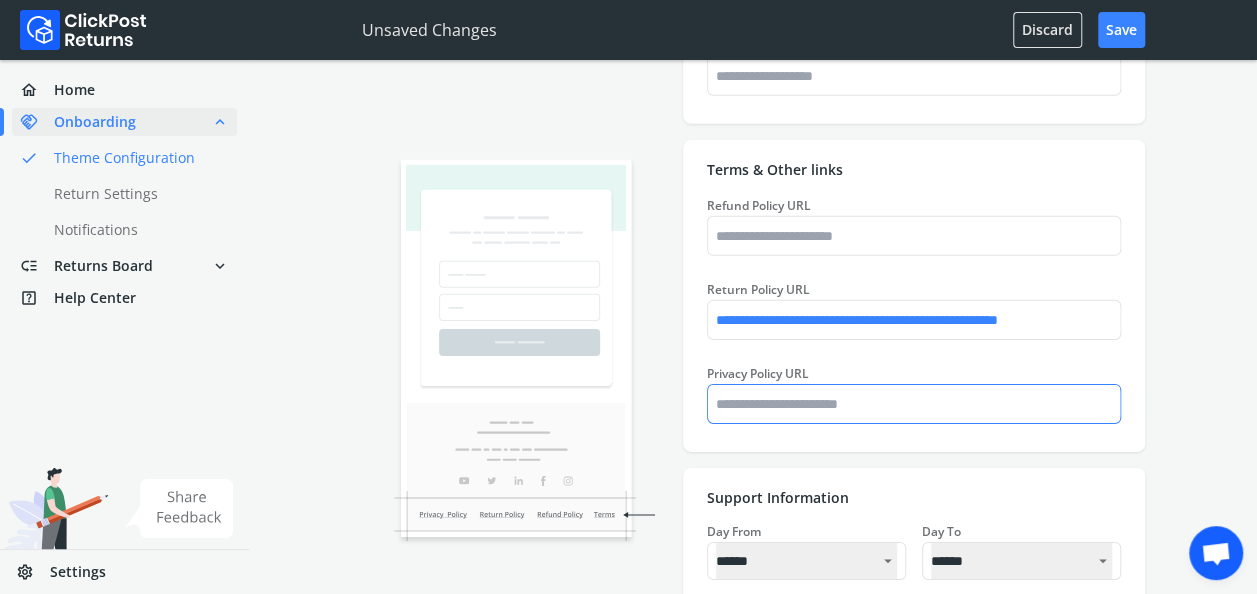 type on "*******" 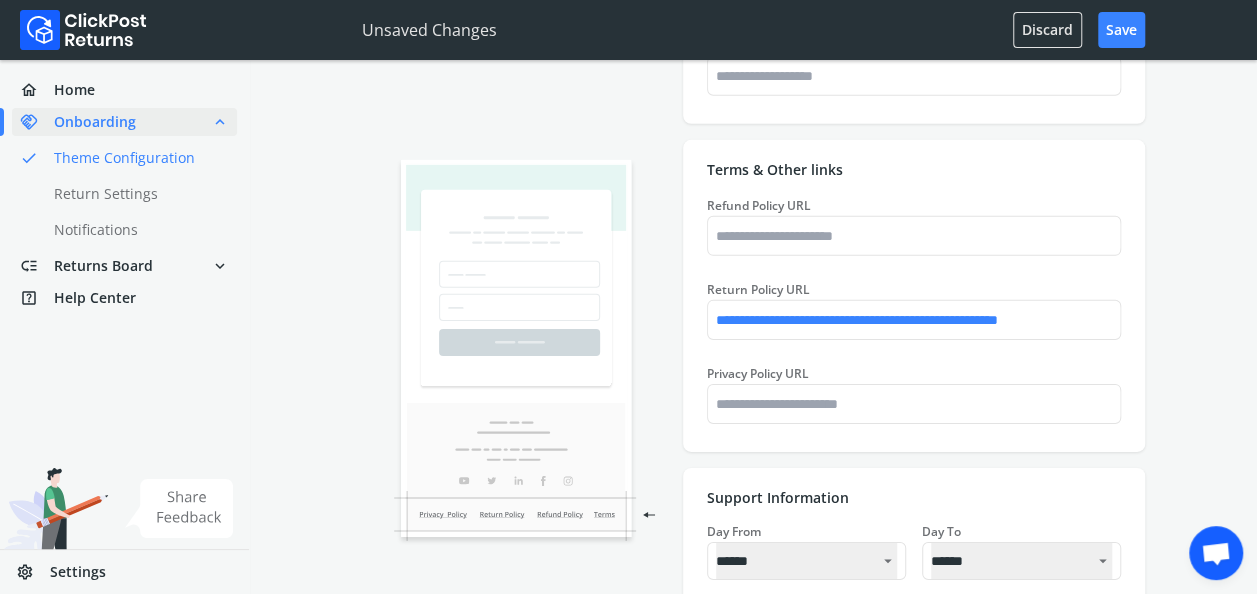 type on "*******" 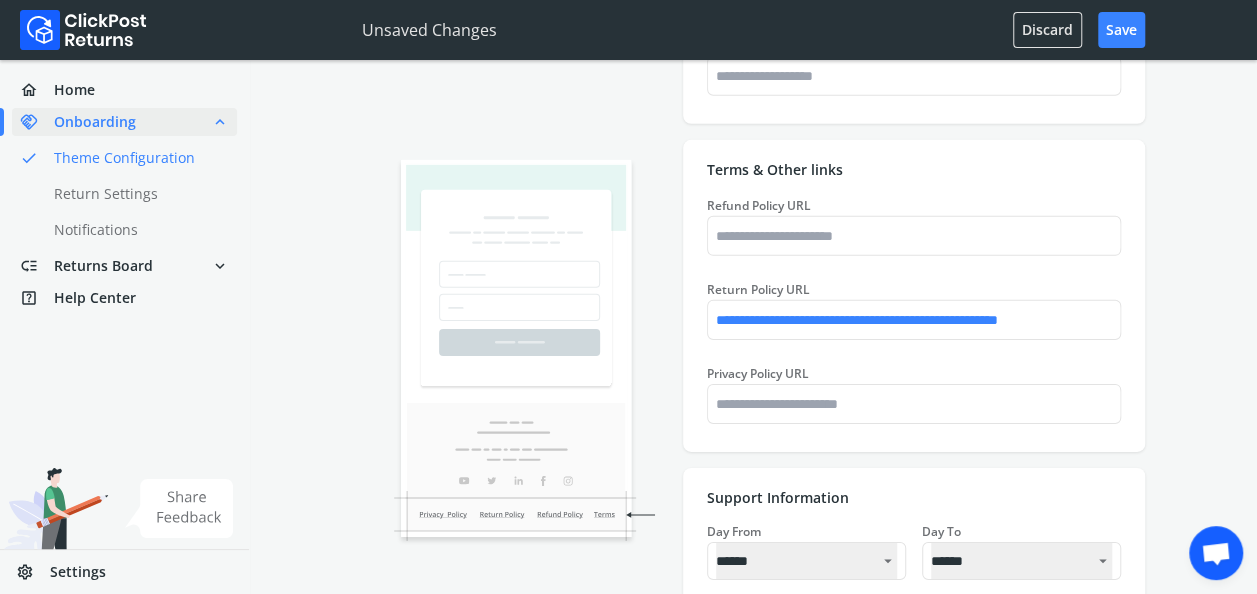 type on "*******" 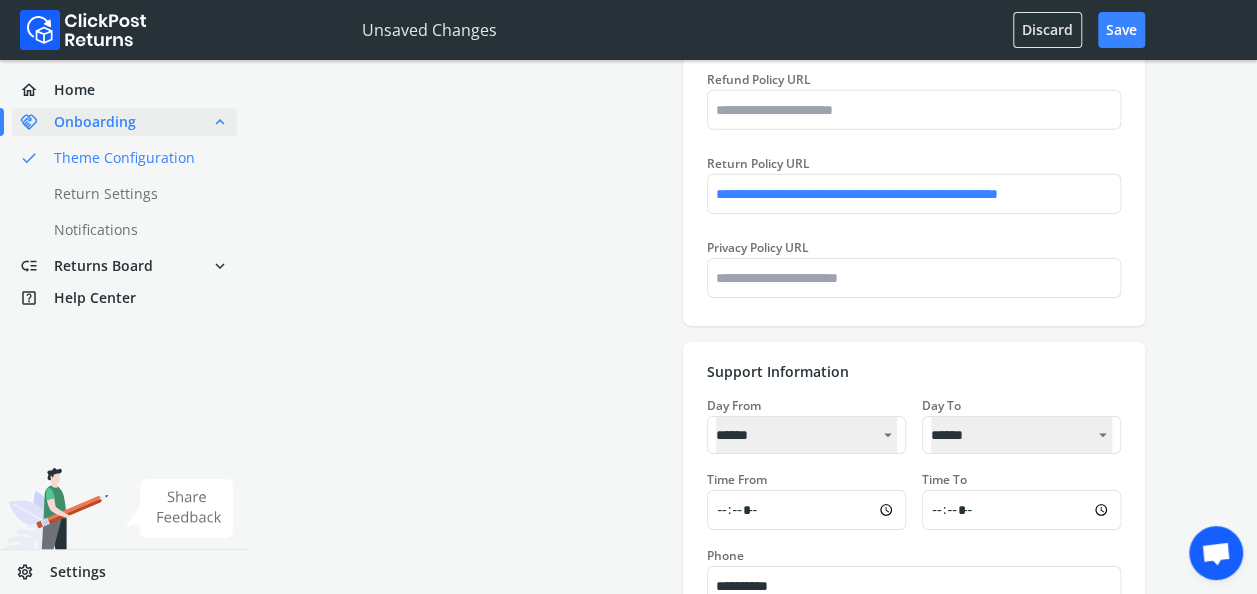 type on "*******" 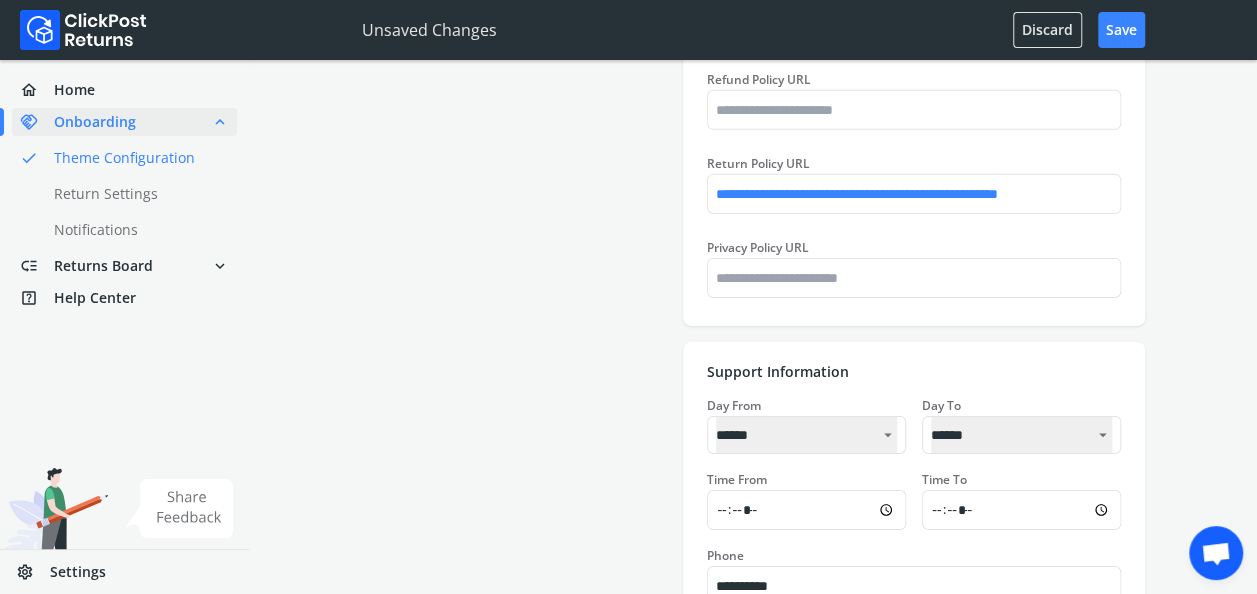 type on "*******" 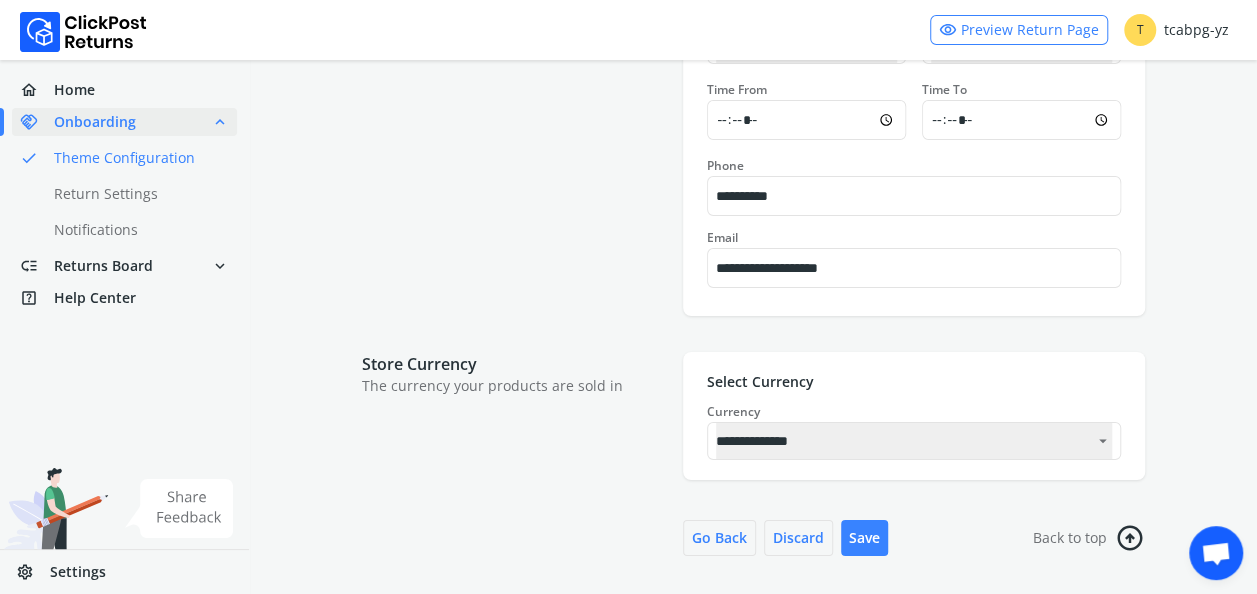 scroll, scrollTop: 3518, scrollLeft: 0, axis: vertical 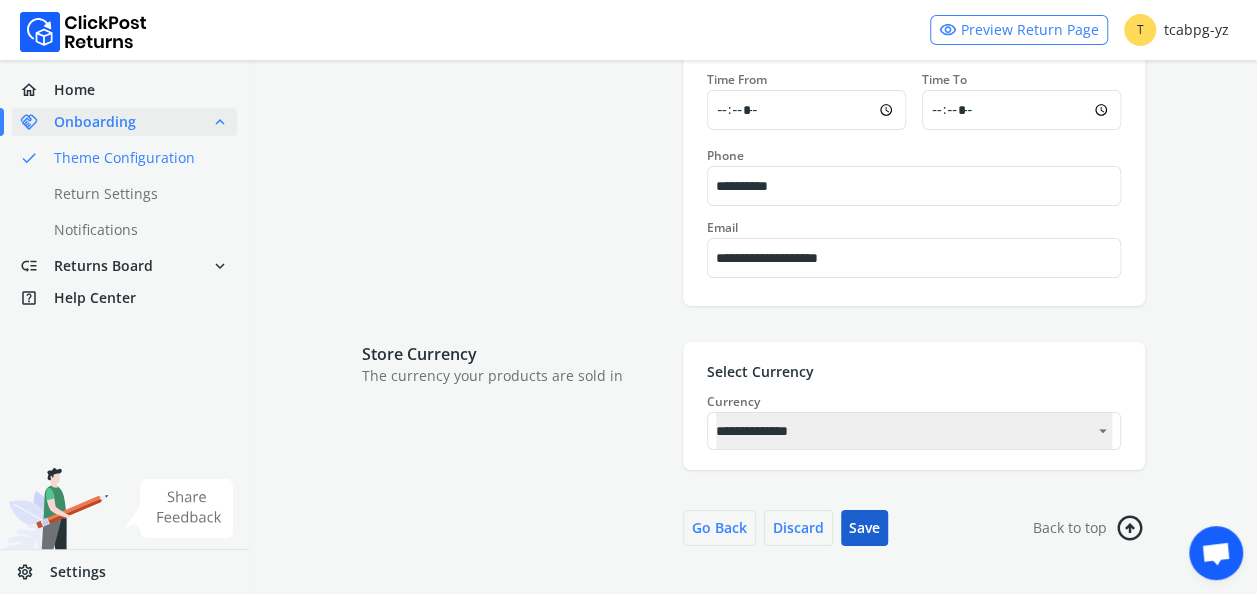 type on "**********" 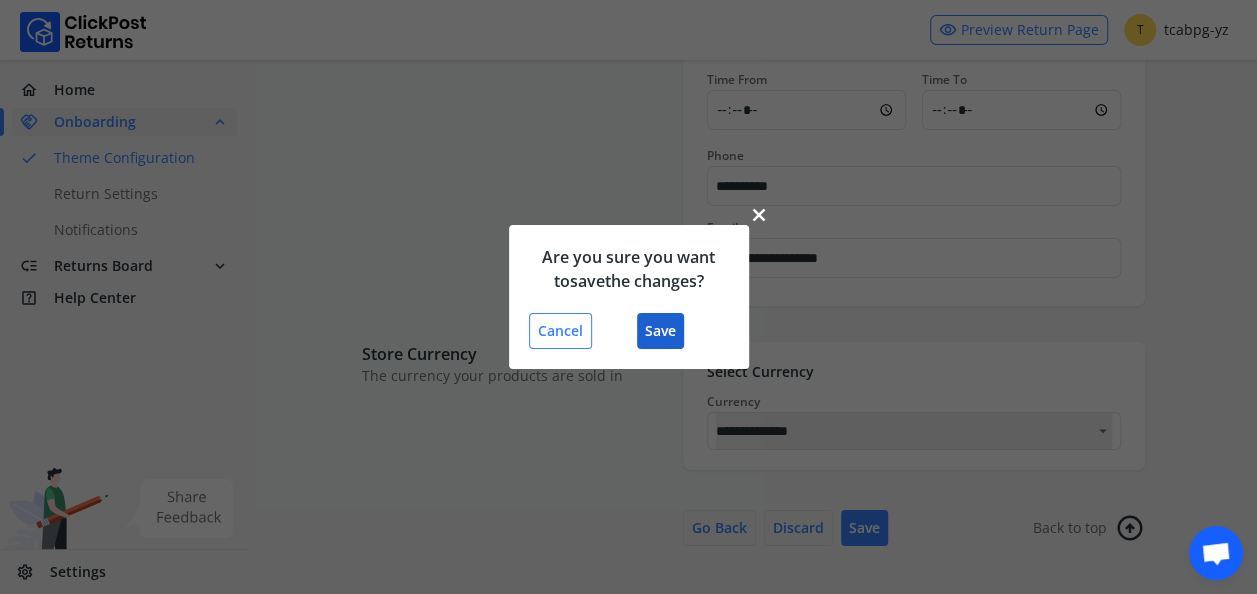 click on "Save" at bounding box center [660, 331] 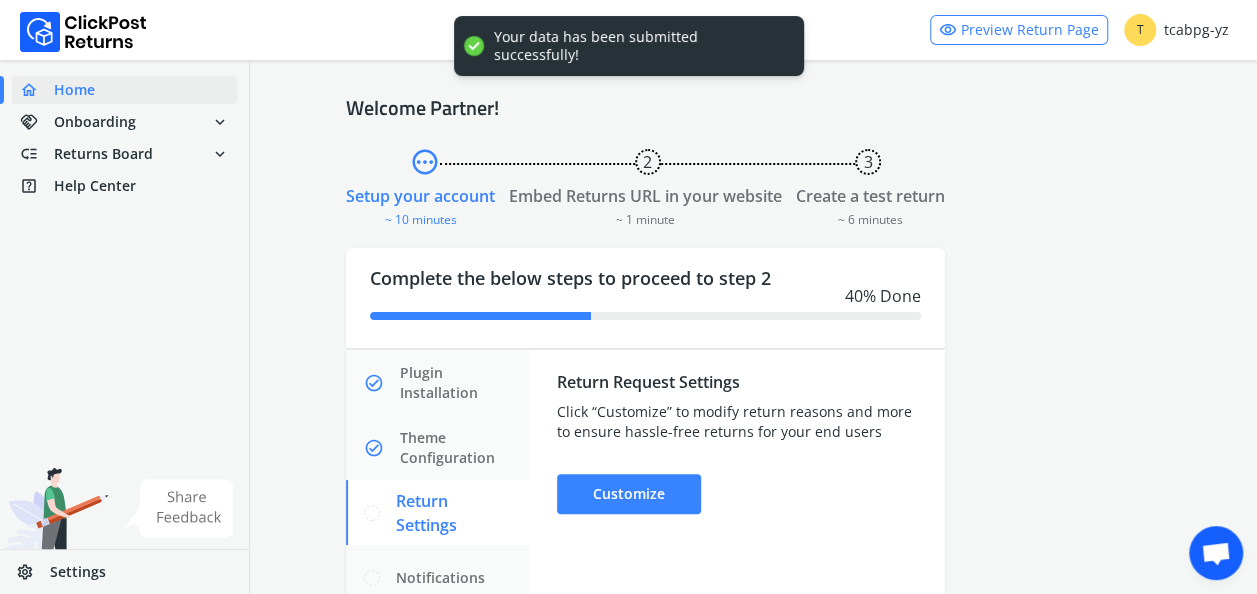 scroll, scrollTop: 67, scrollLeft: 0, axis: vertical 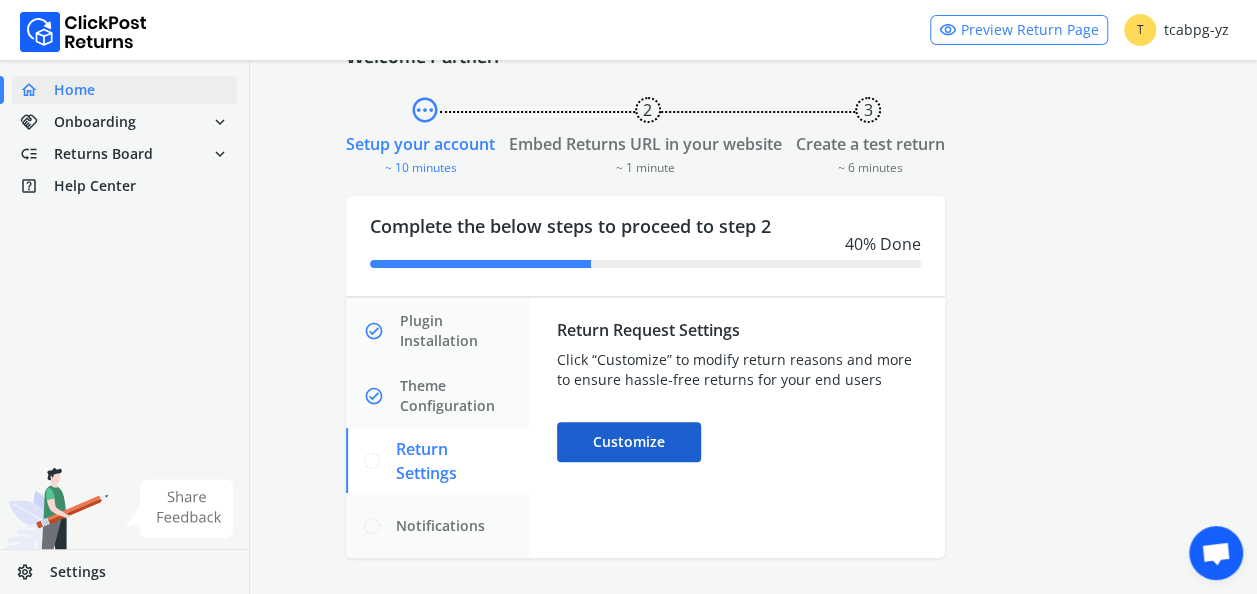 click on "Customize" at bounding box center (629, 442) 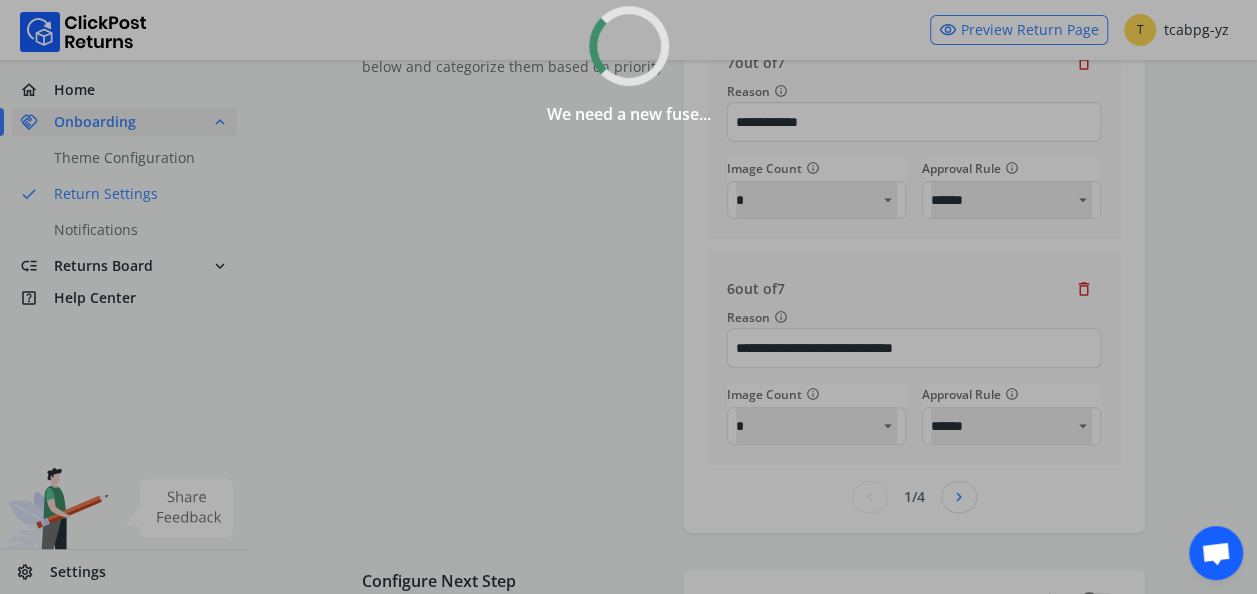 select on "******" 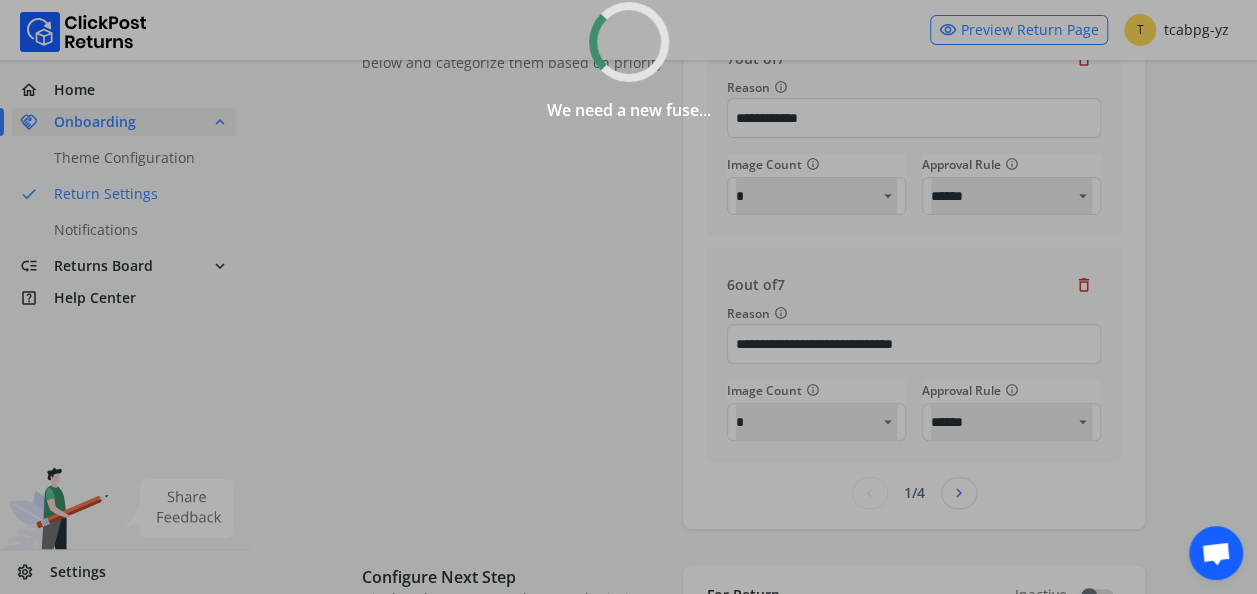 select on "******" 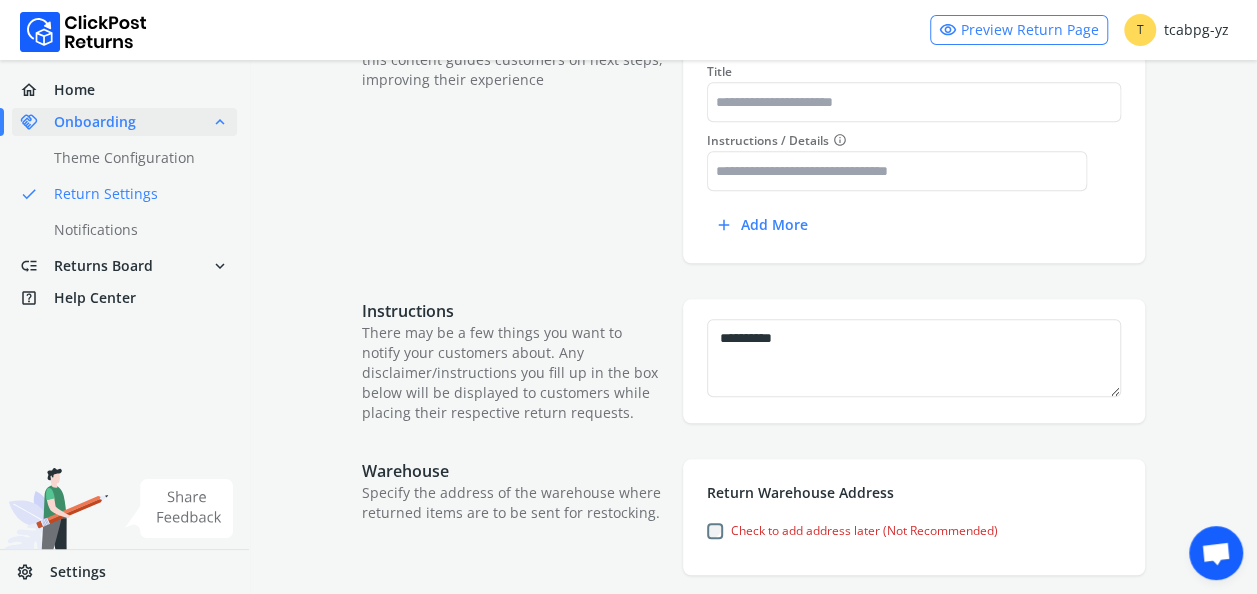 scroll, scrollTop: 918, scrollLeft: 0, axis: vertical 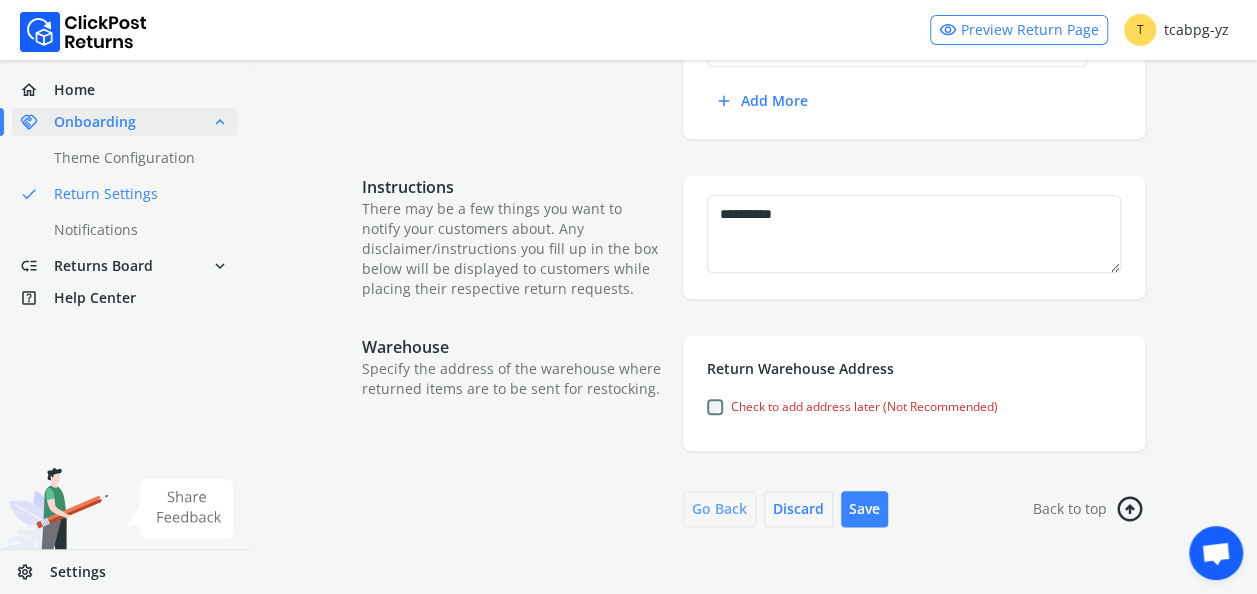 click on "Go Back" at bounding box center [719, 509] 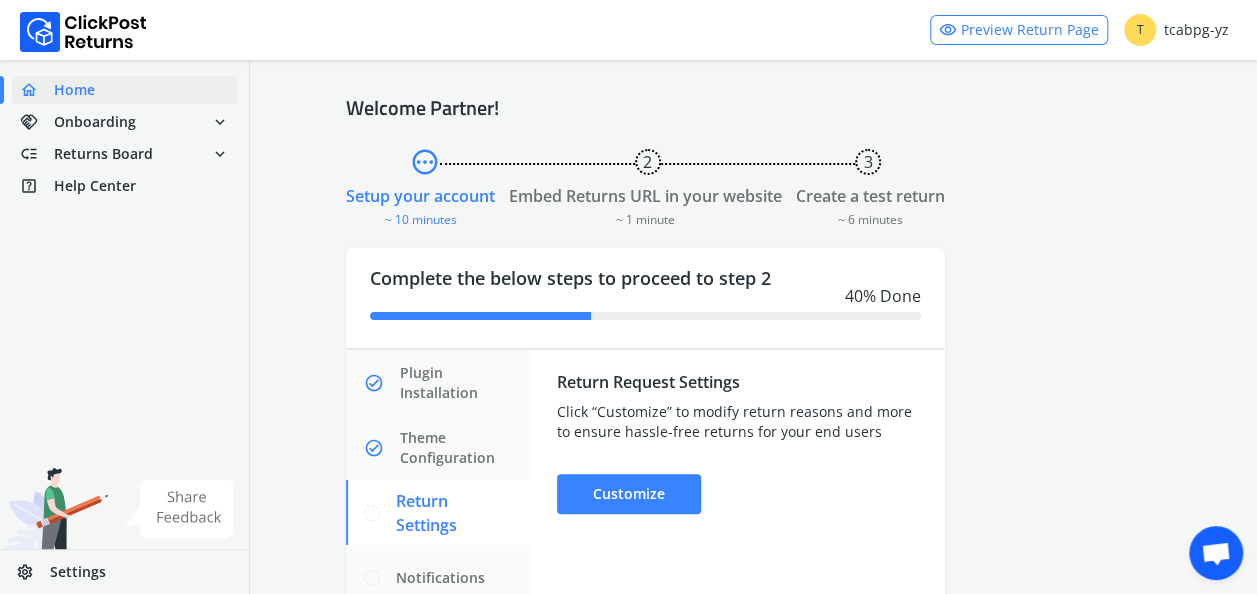scroll, scrollTop: 67, scrollLeft: 0, axis: vertical 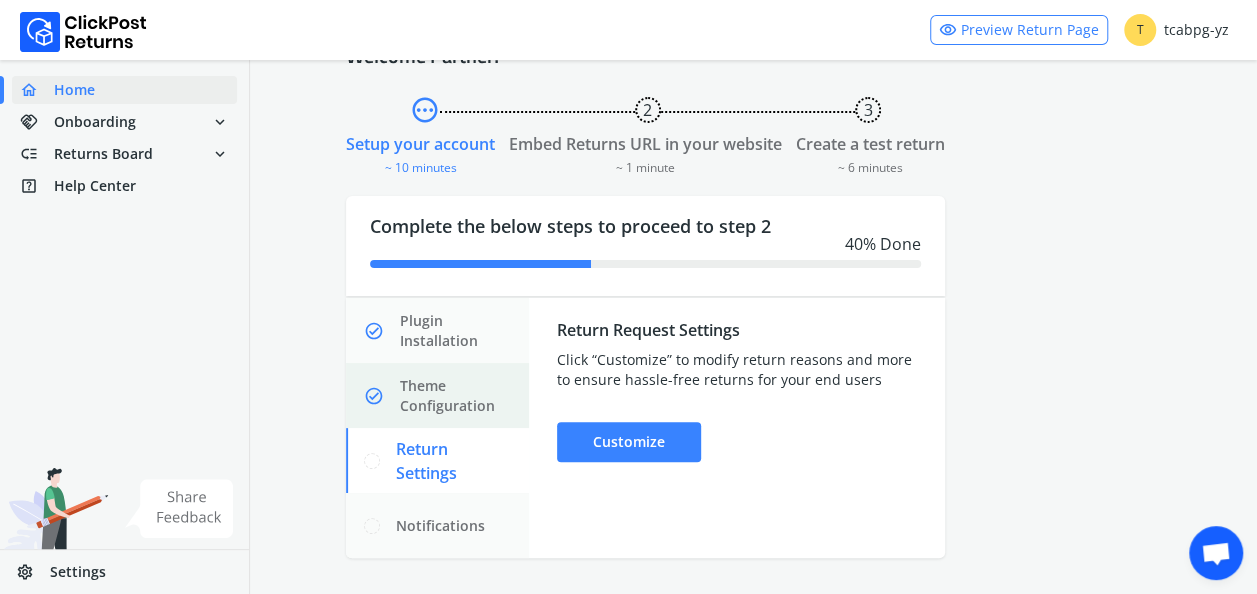 click on "Theme Configuration" at bounding box center [456, 396] 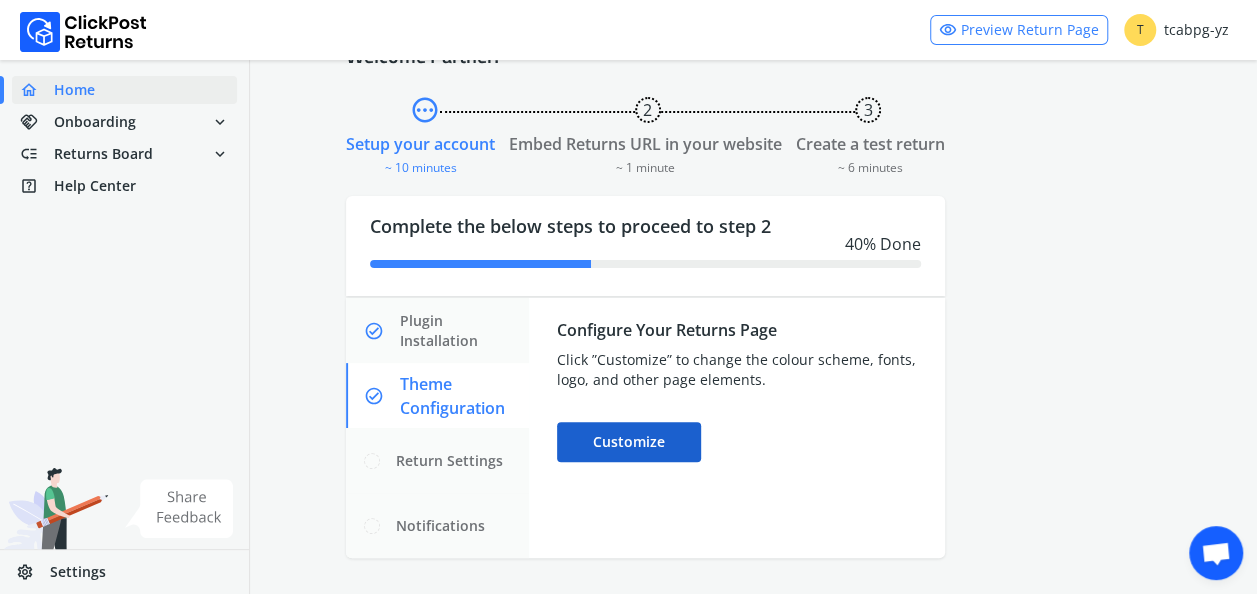 click on "Customize" at bounding box center (629, 442) 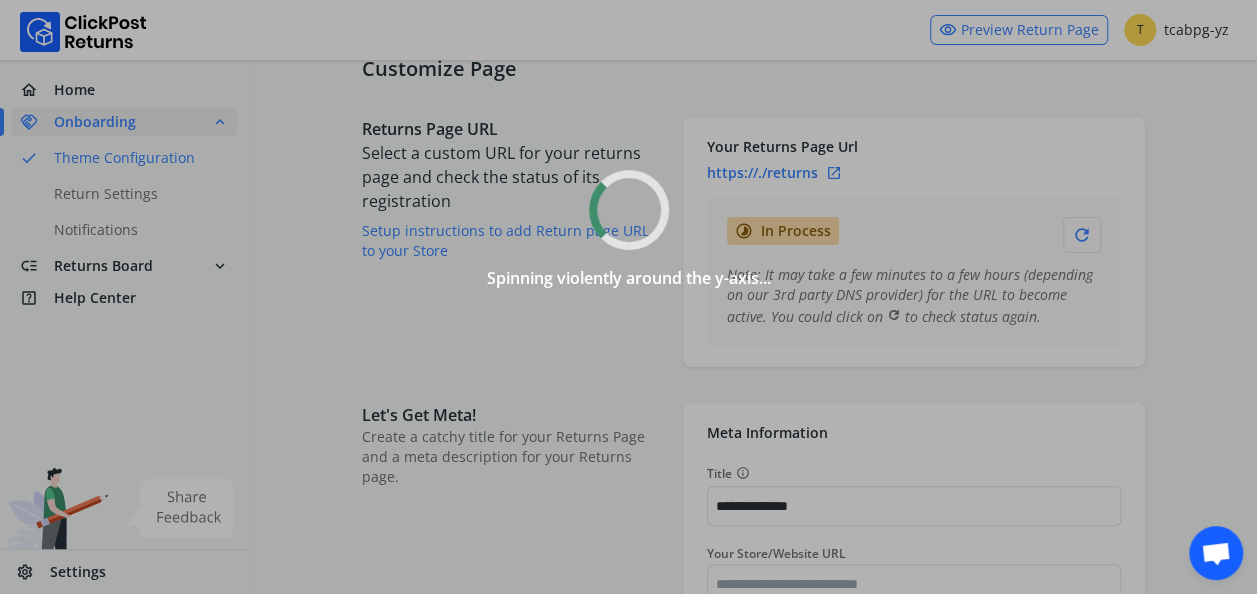 scroll, scrollTop: 0, scrollLeft: 0, axis: both 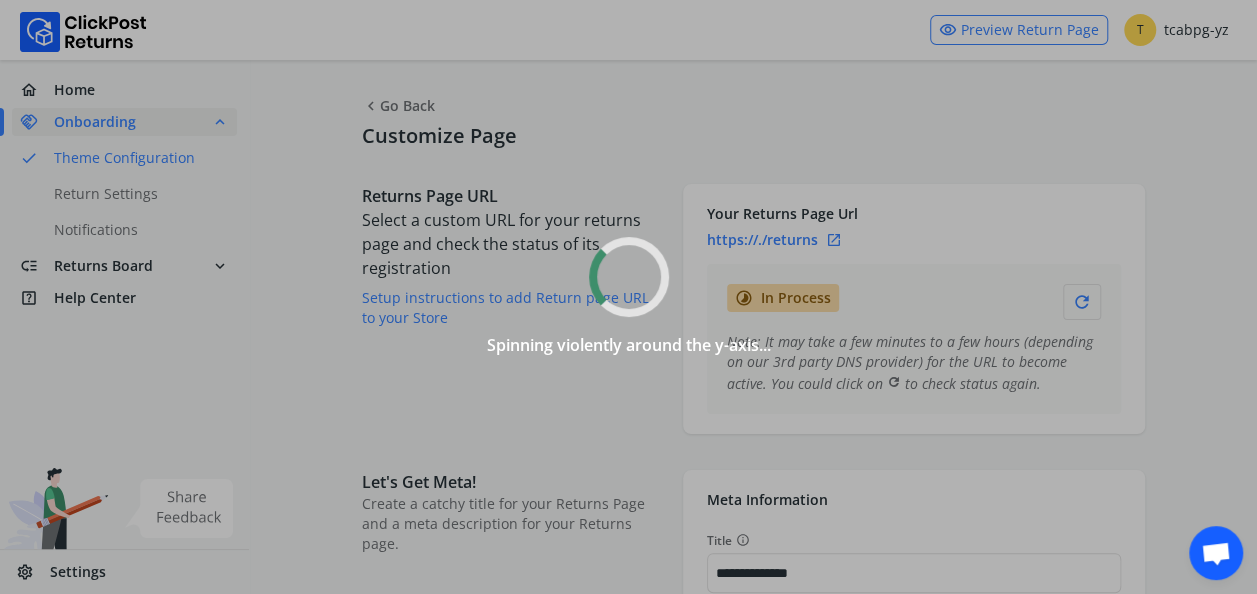 type on "*******" 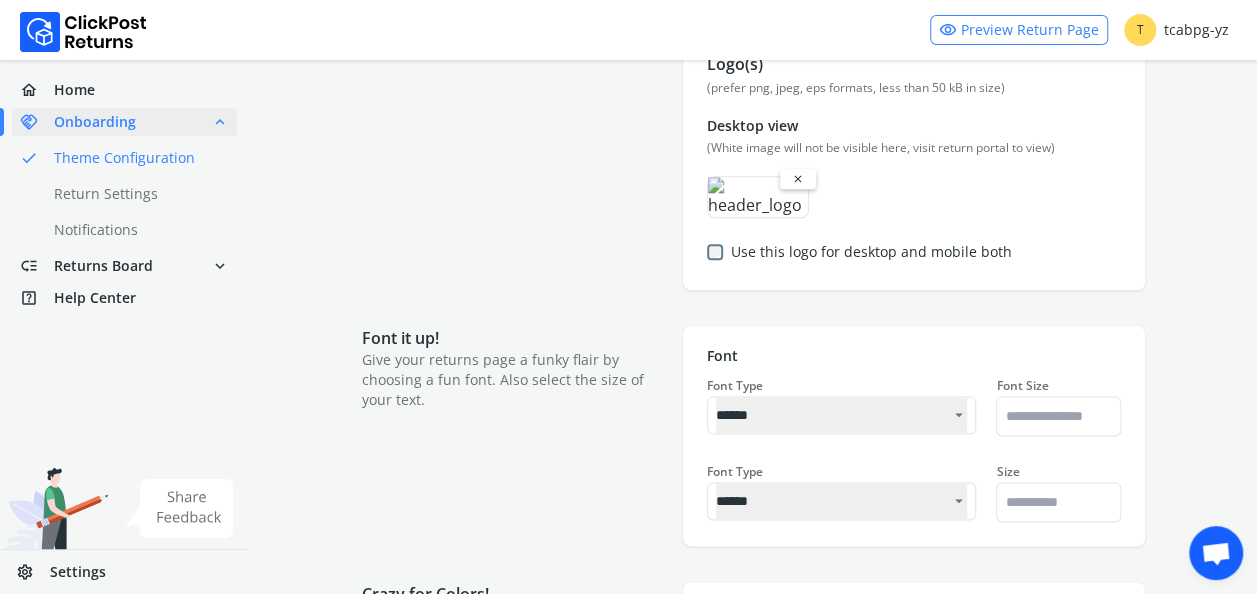 type on "**********" 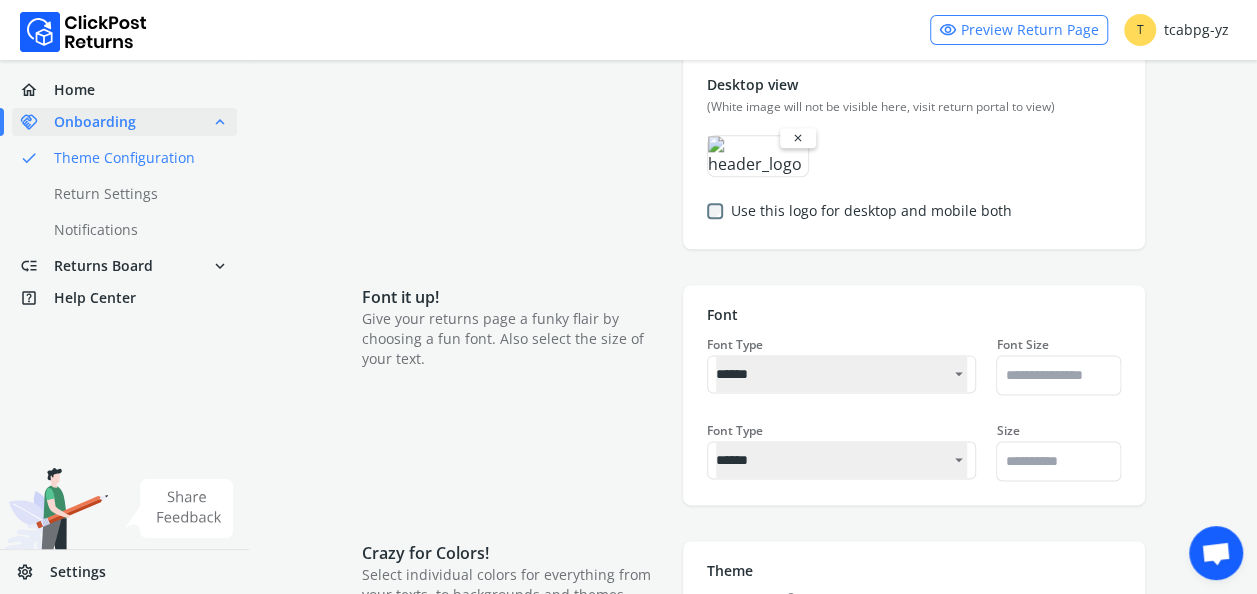type on "*******" 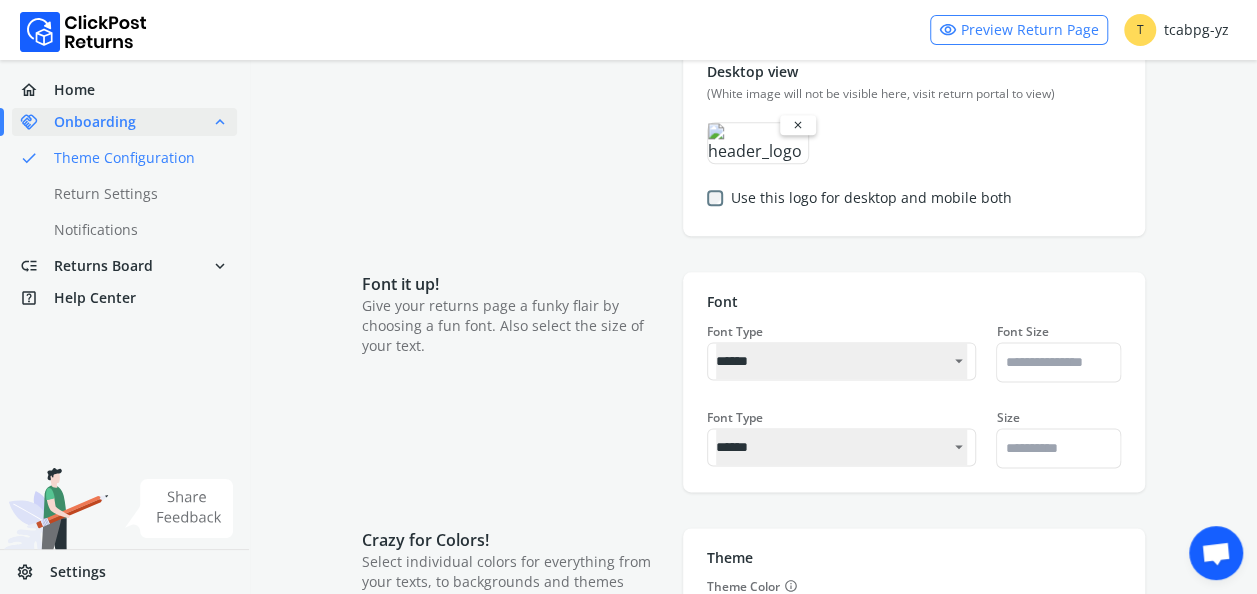 type on "*******" 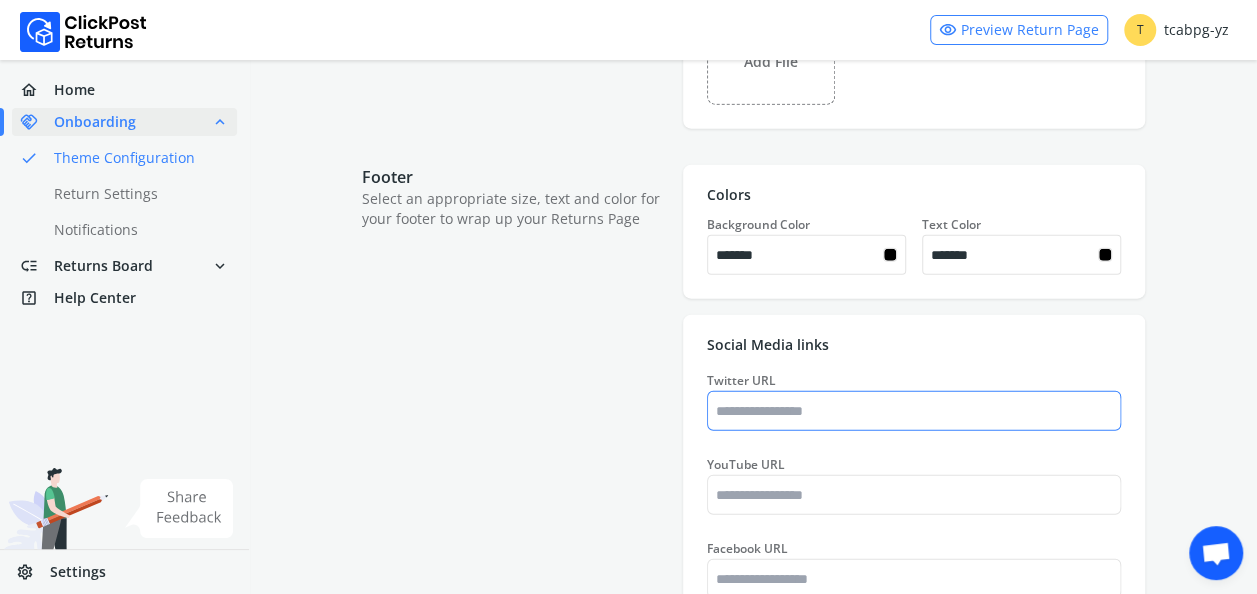 type on "*******" 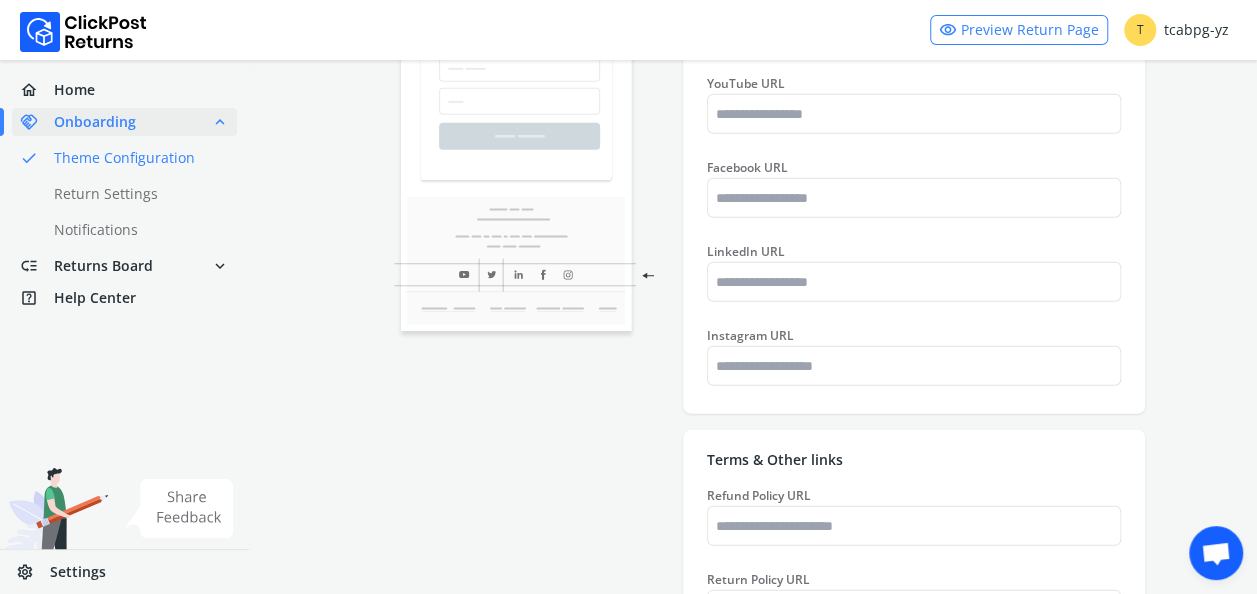 type on "*******" 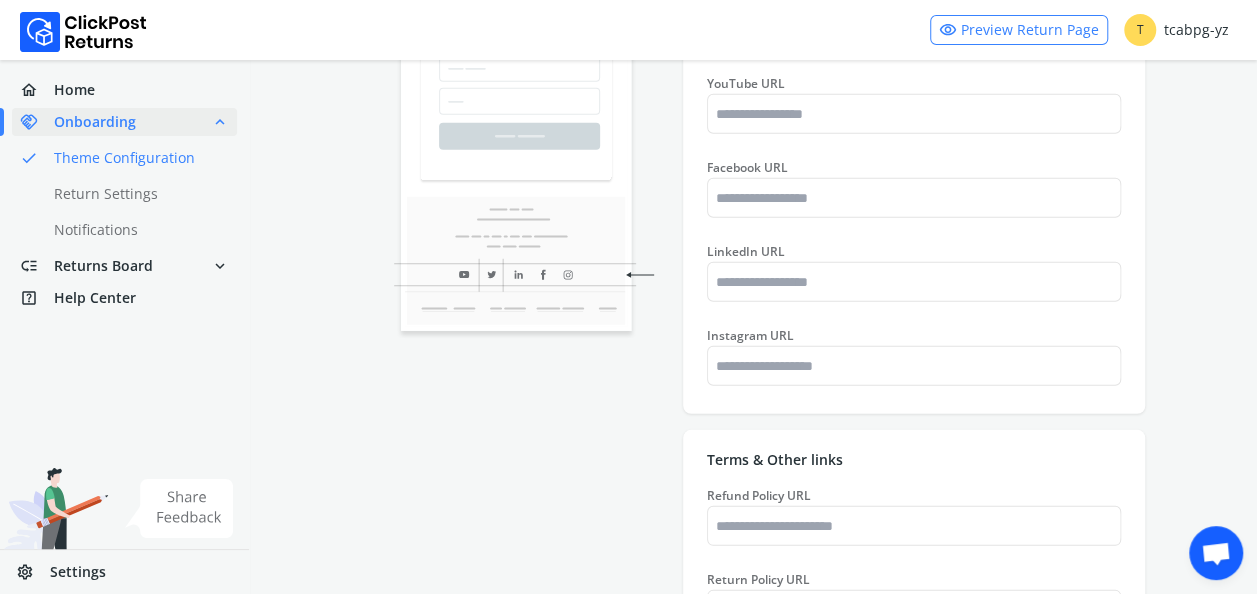 type on "*******" 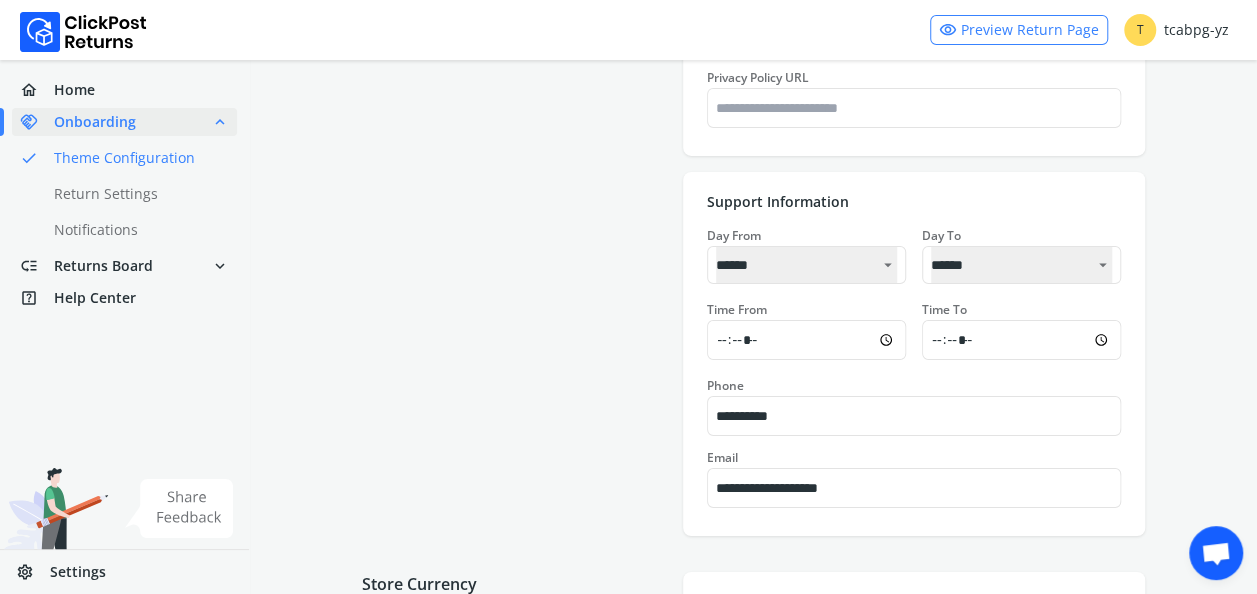 type on "*******" 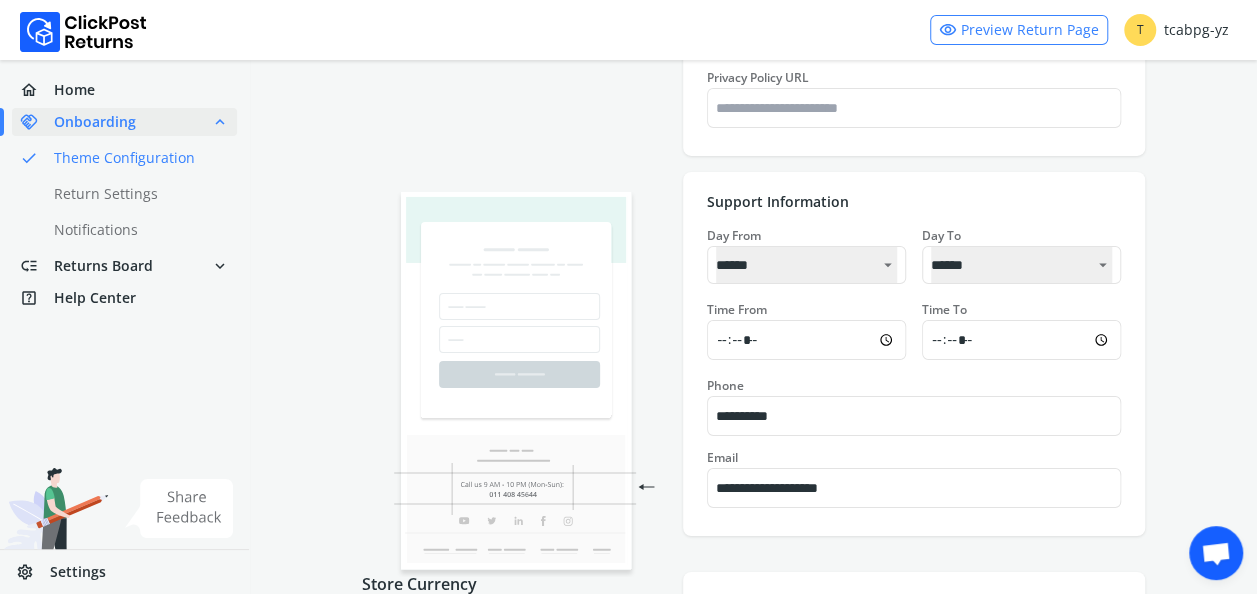 scroll, scrollTop: 3302, scrollLeft: 0, axis: vertical 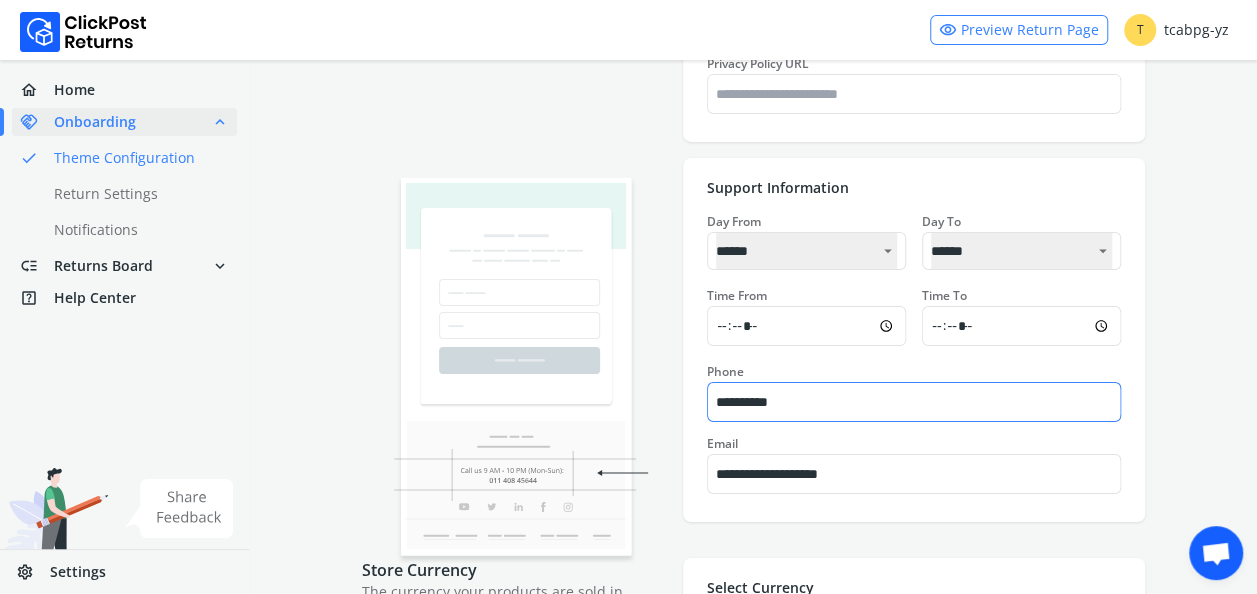 click on "**********" at bounding box center [914, 402] 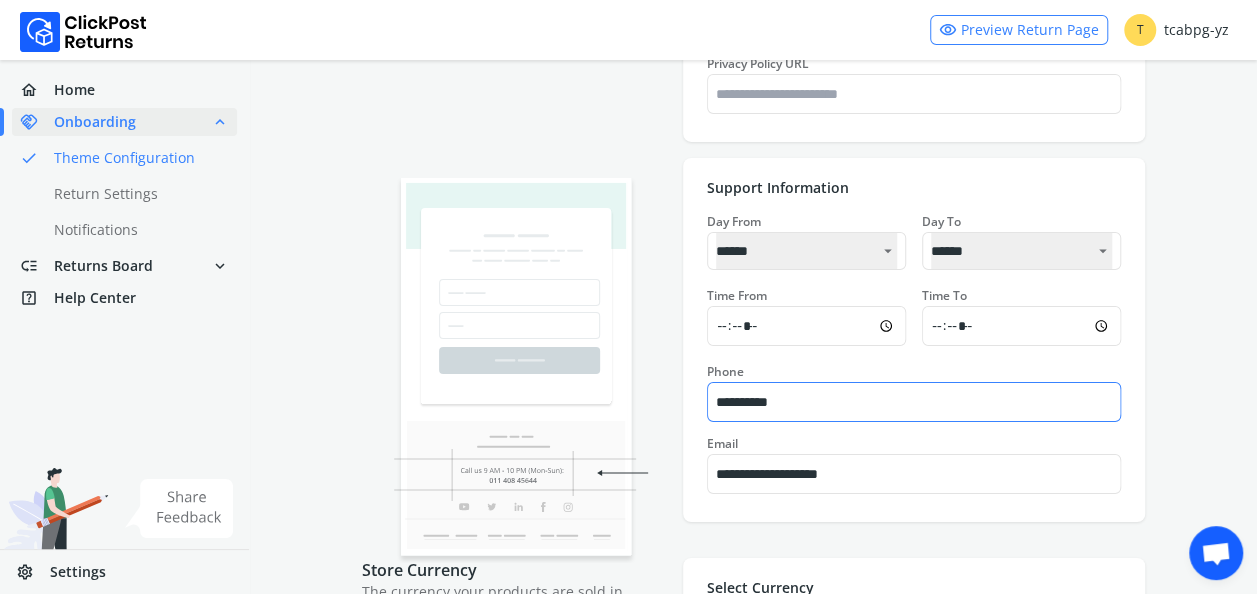 type on "*******" 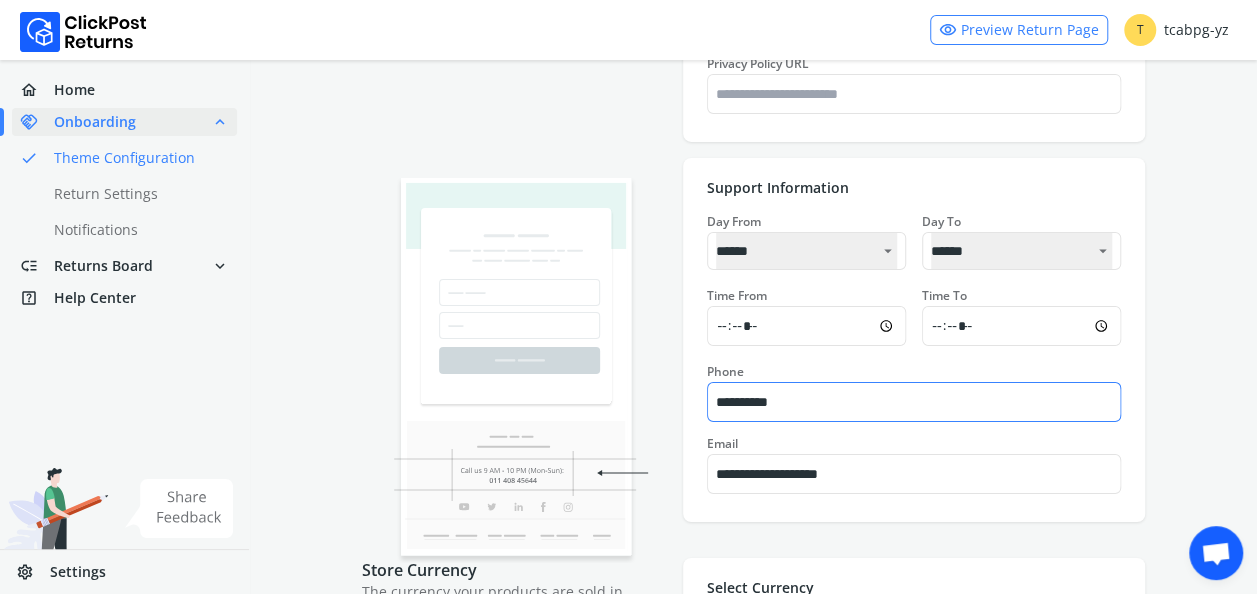 type on "*******" 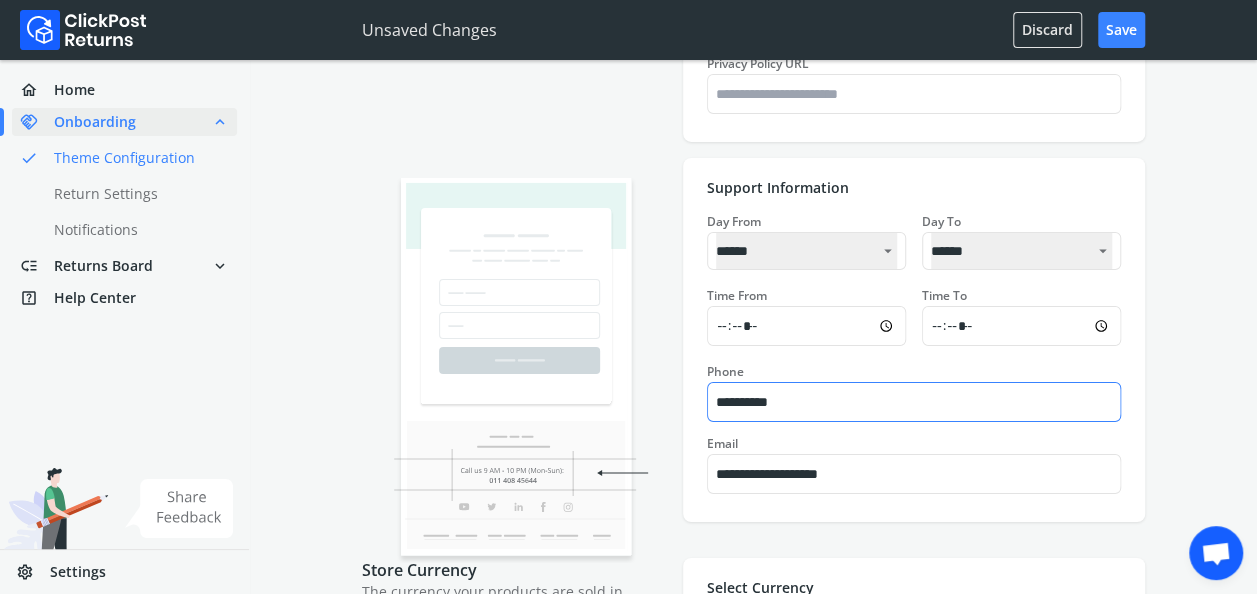 type on "**********" 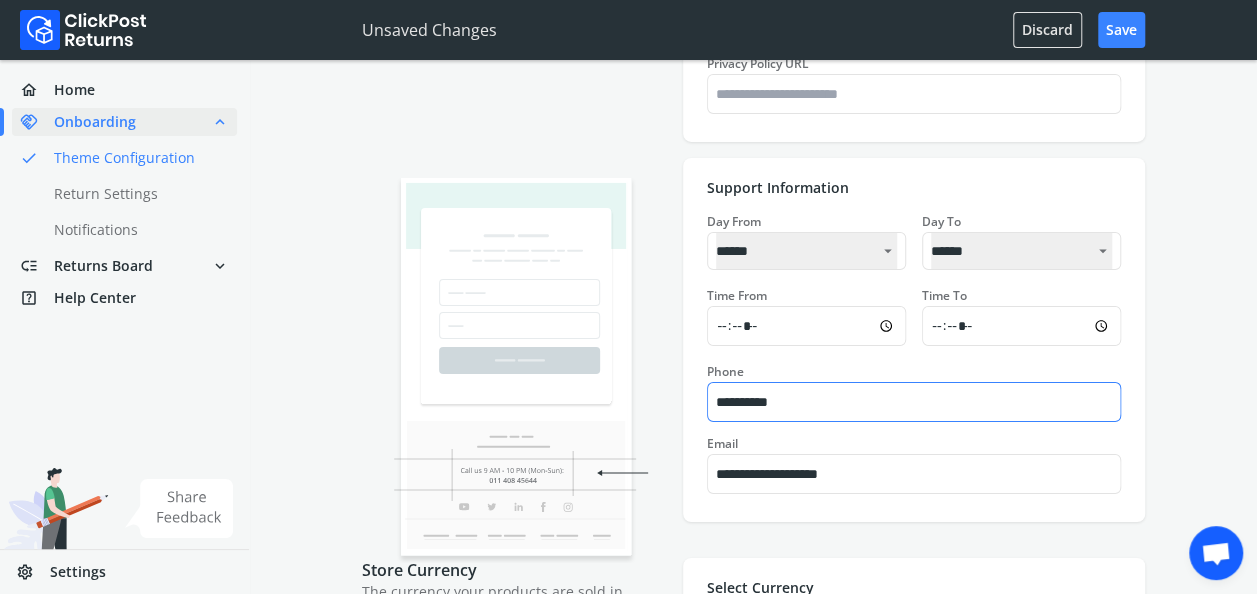 click on "Save" at bounding box center [1121, 30] 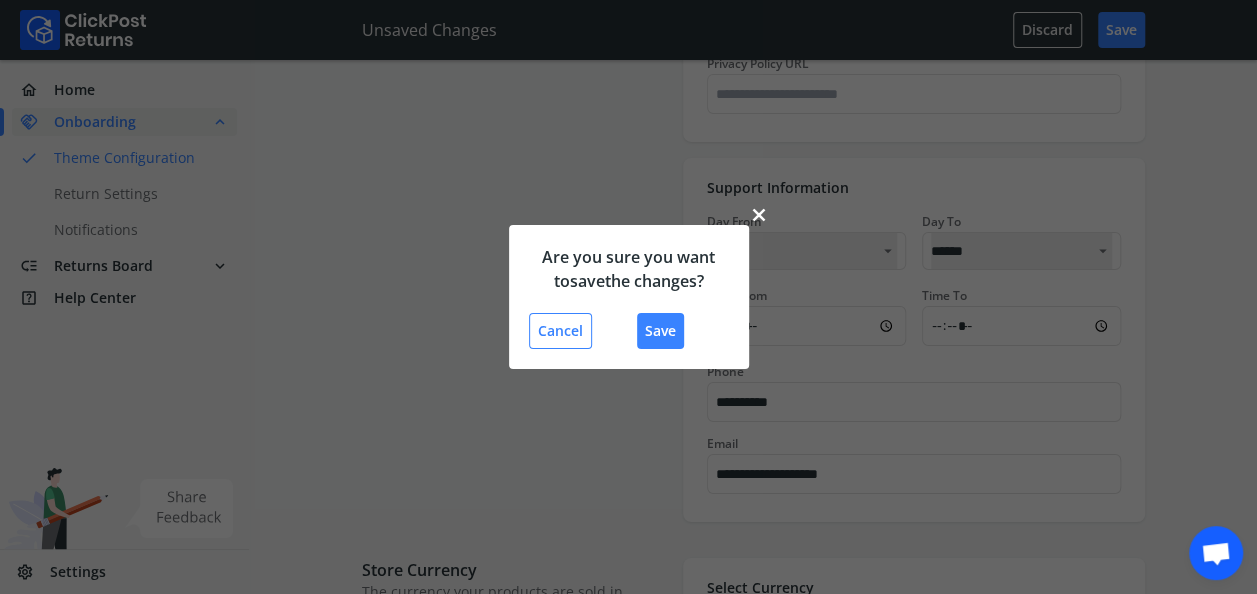 click on "close" at bounding box center [759, 215] 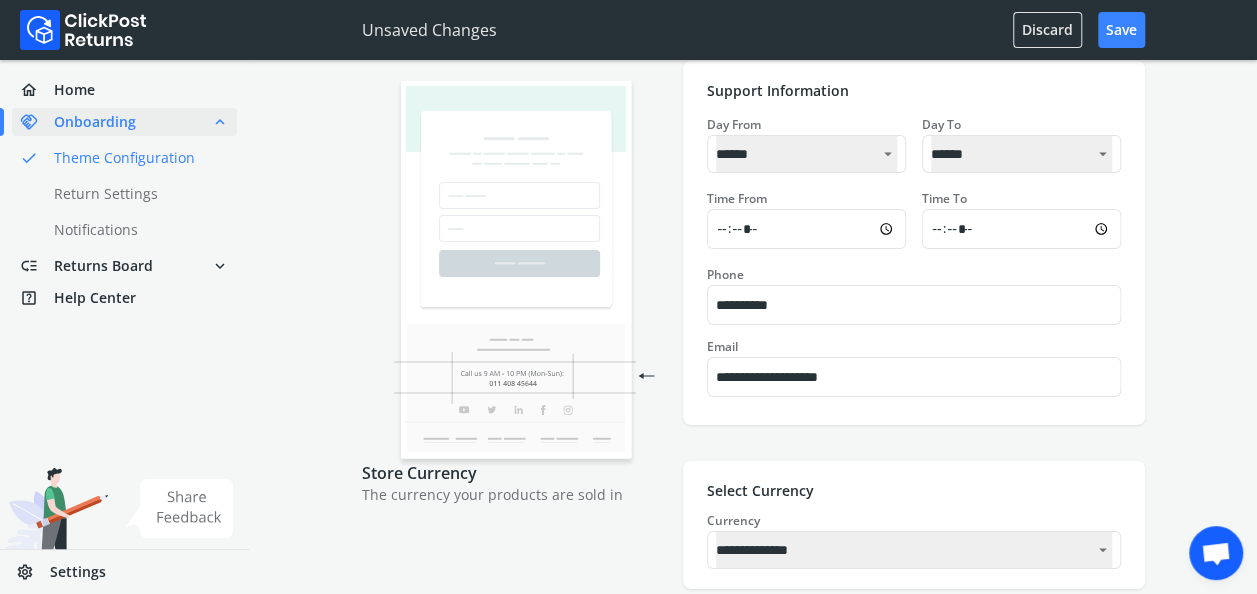 type on "*******" 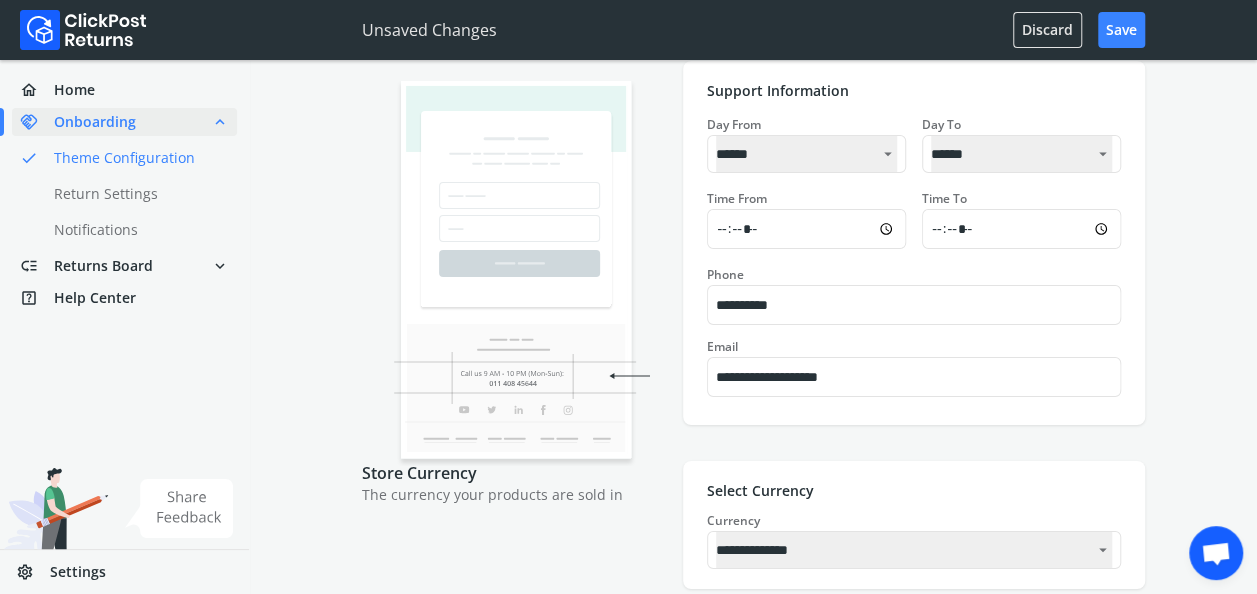 type on "*******" 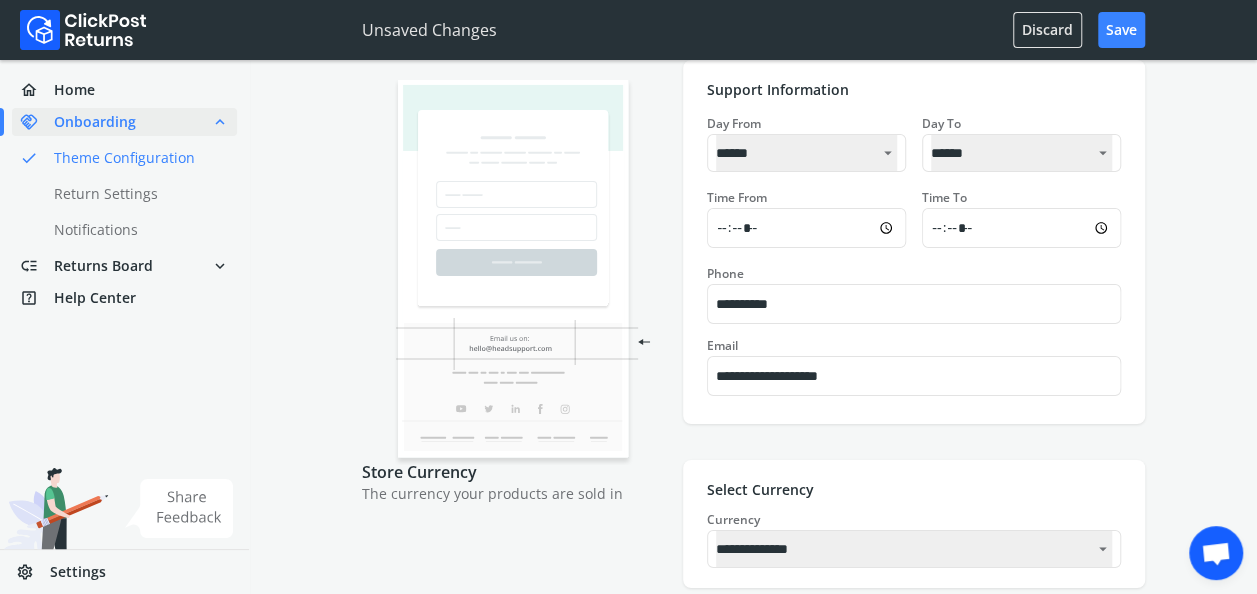 type on "*******" 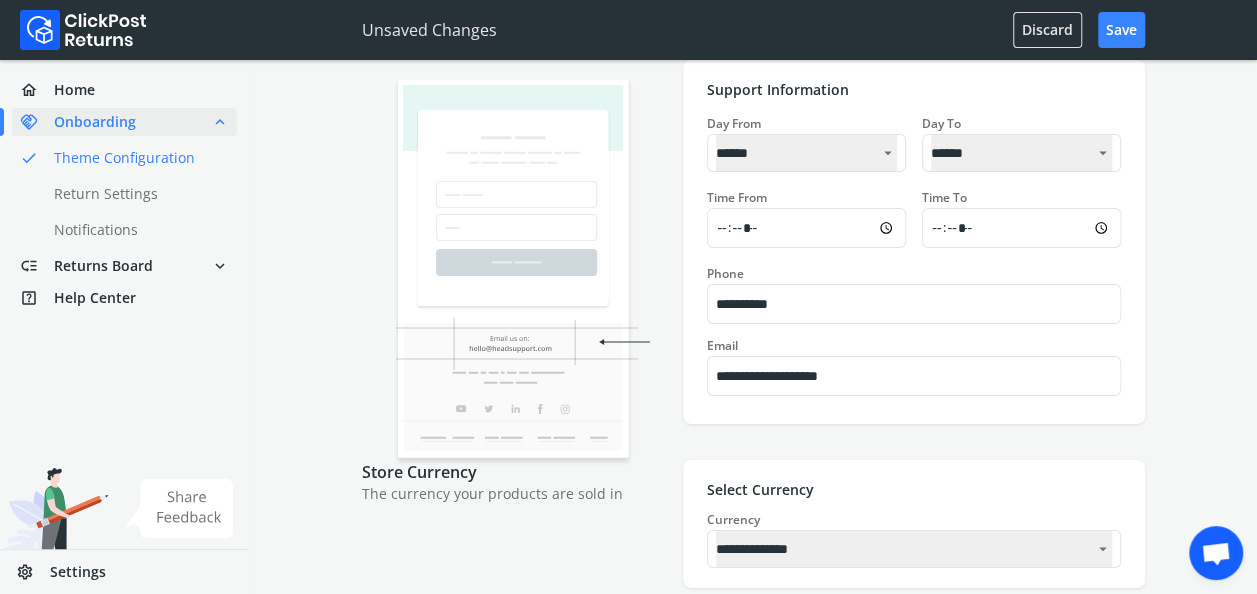 type on "*******" 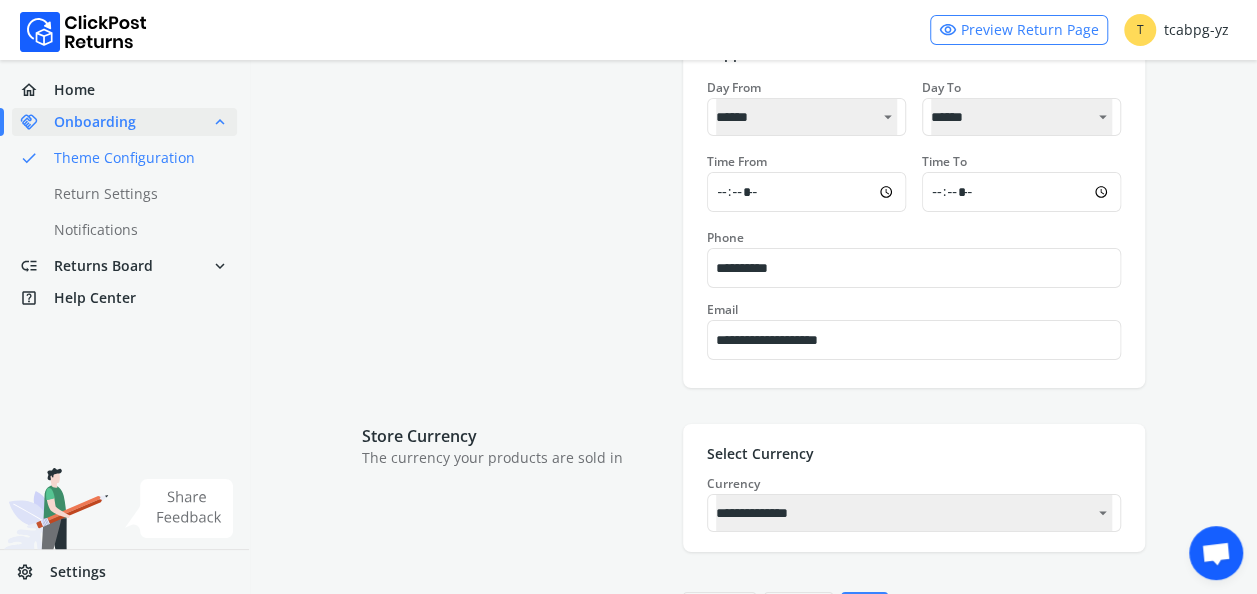 scroll, scrollTop: 3438, scrollLeft: 0, axis: vertical 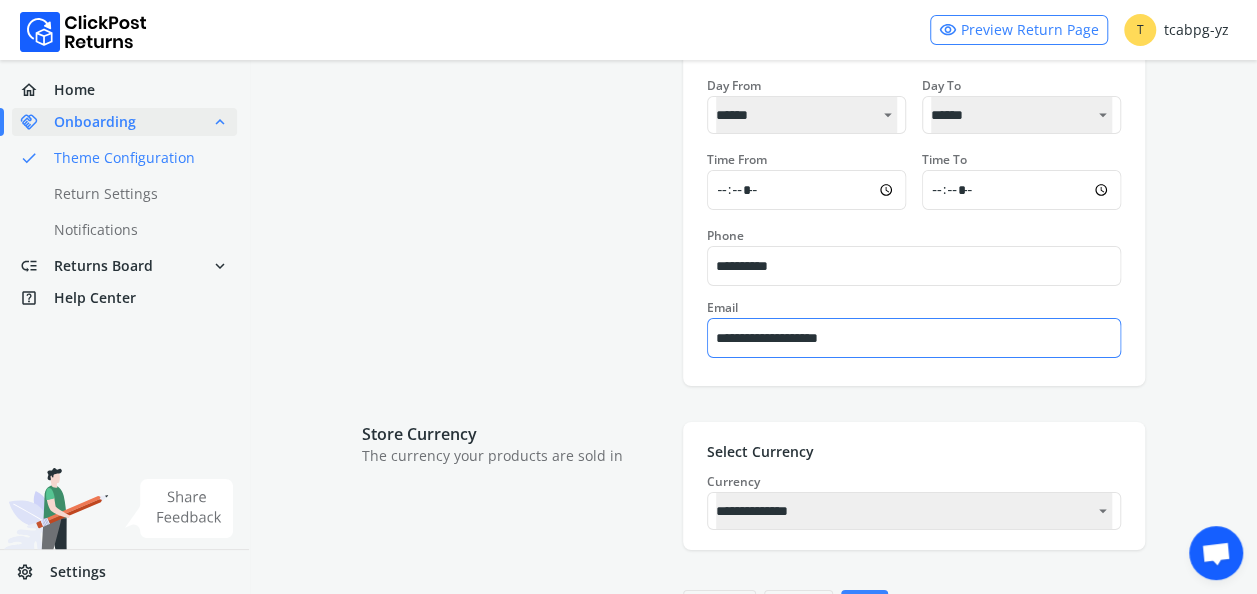 type on "*******" 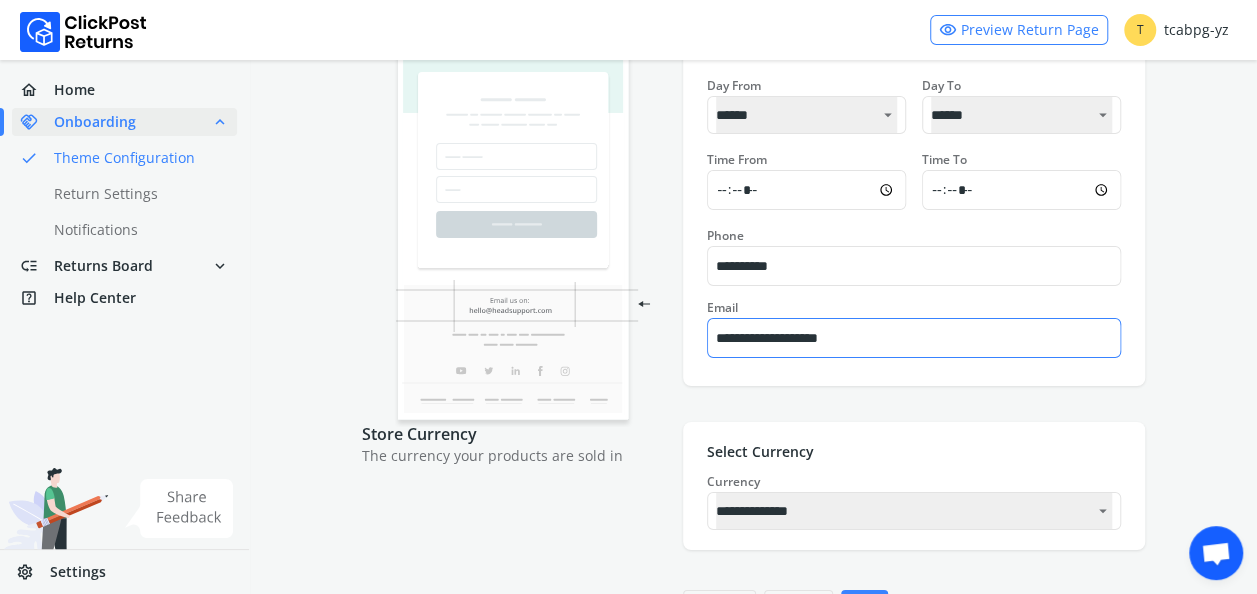 scroll, scrollTop: 3536, scrollLeft: 0, axis: vertical 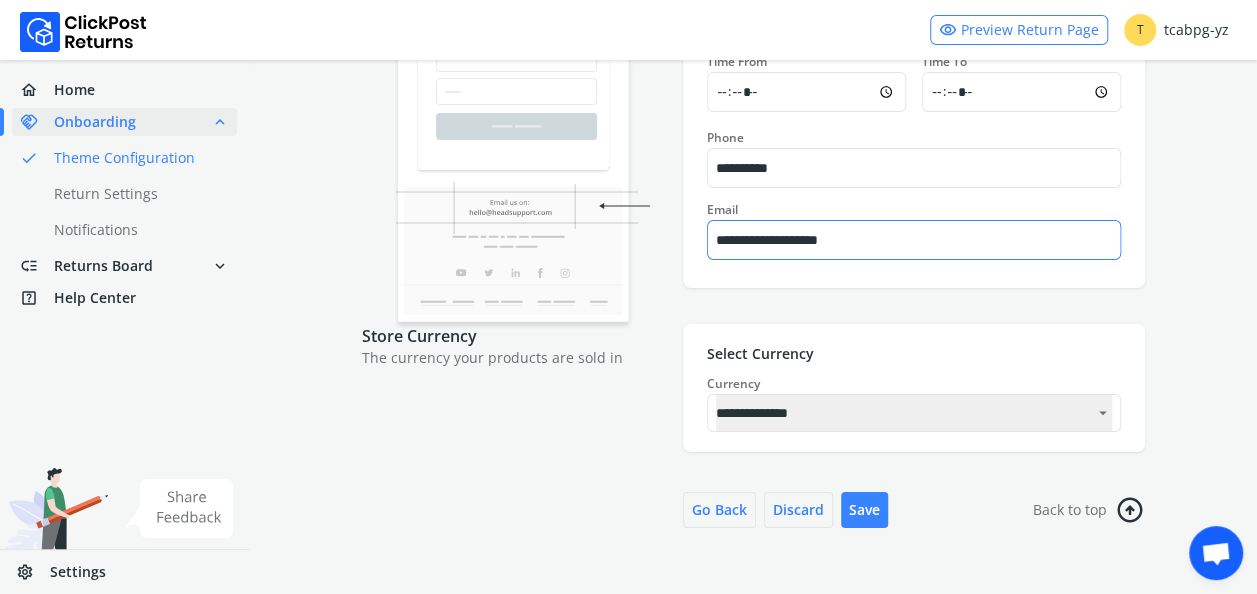 type on "*******" 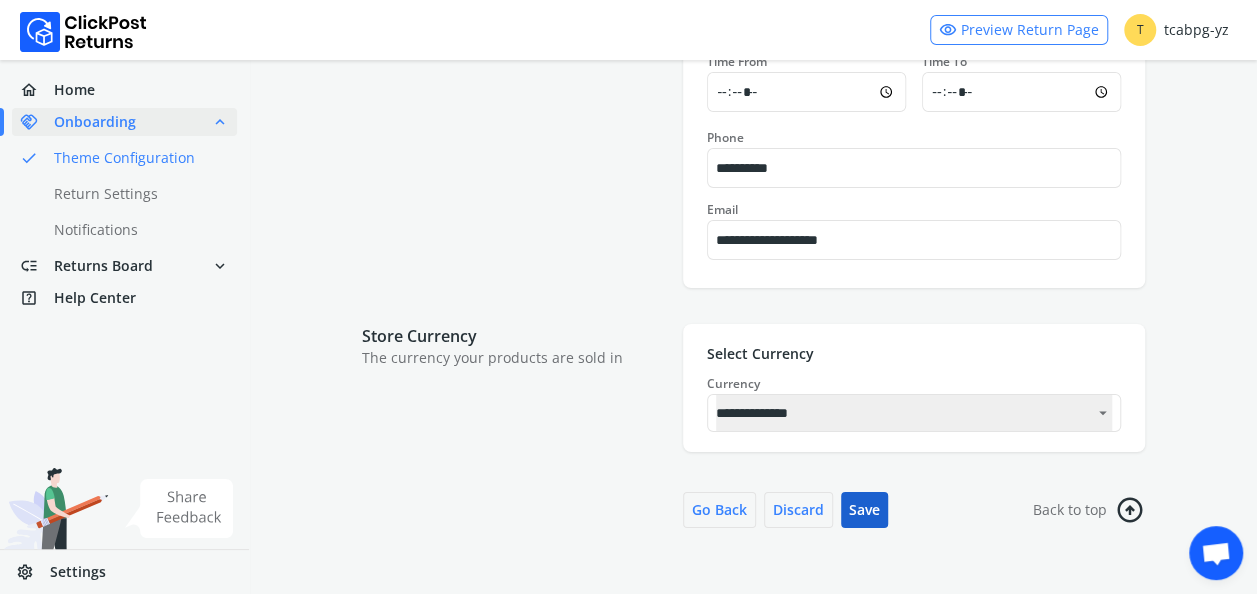 click on "Save" at bounding box center [864, 510] 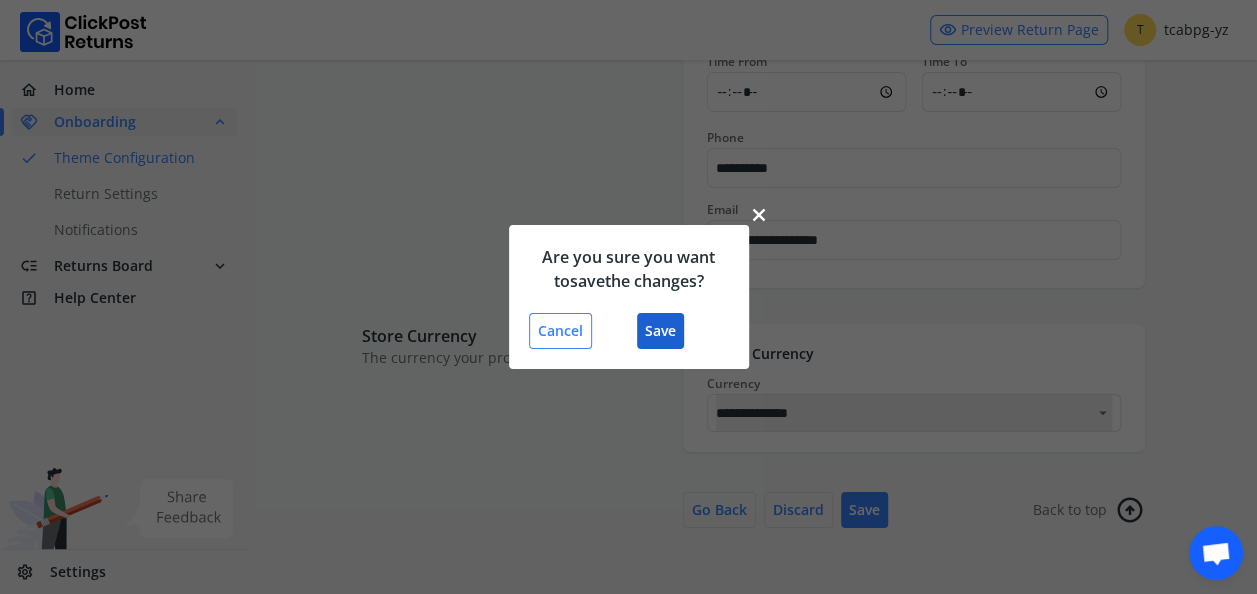 click on "Save" at bounding box center (660, 331) 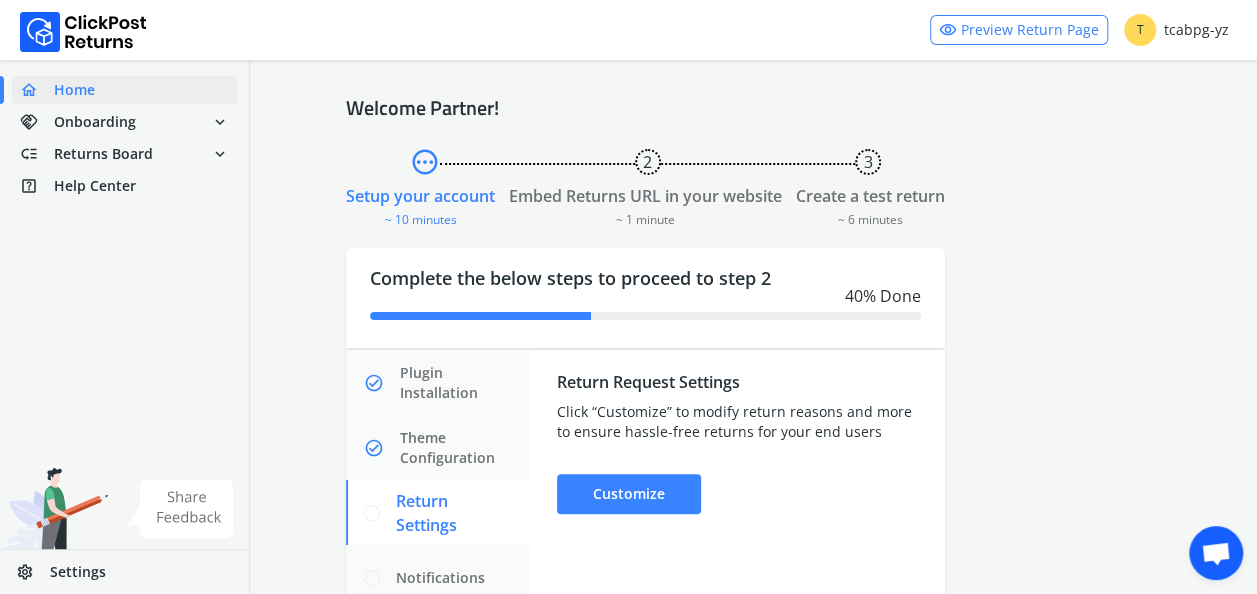 scroll, scrollTop: 67, scrollLeft: 0, axis: vertical 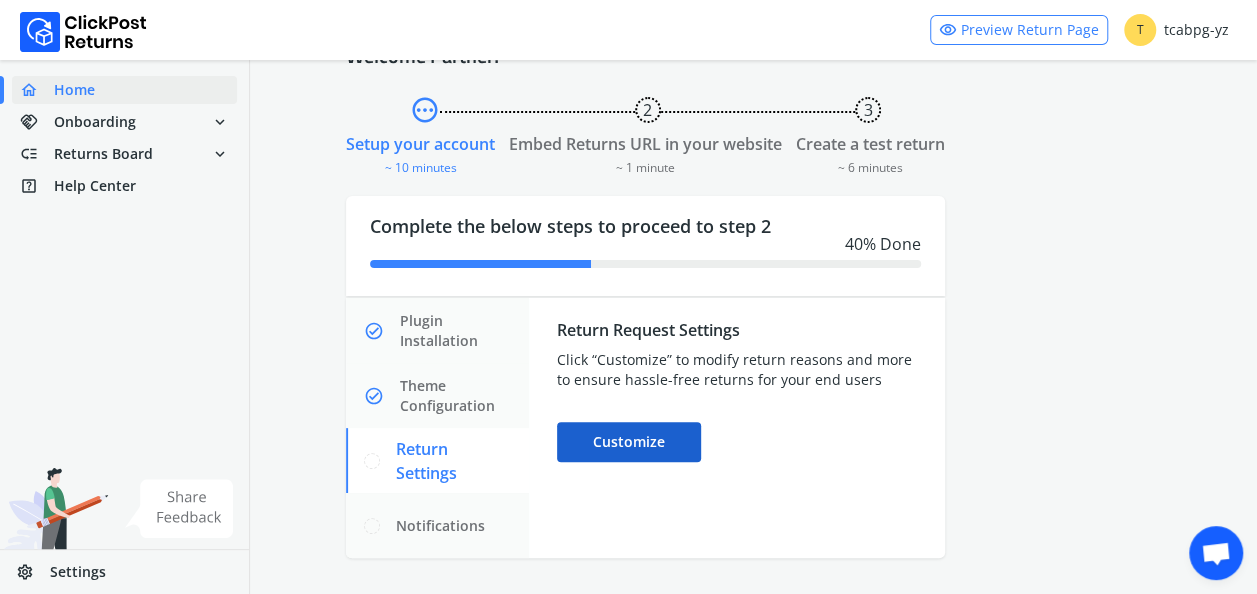 click on "Customize" at bounding box center (629, 442) 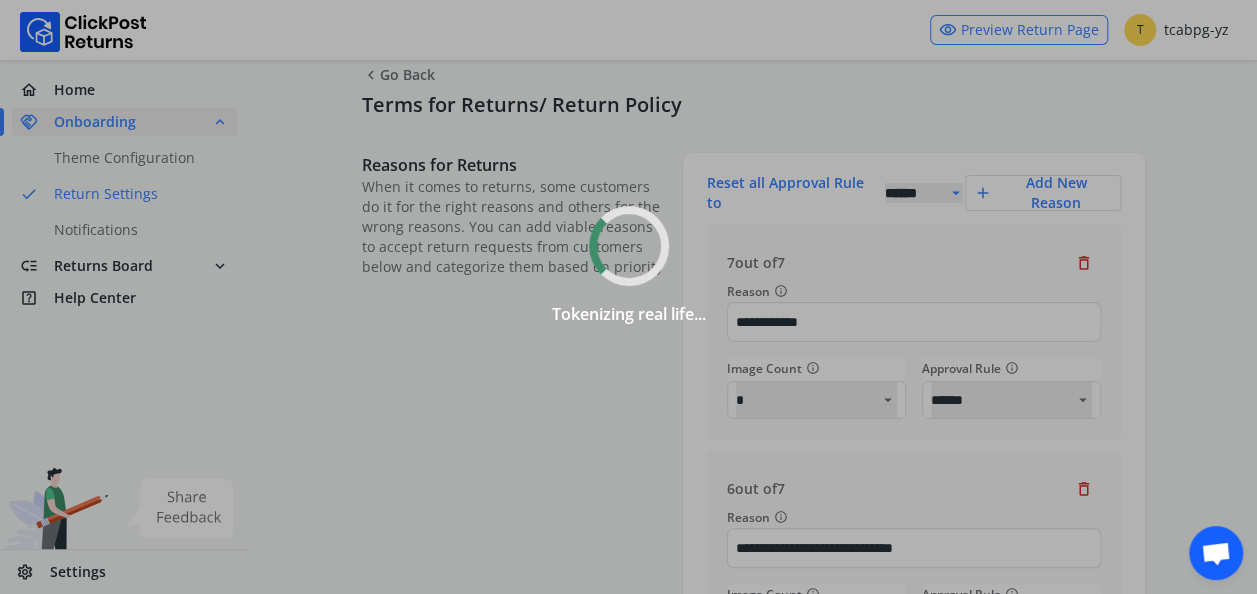 scroll, scrollTop: 32, scrollLeft: 0, axis: vertical 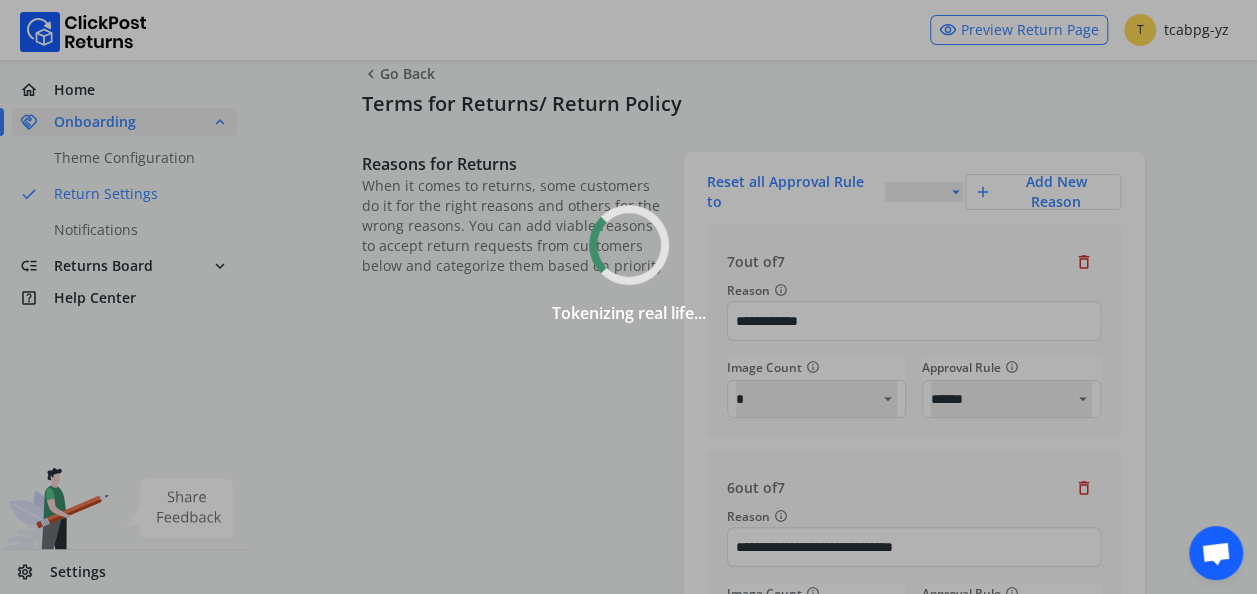 select on "******" 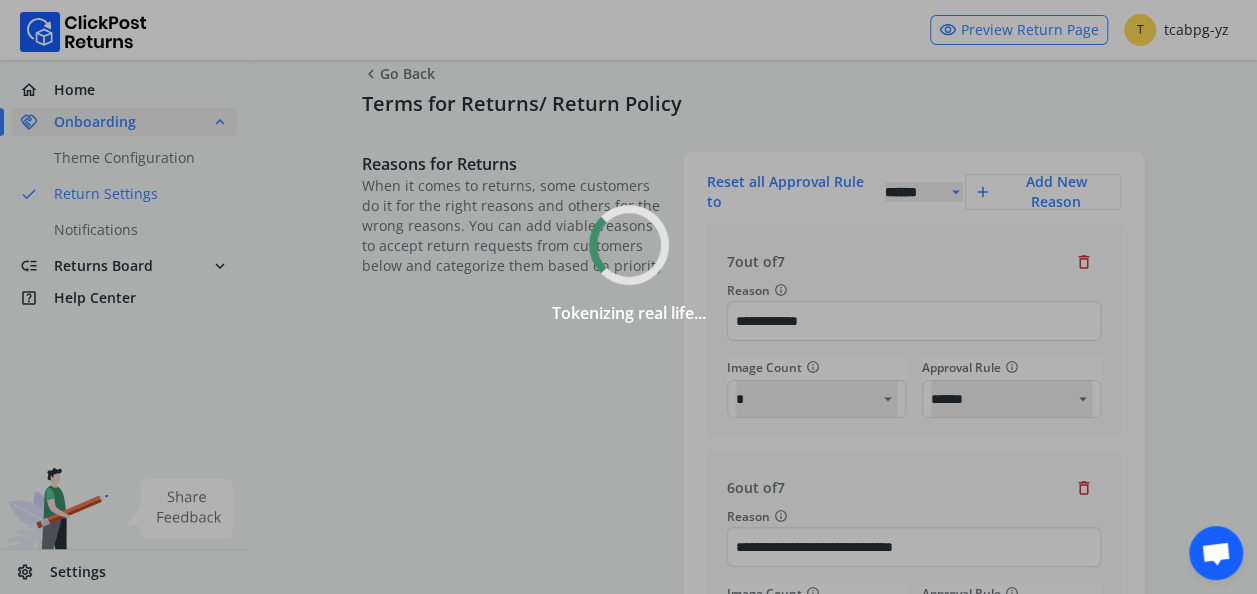 select on "******" 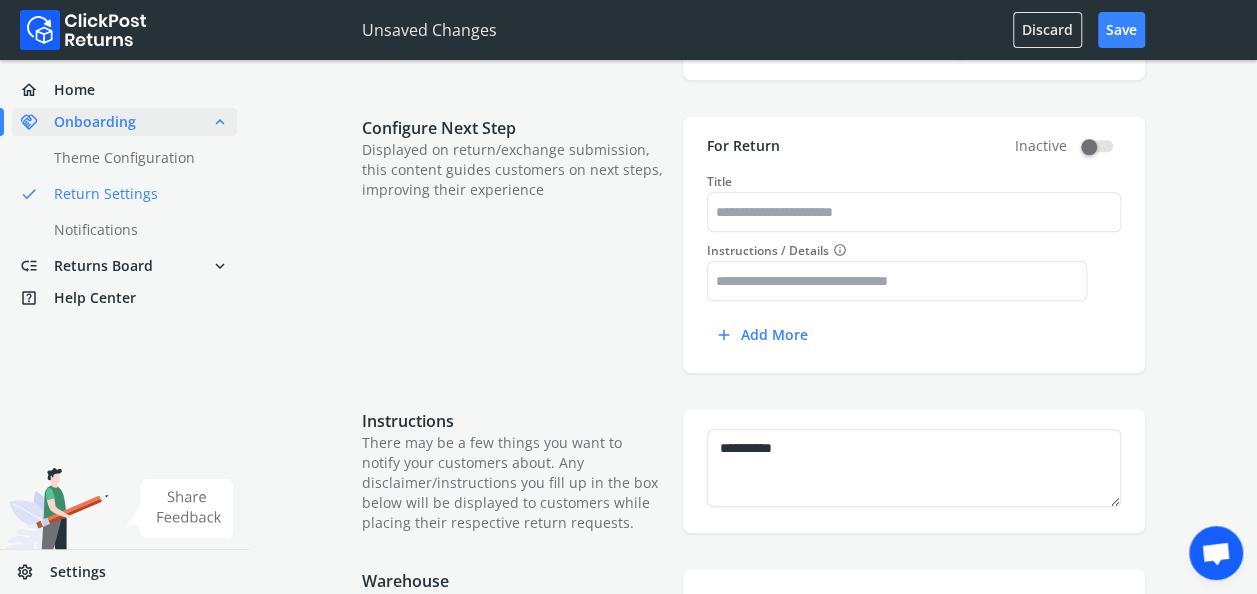 scroll, scrollTop: 918, scrollLeft: 0, axis: vertical 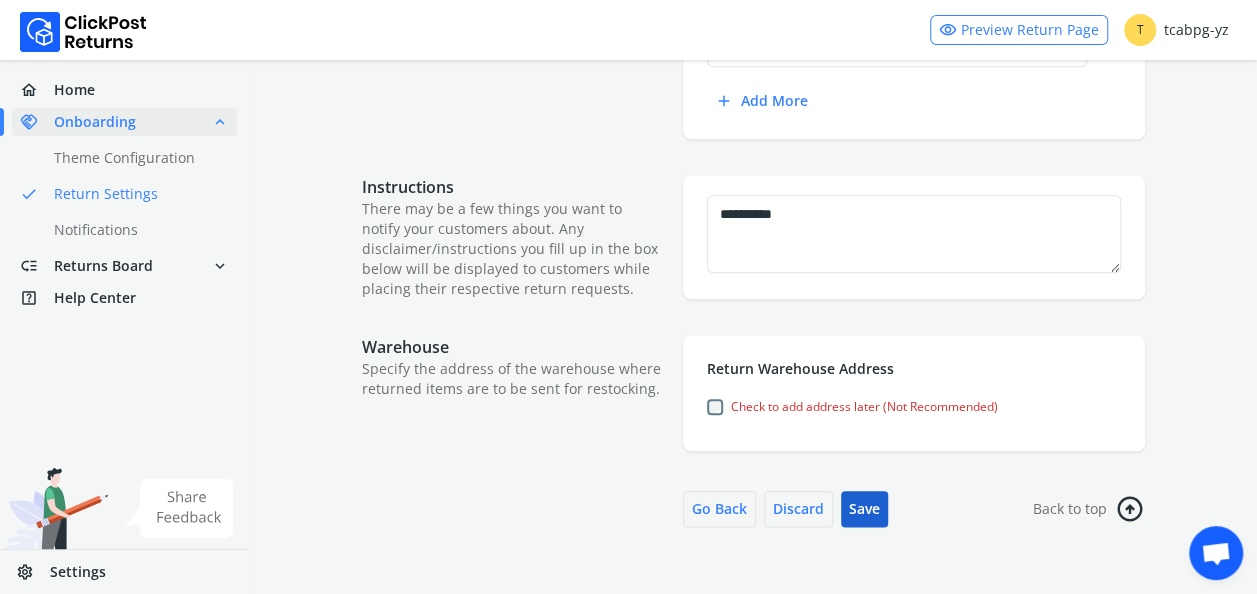 click on "Save" at bounding box center [864, 509] 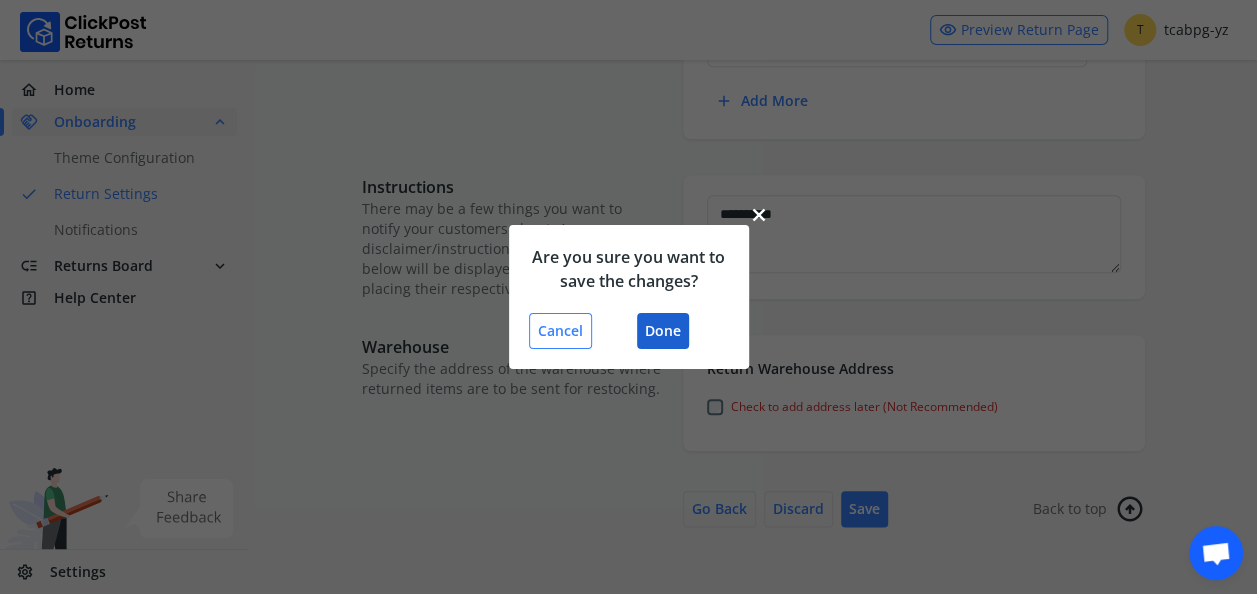 click on "Done" at bounding box center [663, 331] 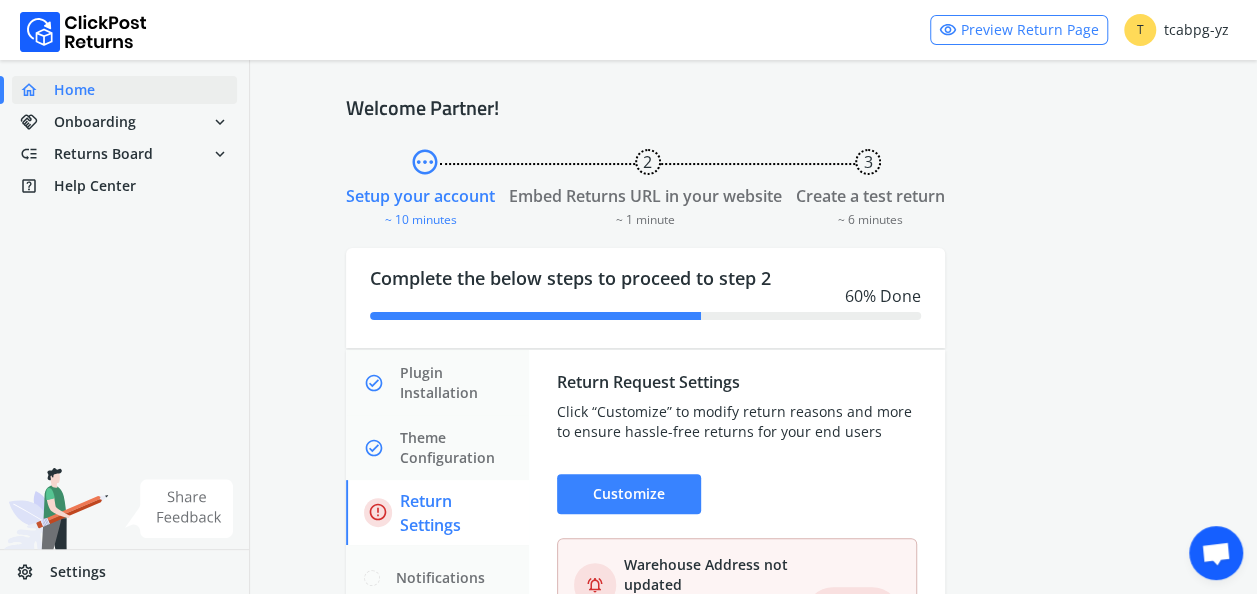 scroll, scrollTop: 156, scrollLeft: 0, axis: vertical 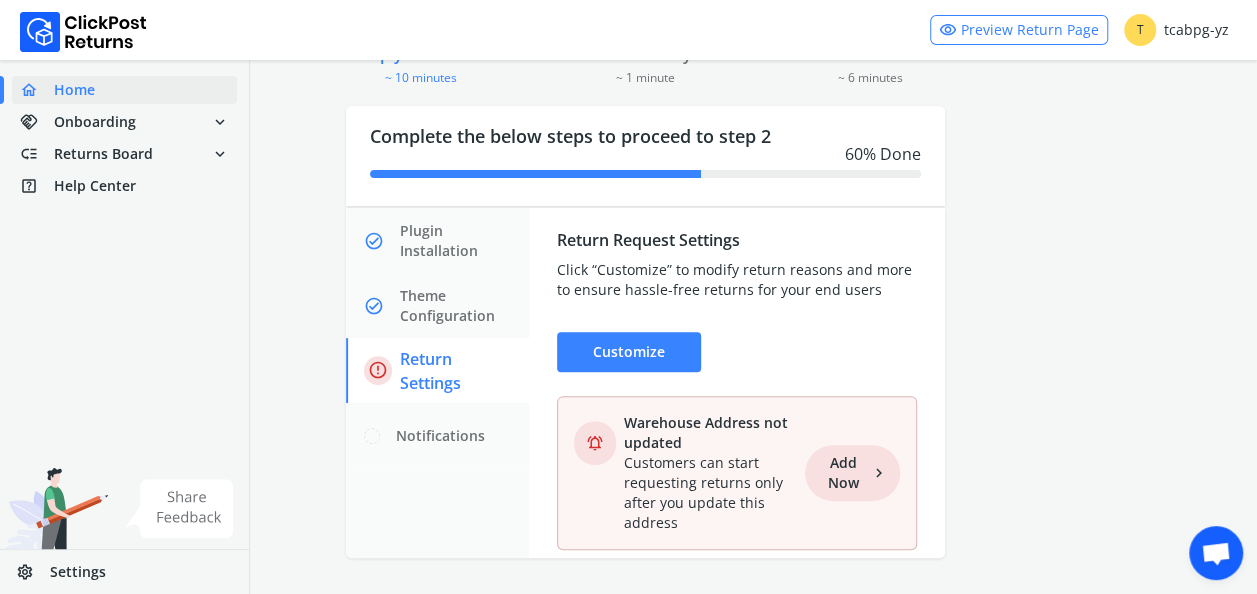 click on "Add Now chevron_right" at bounding box center [852, 473] 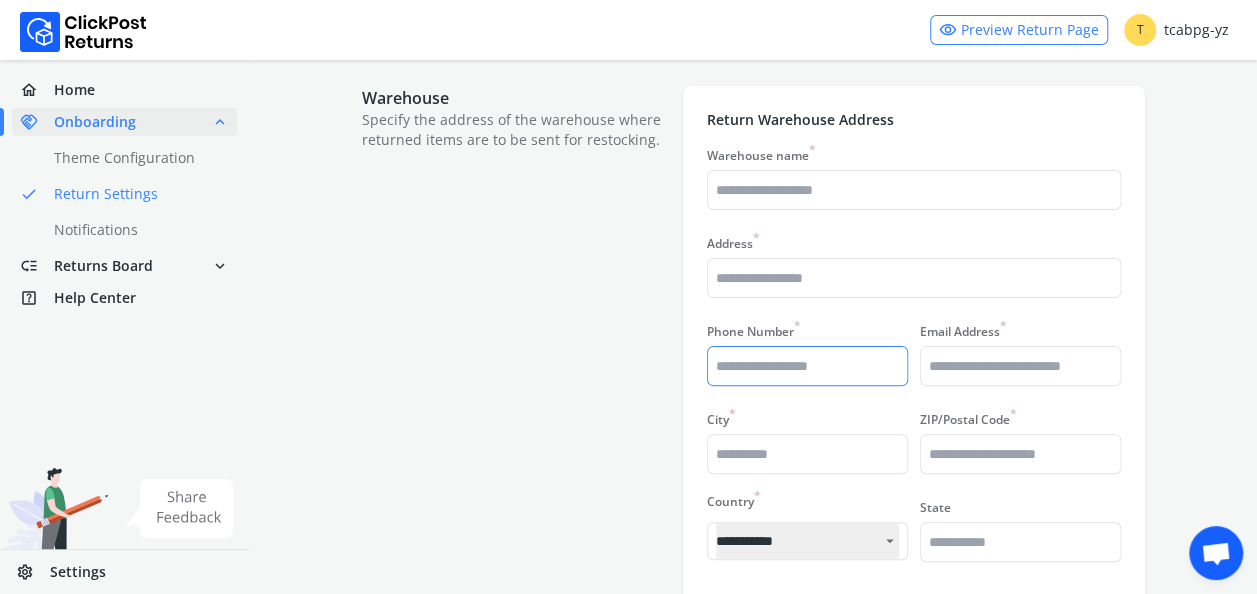 scroll, scrollTop: 94, scrollLeft: 0, axis: vertical 